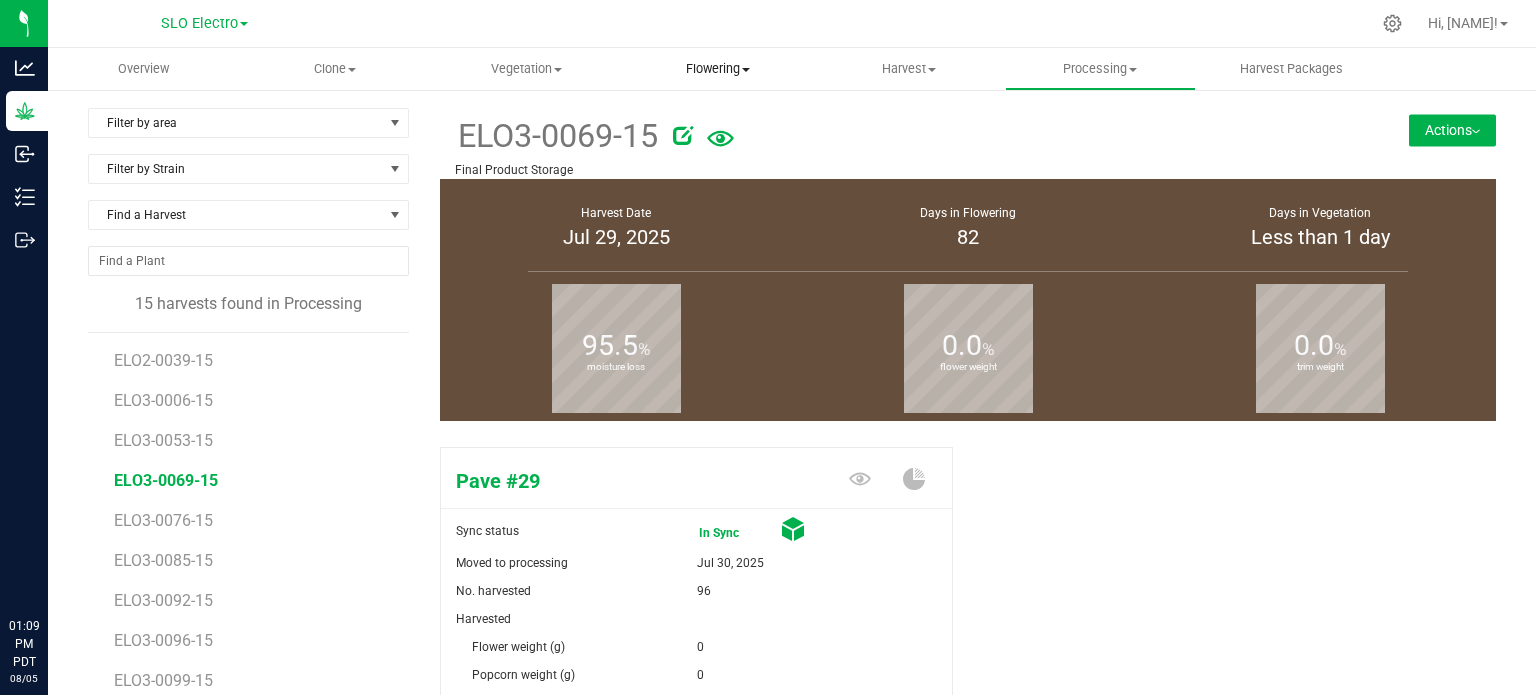 scroll, scrollTop: 0, scrollLeft: 0, axis: both 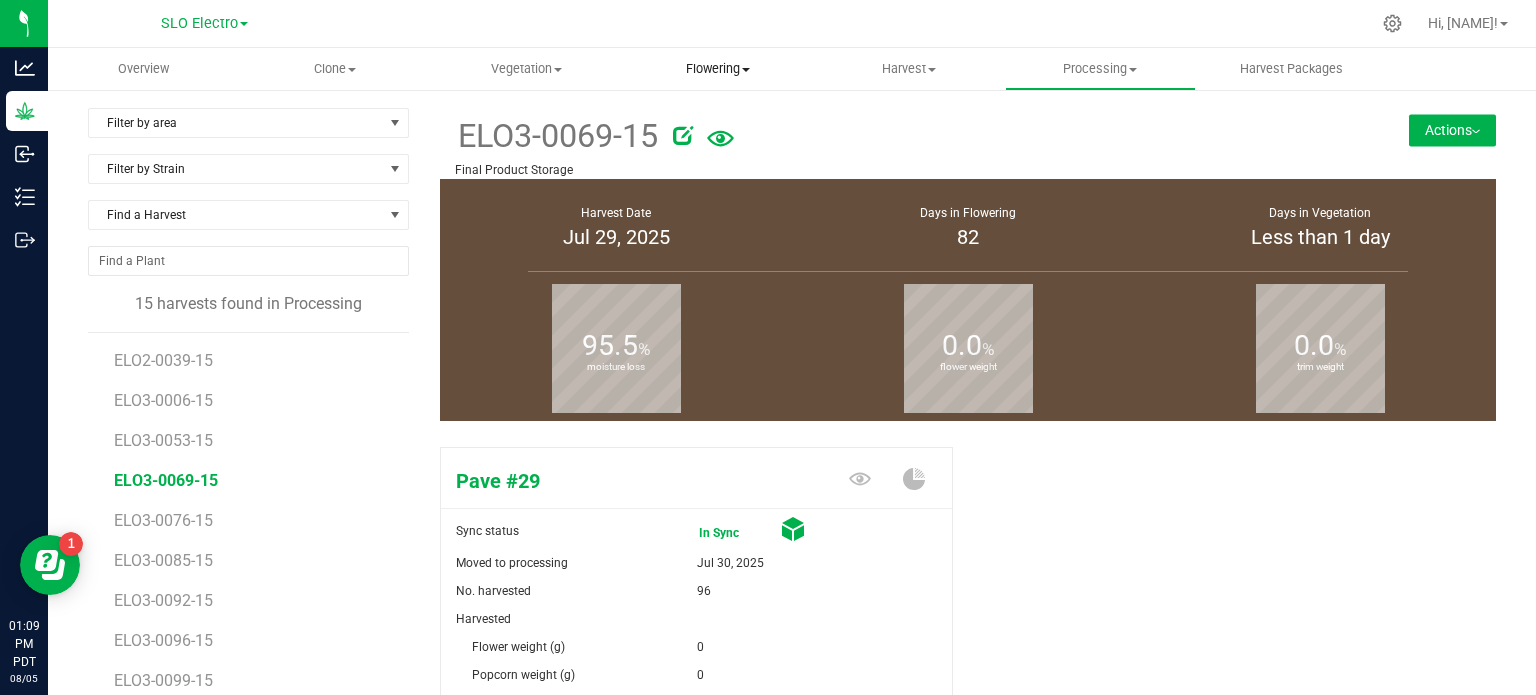 click on "Flowering" at bounding box center (717, 69) 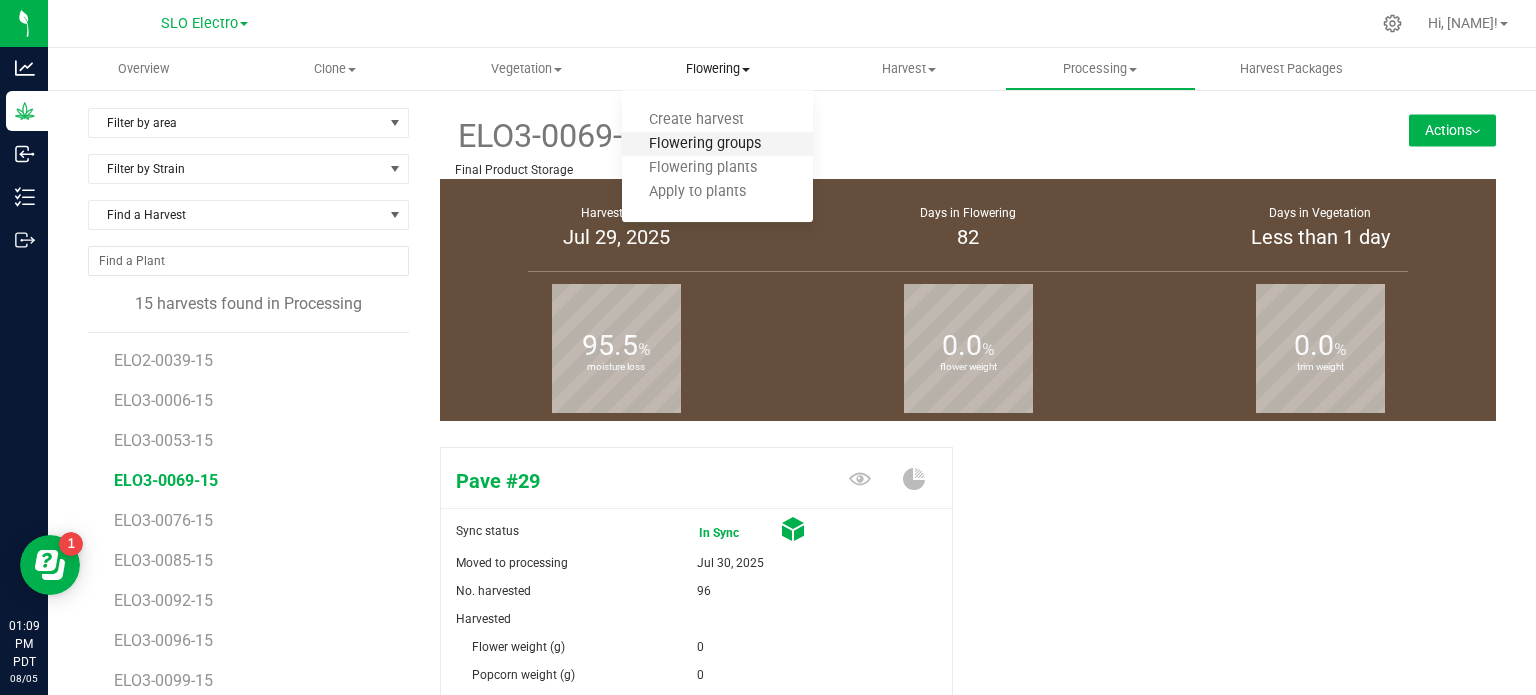 click on "Flowering groups" at bounding box center (705, 144) 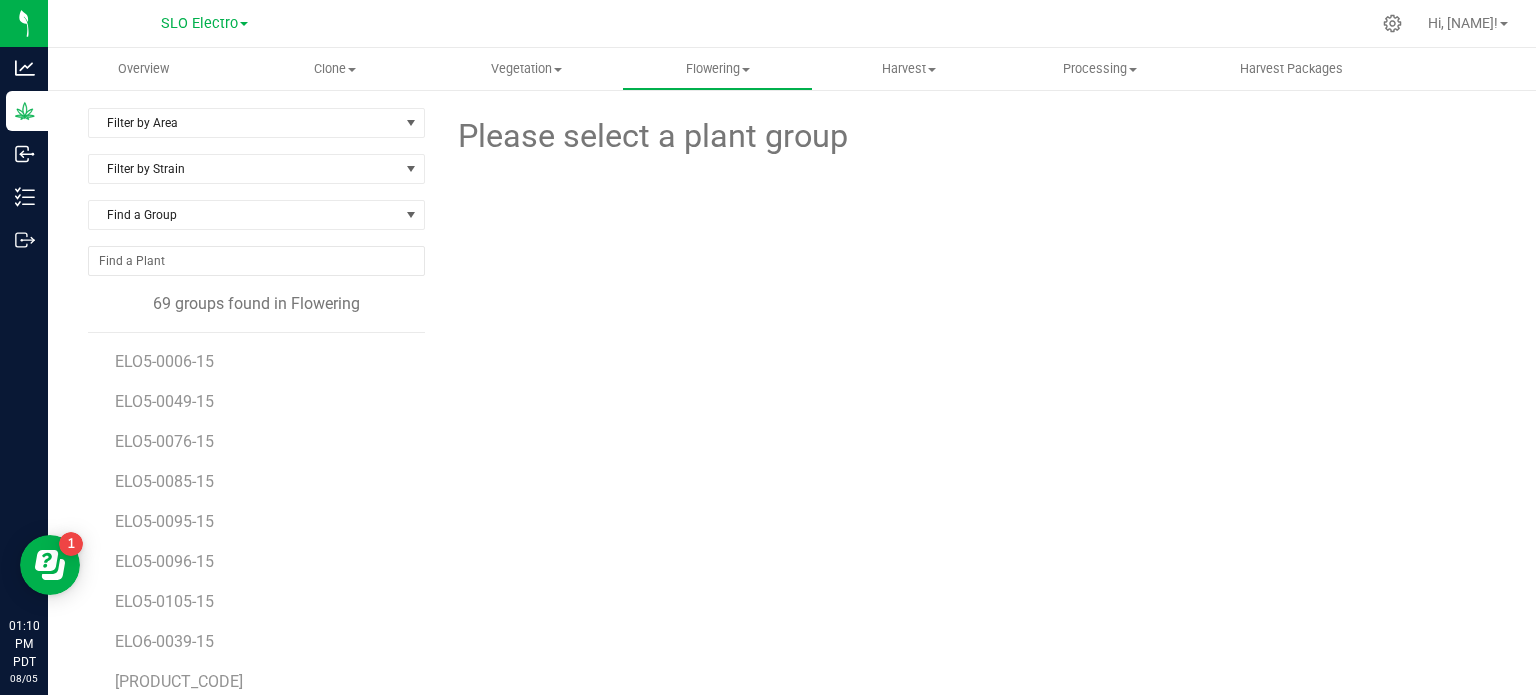 scroll, scrollTop: 1600, scrollLeft: 0, axis: vertical 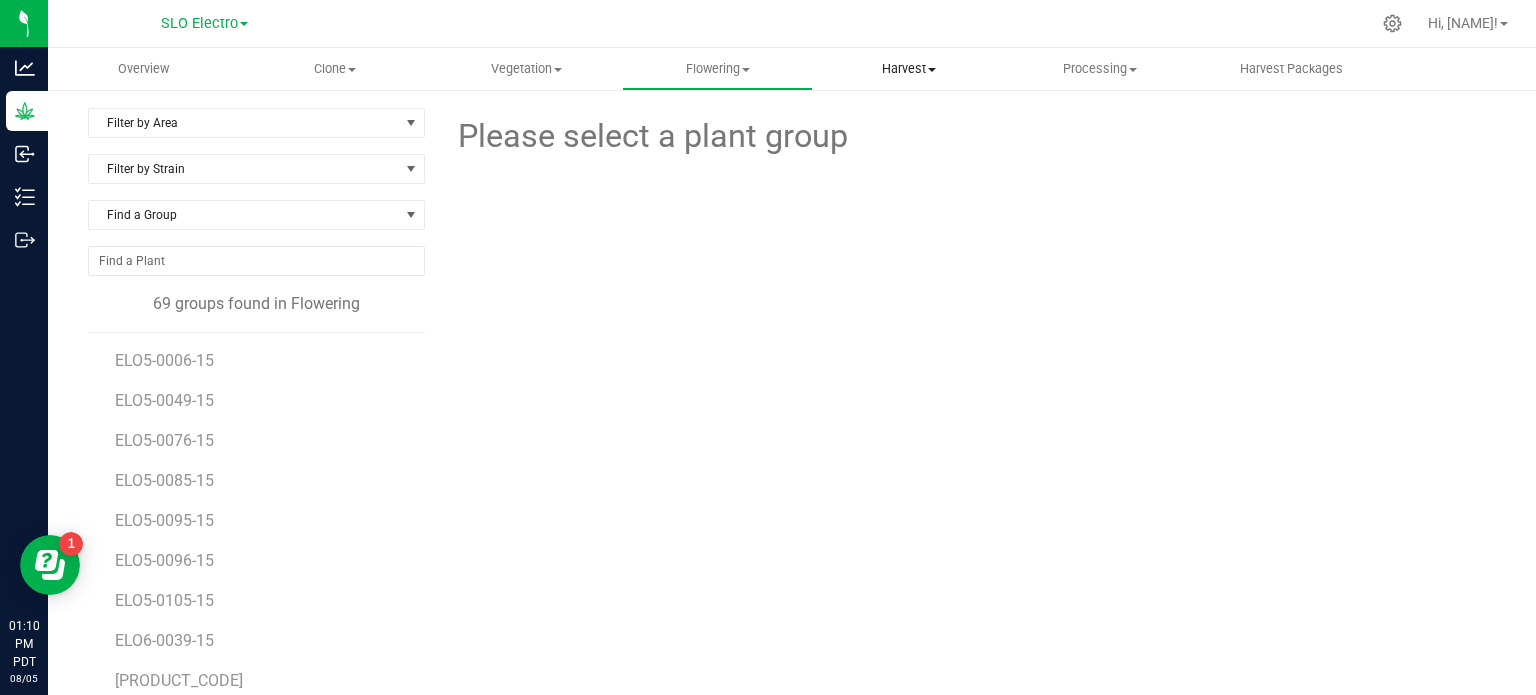 click on "Harvest" at bounding box center [908, 69] 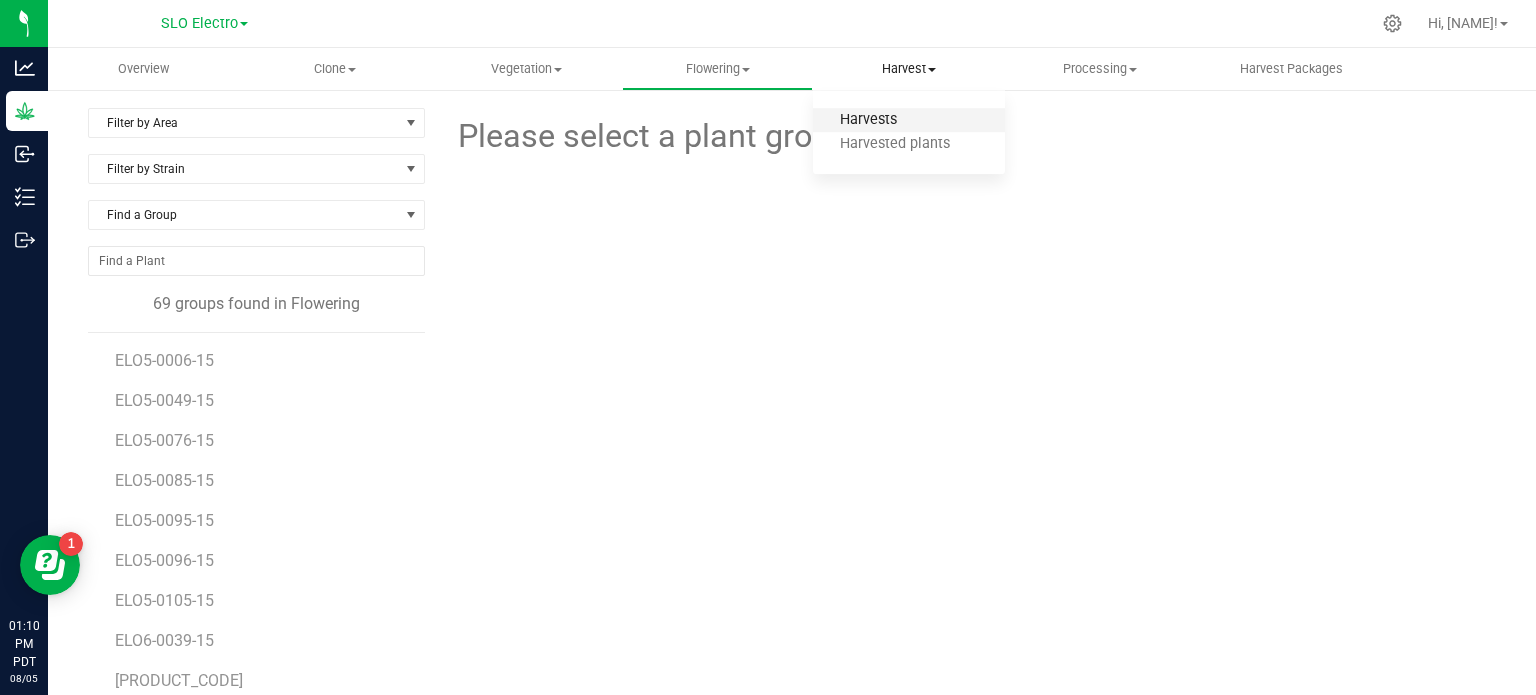 click on "Harvests" at bounding box center [868, 120] 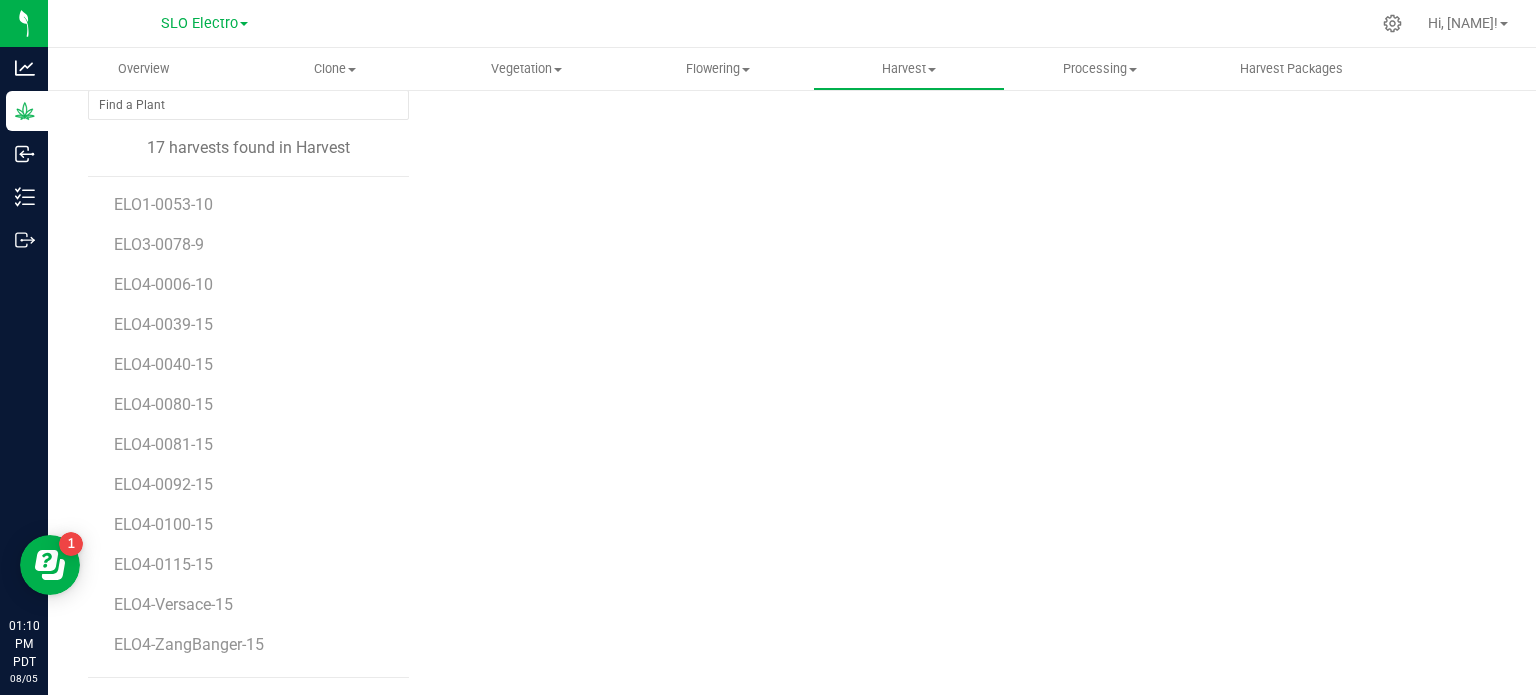 scroll, scrollTop: 217, scrollLeft: 0, axis: vertical 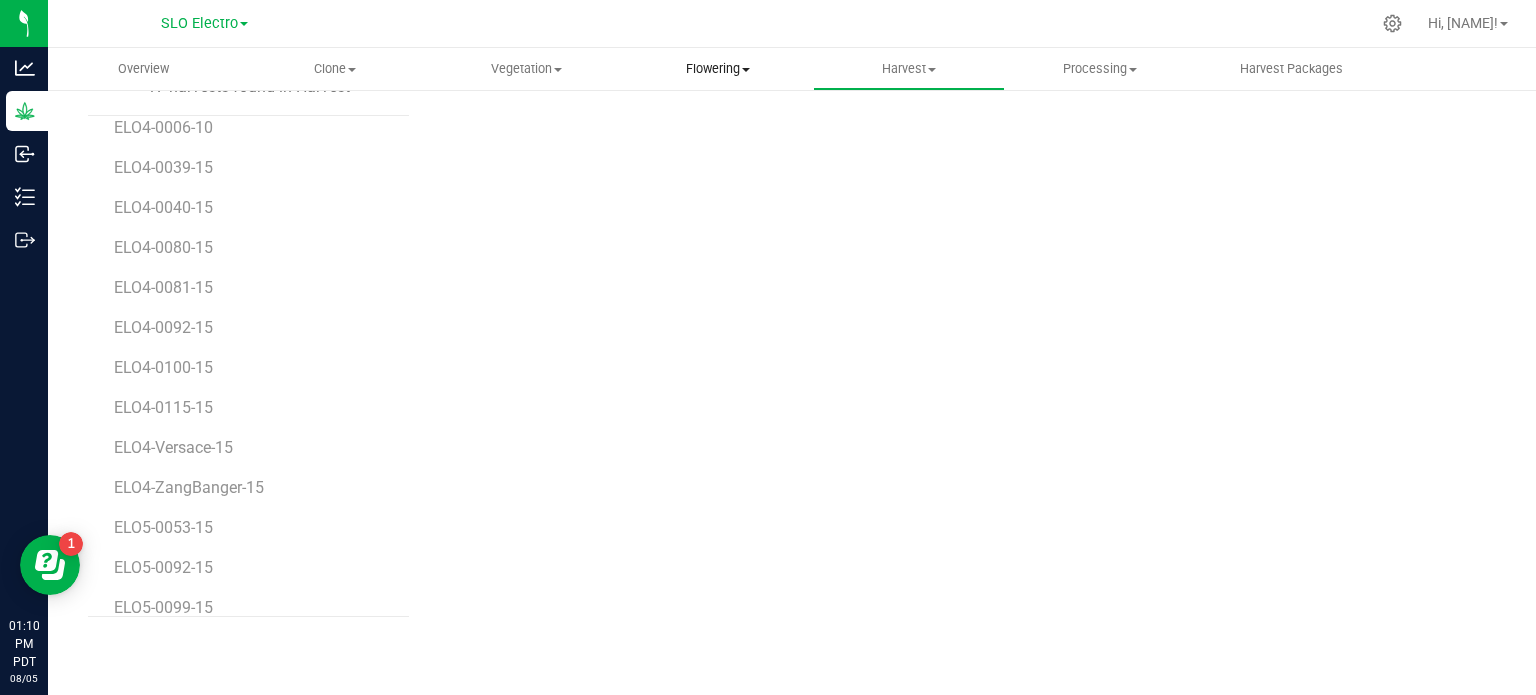 click on "Flowering" at bounding box center [717, 69] 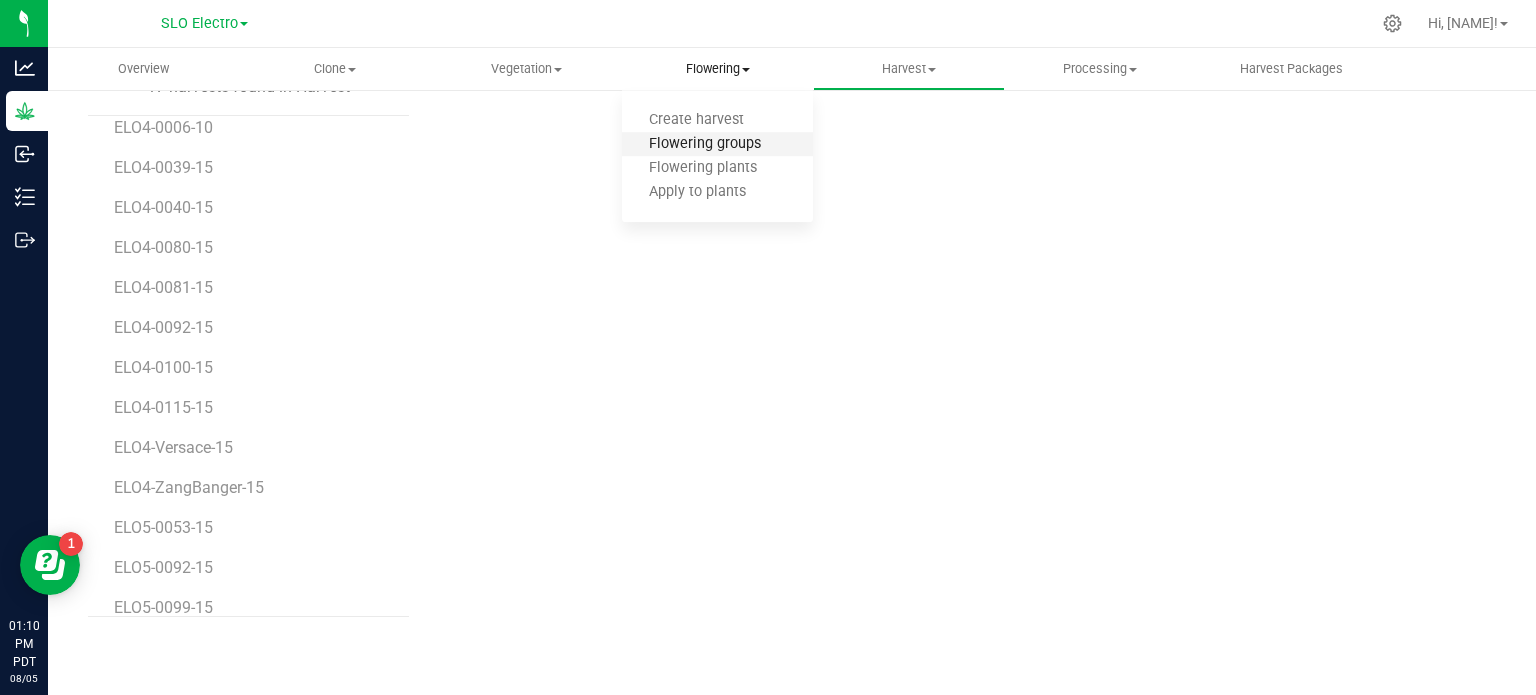 click on "Flowering groups" at bounding box center (705, 144) 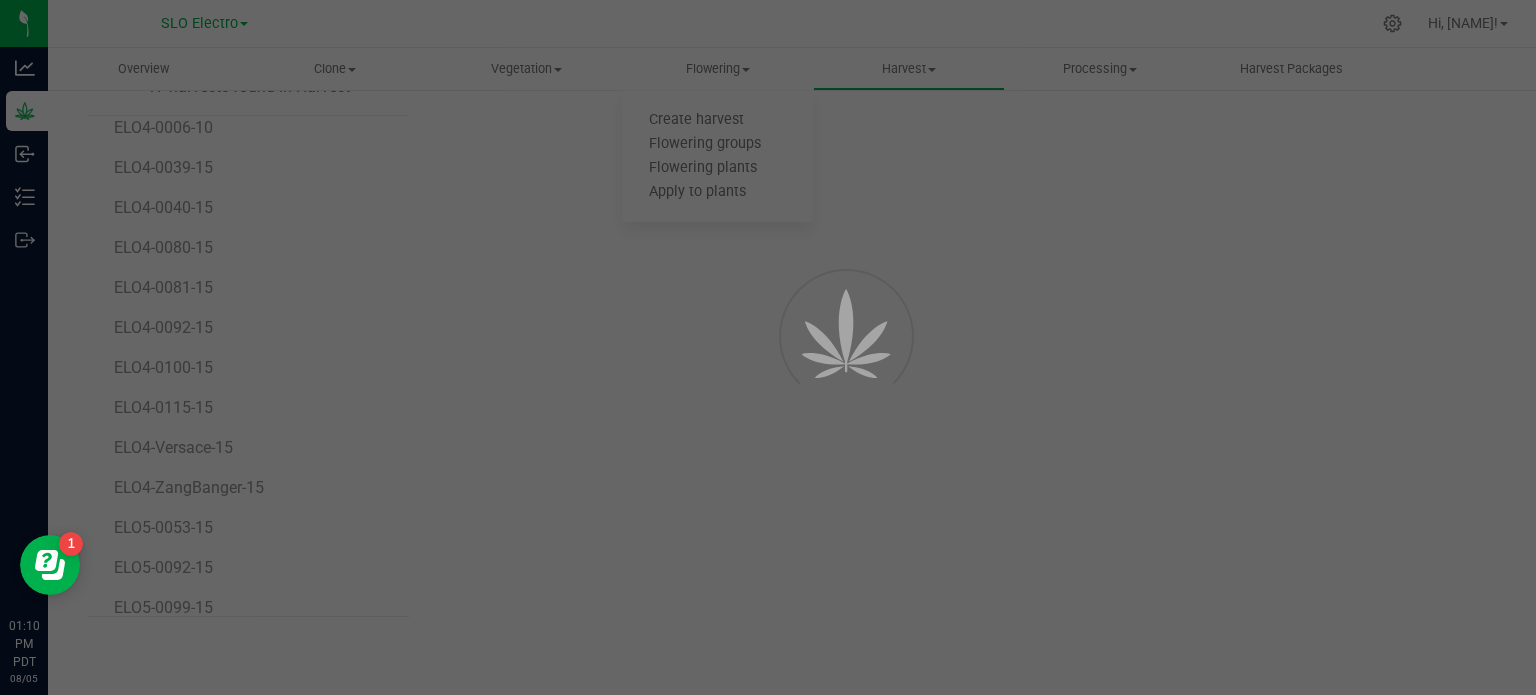 scroll, scrollTop: 156, scrollLeft: 0, axis: vertical 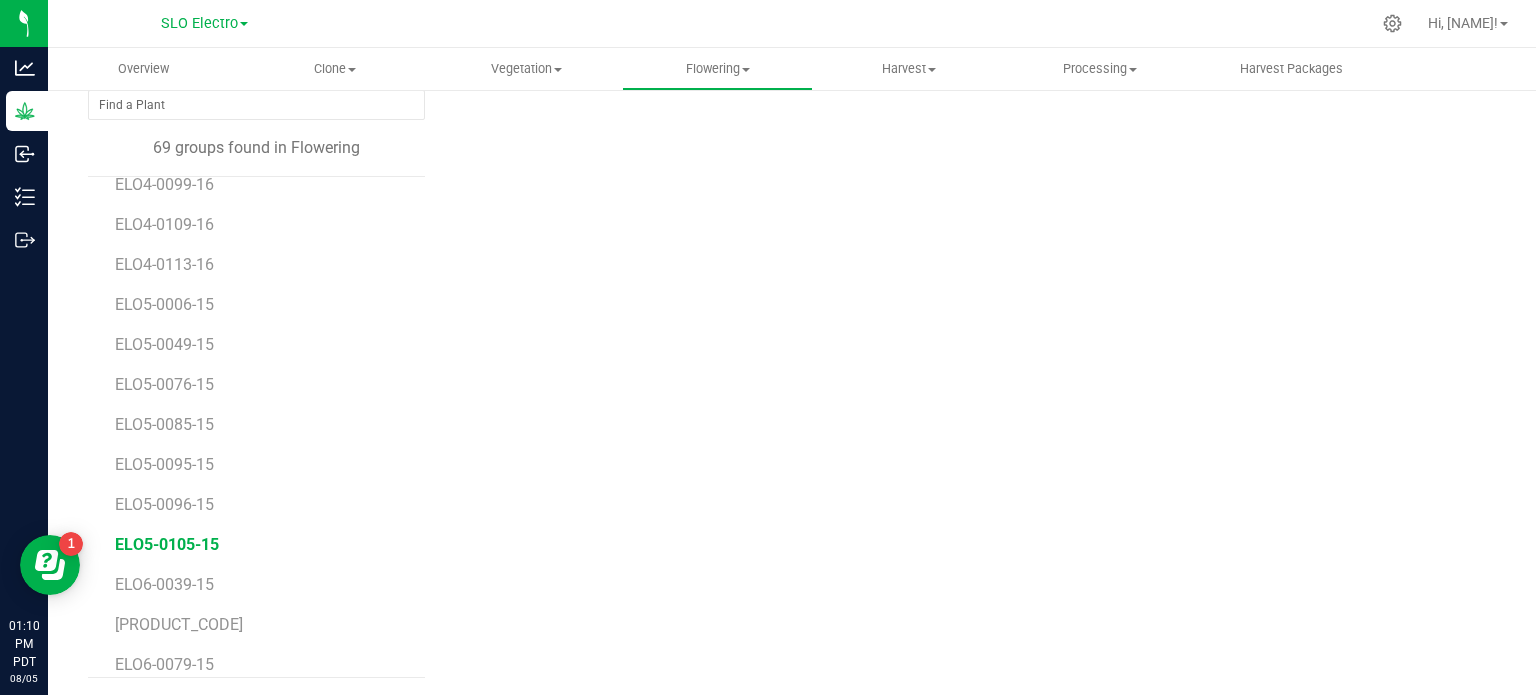 click on "ELO5-0105-15" at bounding box center [167, 544] 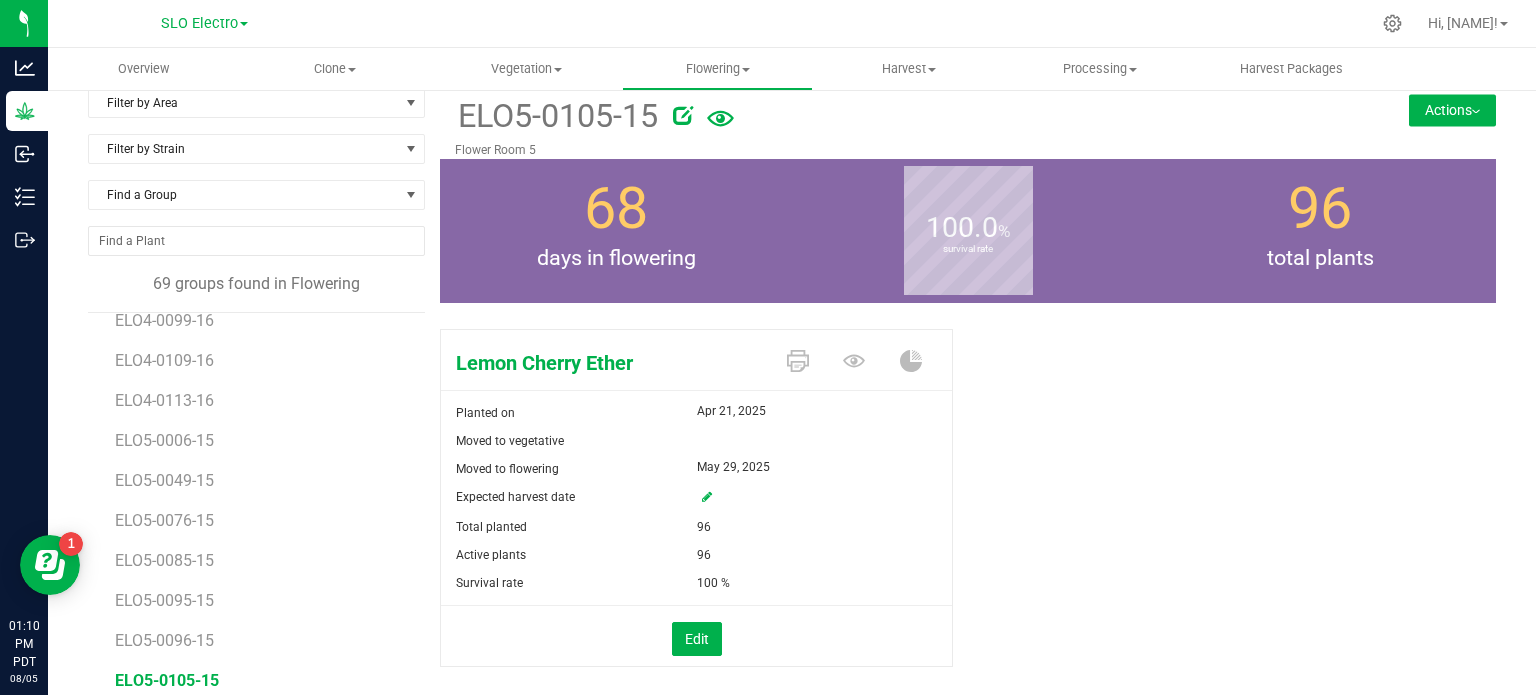 scroll, scrollTop: 0, scrollLeft: 0, axis: both 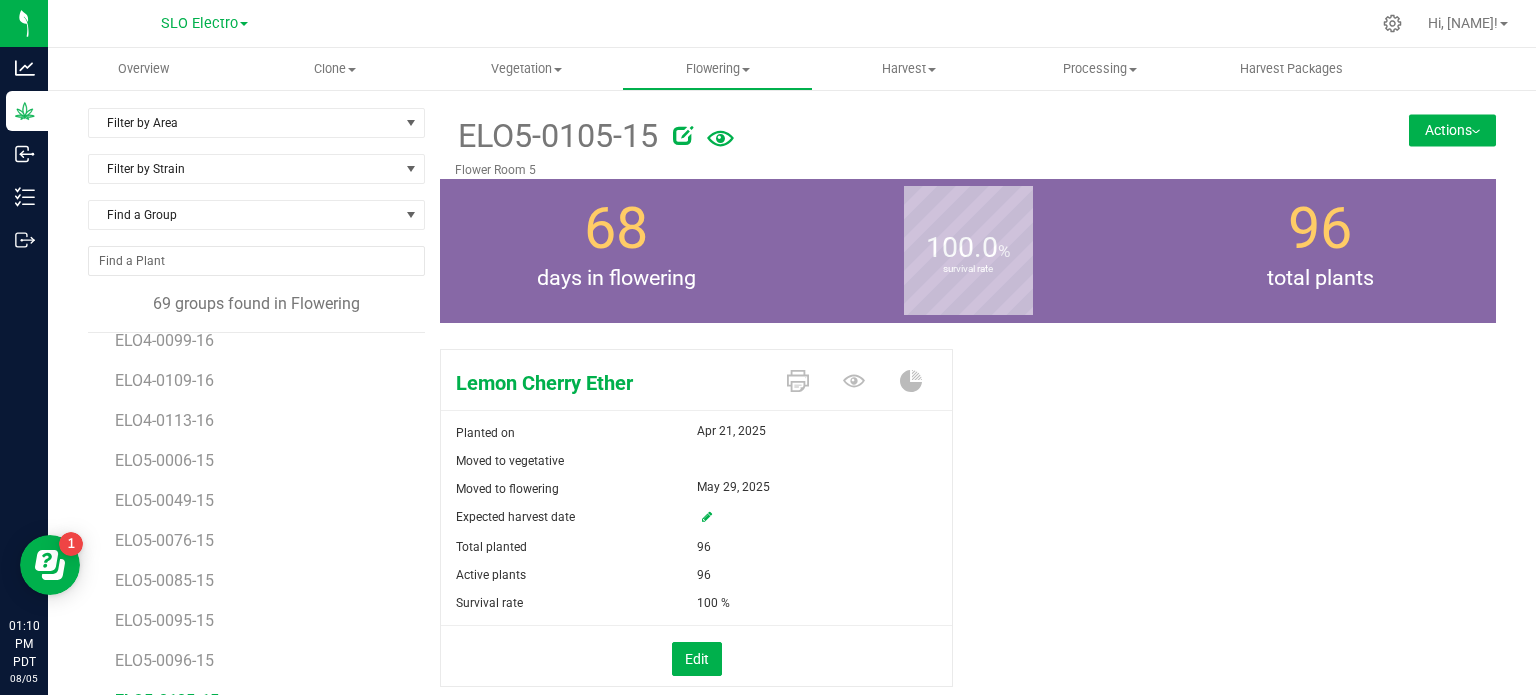 click on "Actions" at bounding box center (1452, 130) 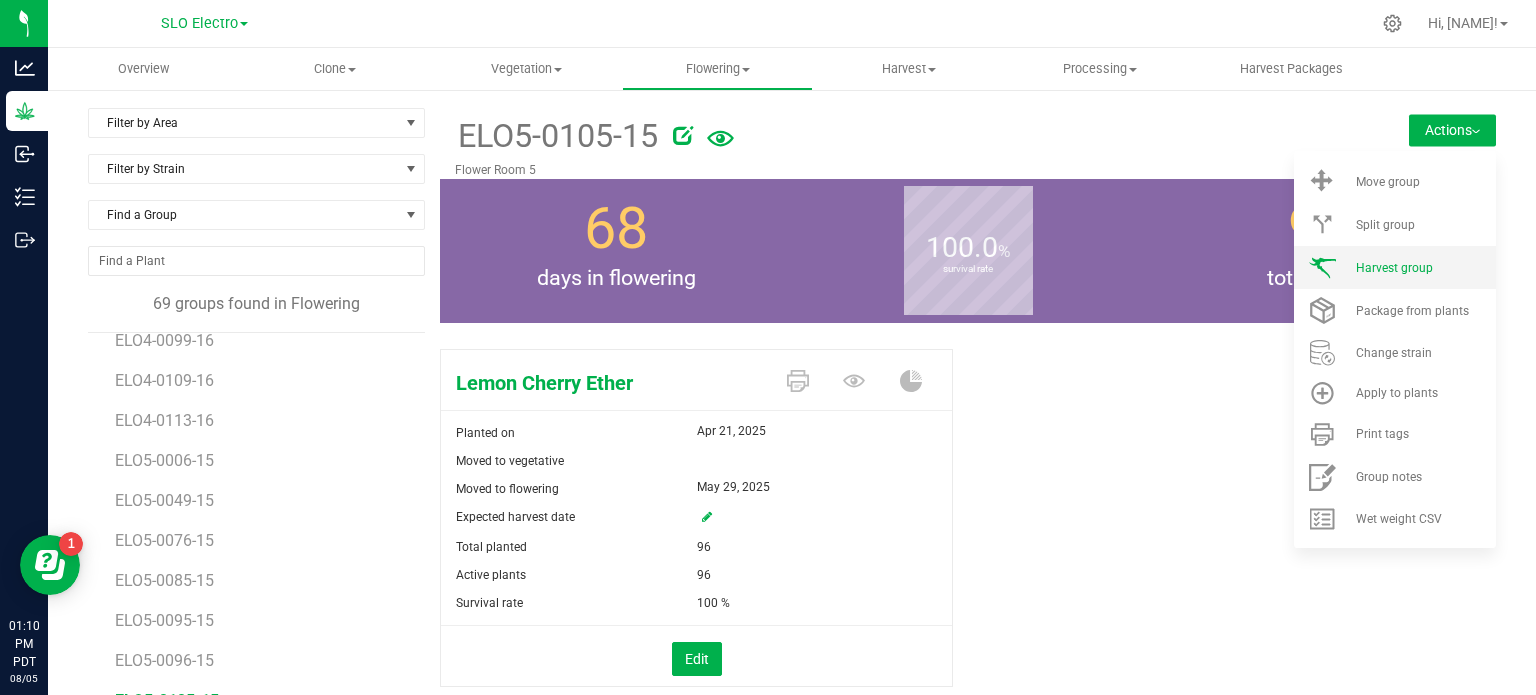 click on "Harvest group" at bounding box center [1395, 267] 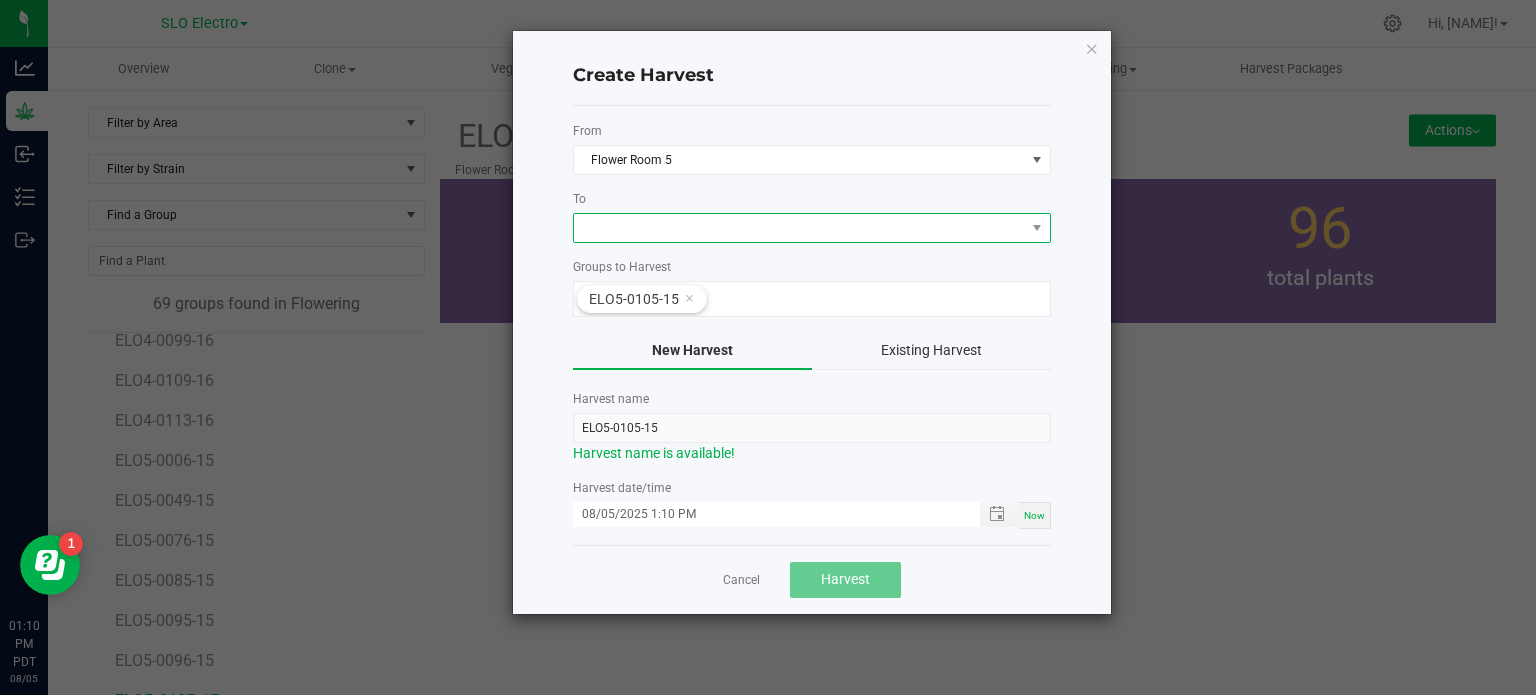click at bounding box center (799, 228) 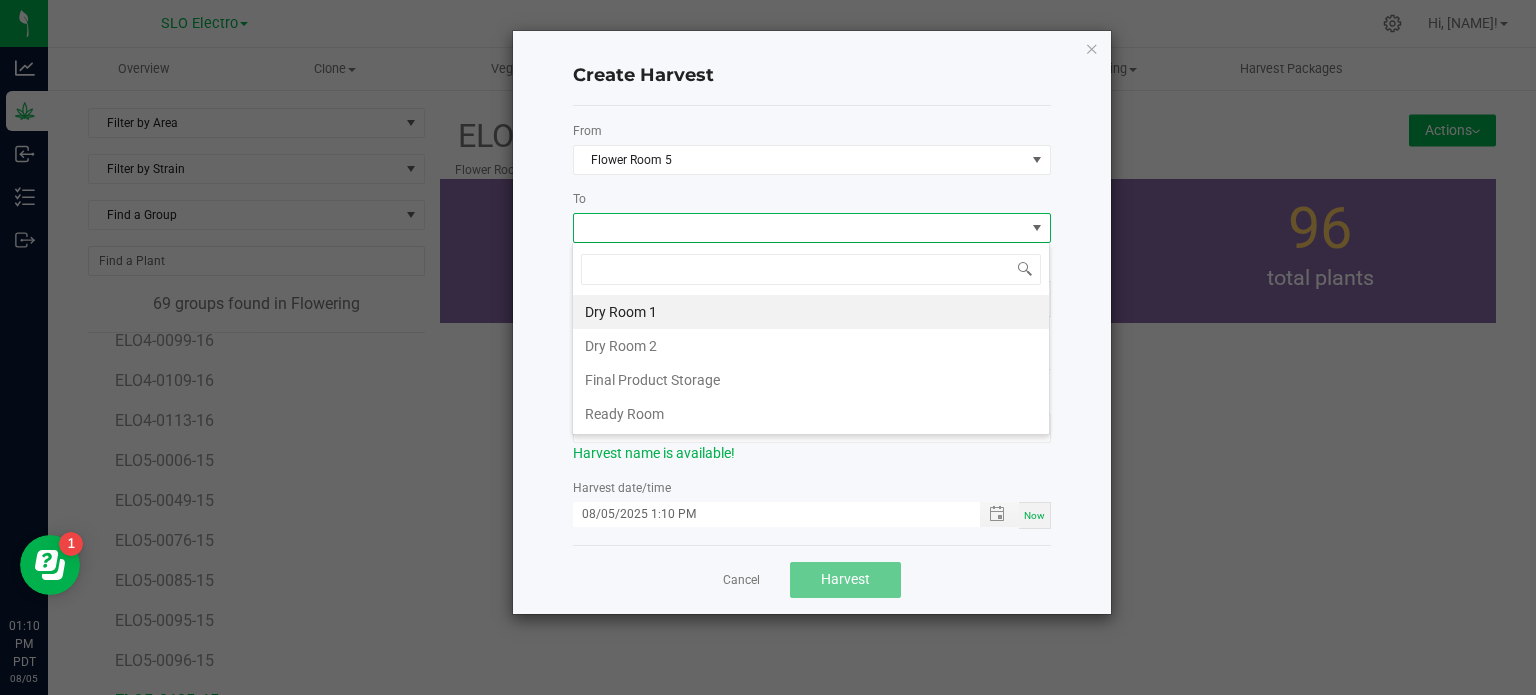 scroll, scrollTop: 99970, scrollLeft: 99521, axis: both 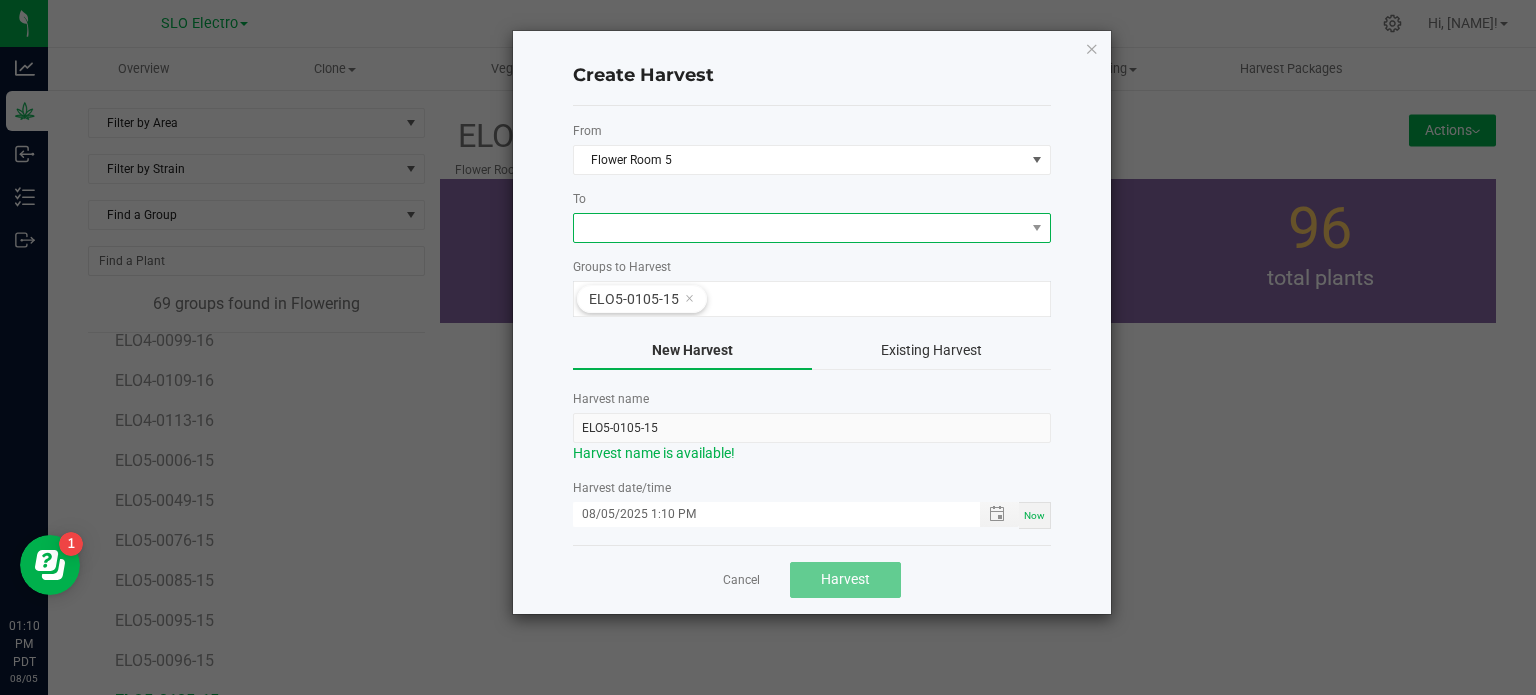 click at bounding box center (799, 228) 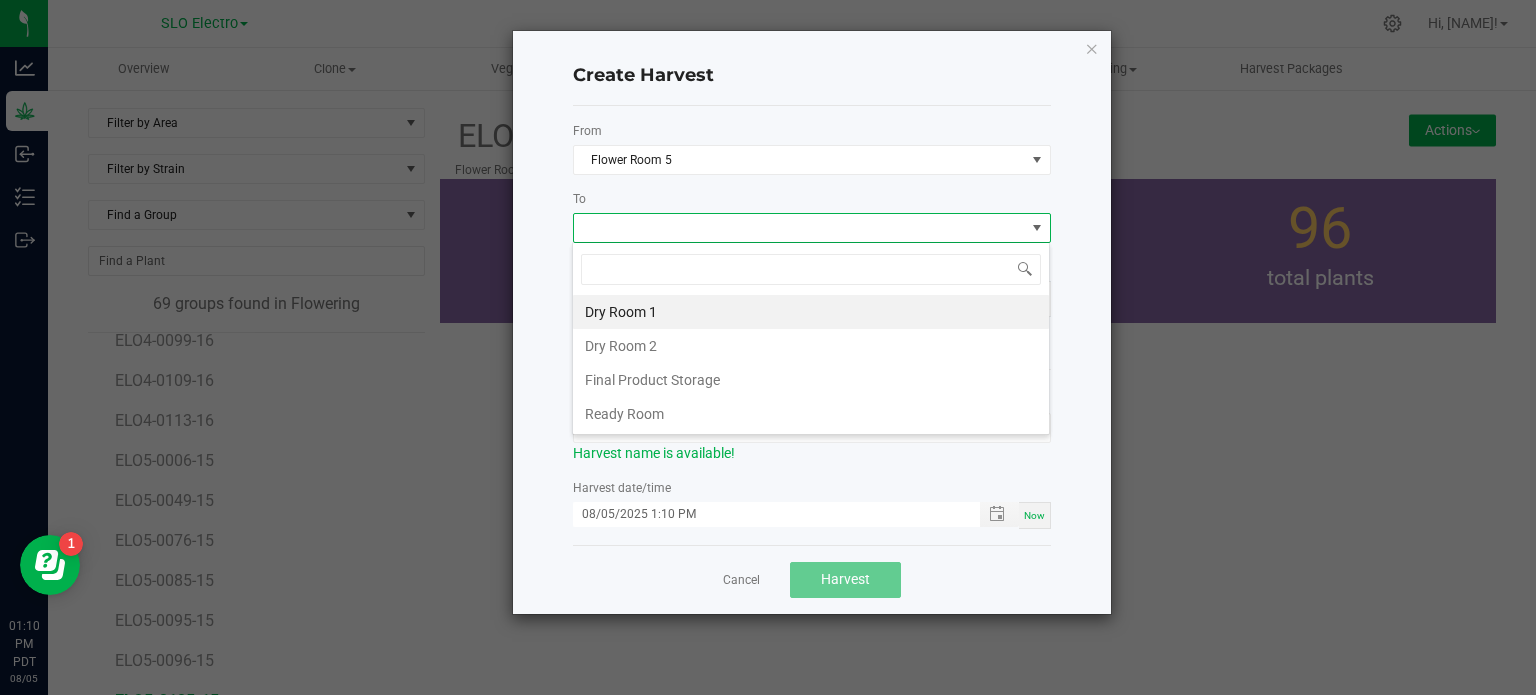 scroll, scrollTop: 99970, scrollLeft: 99521, axis: both 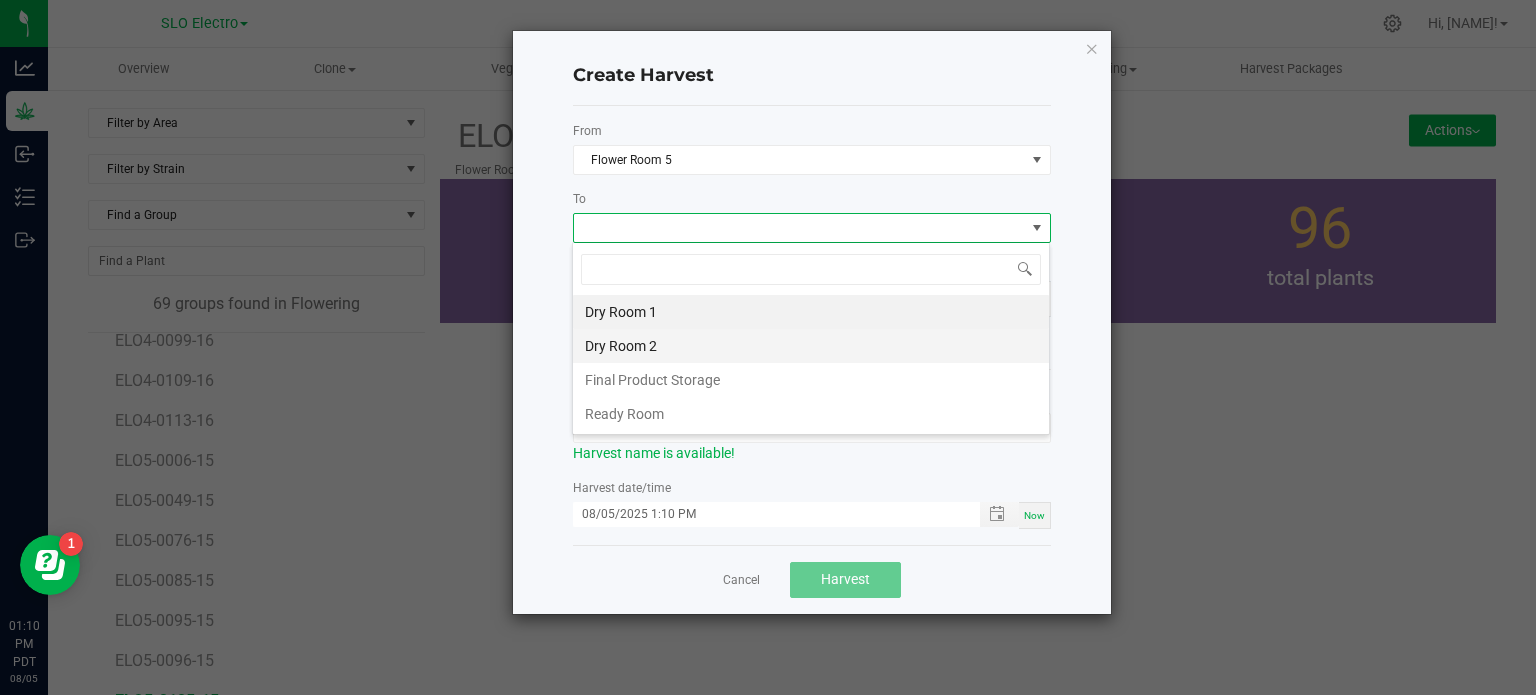 click on "Dry Room 2" at bounding box center (811, 346) 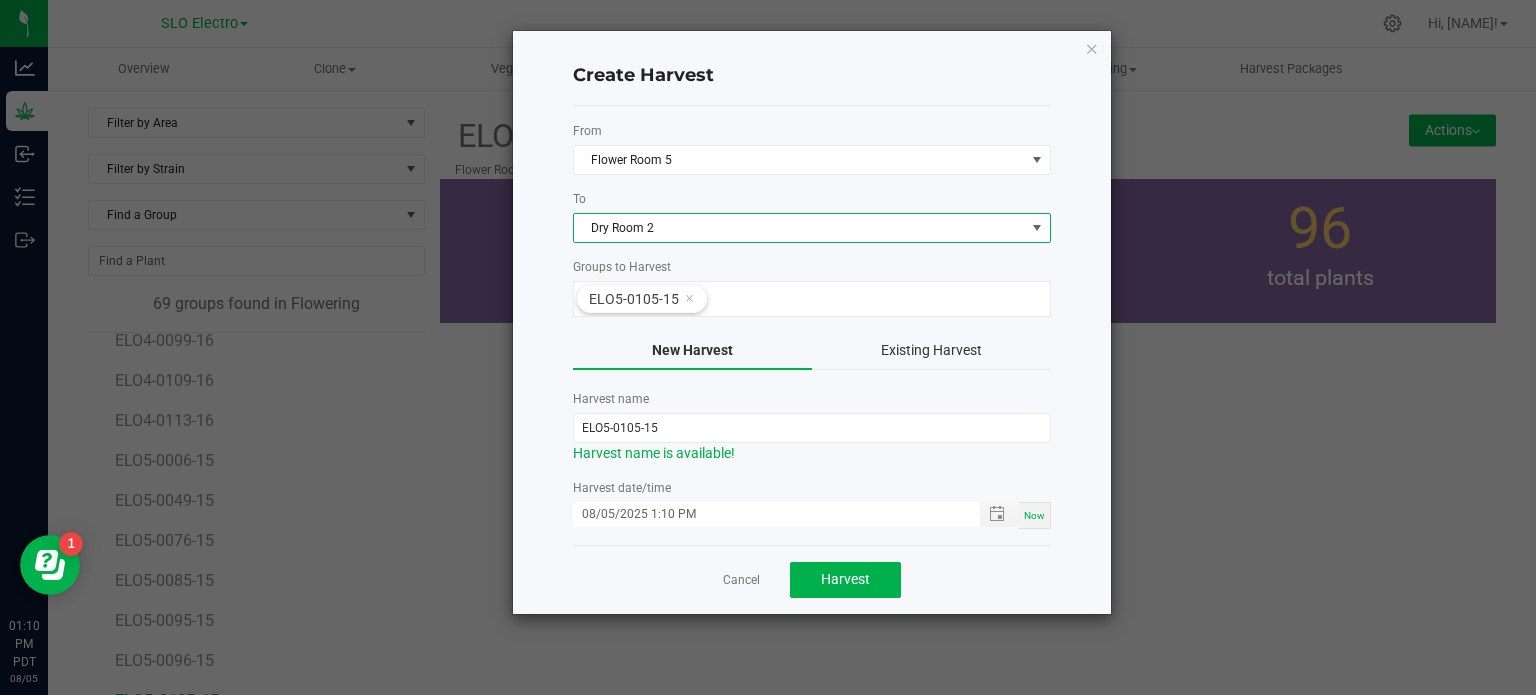 click on "Cancel   Harvest" 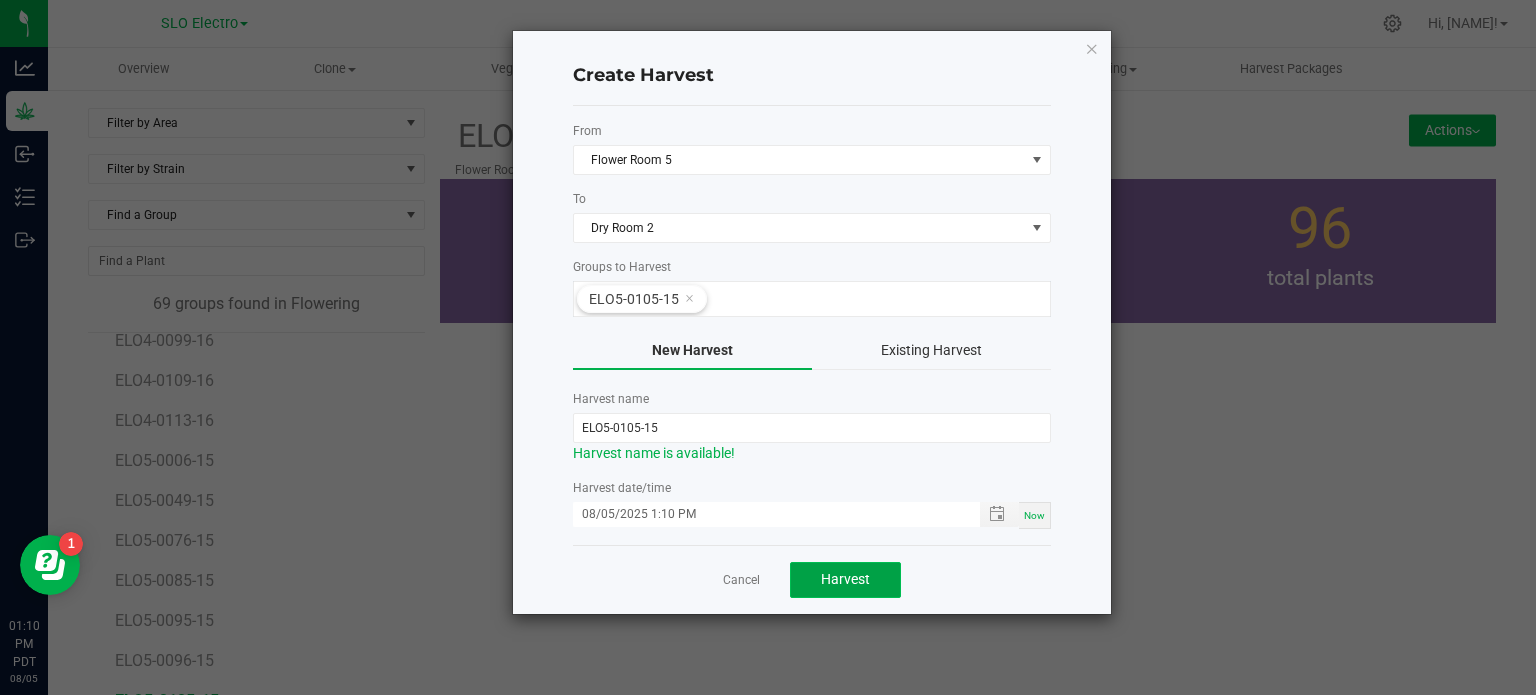 click on "Harvest" 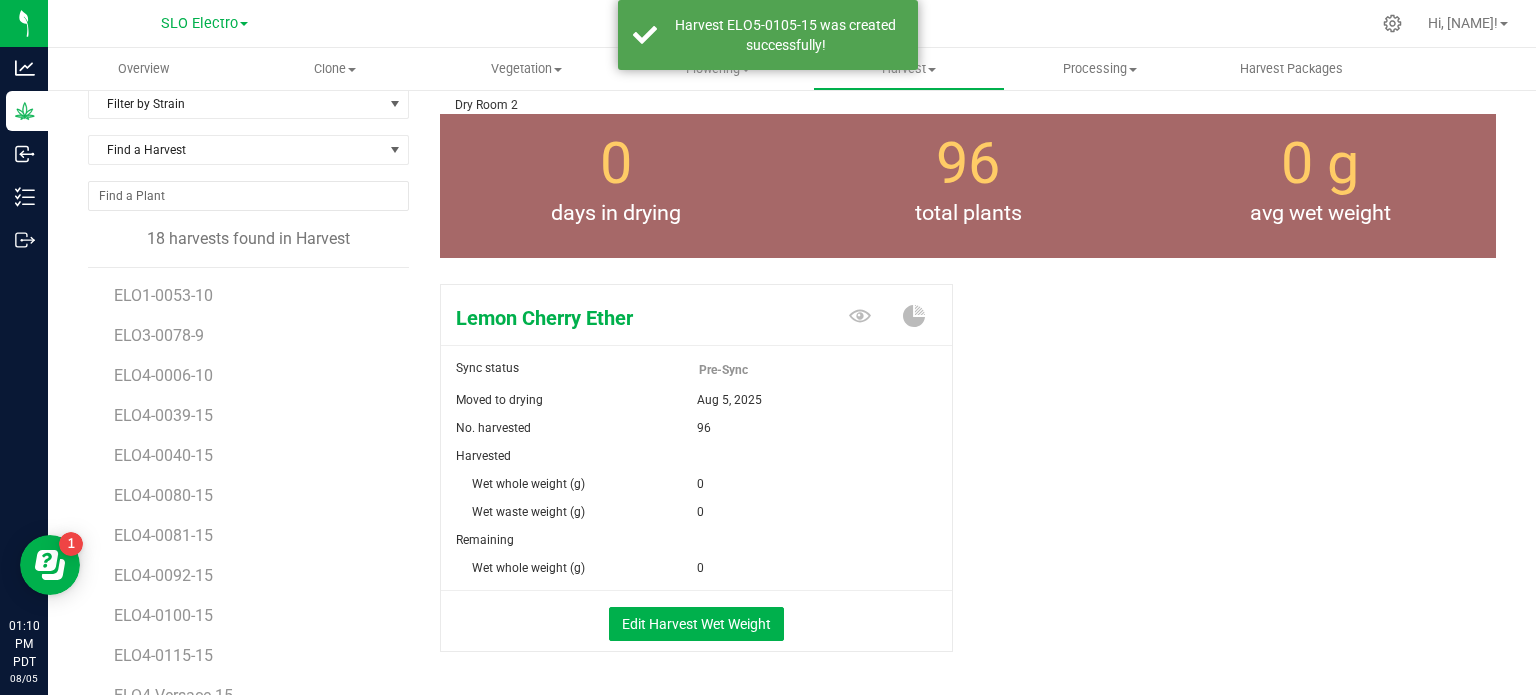 scroll, scrollTop: 100, scrollLeft: 0, axis: vertical 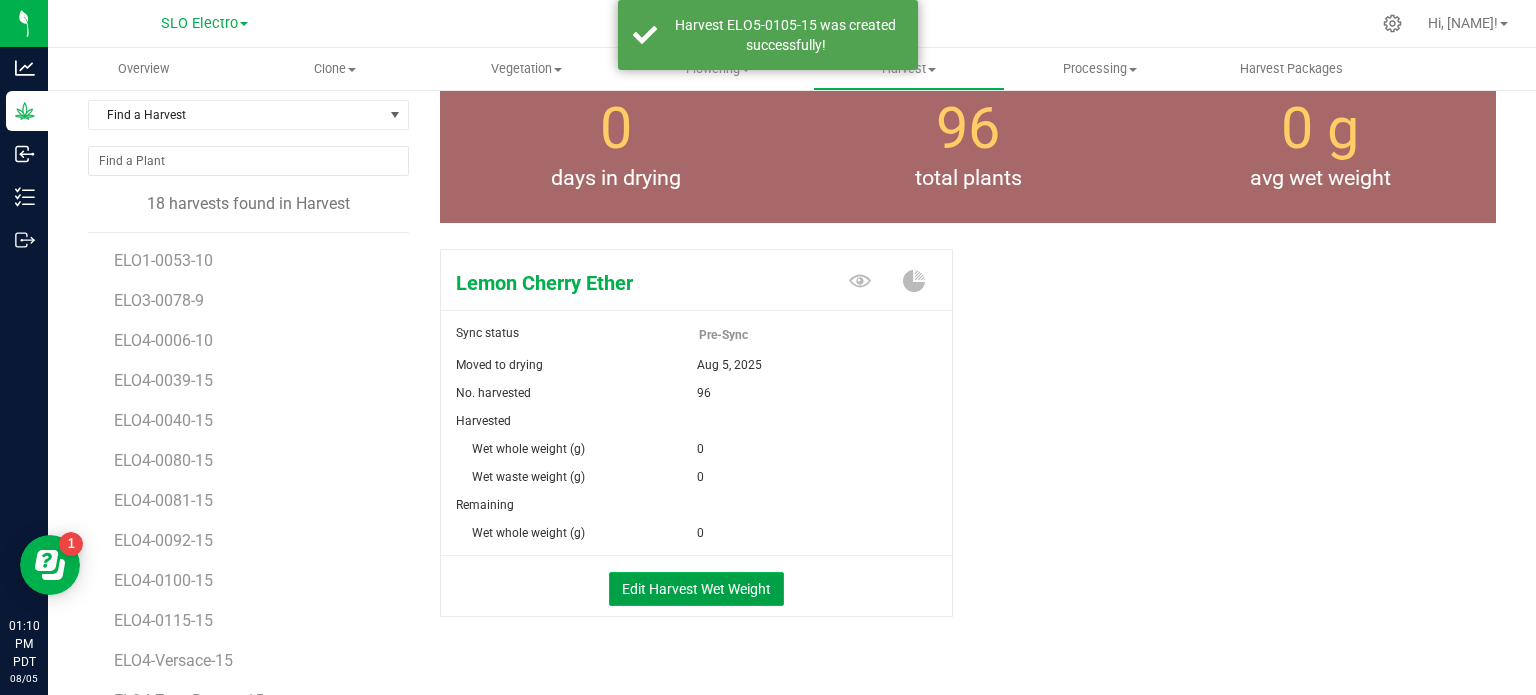 click on "Edit Harvest Wet Weight" at bounding box center [696, 589] 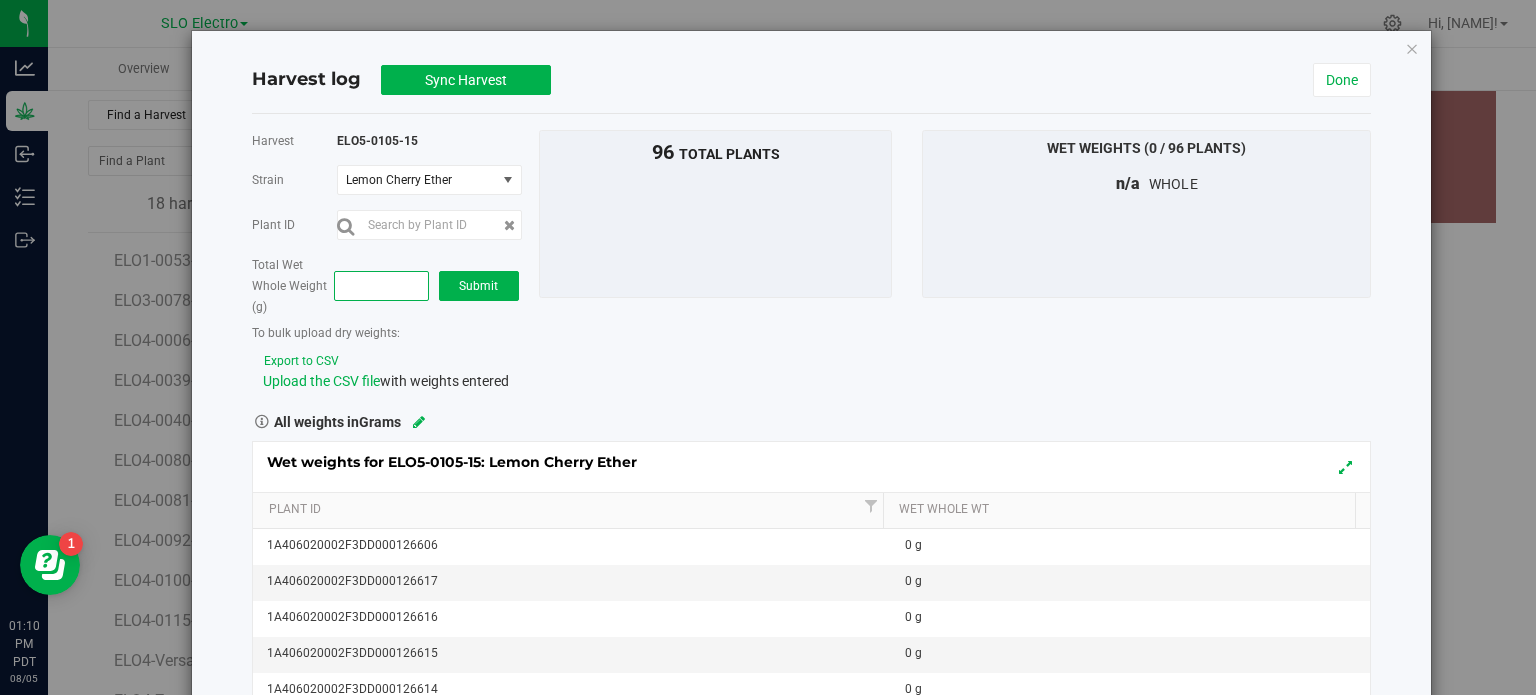 click at bounding box center (381, 286) 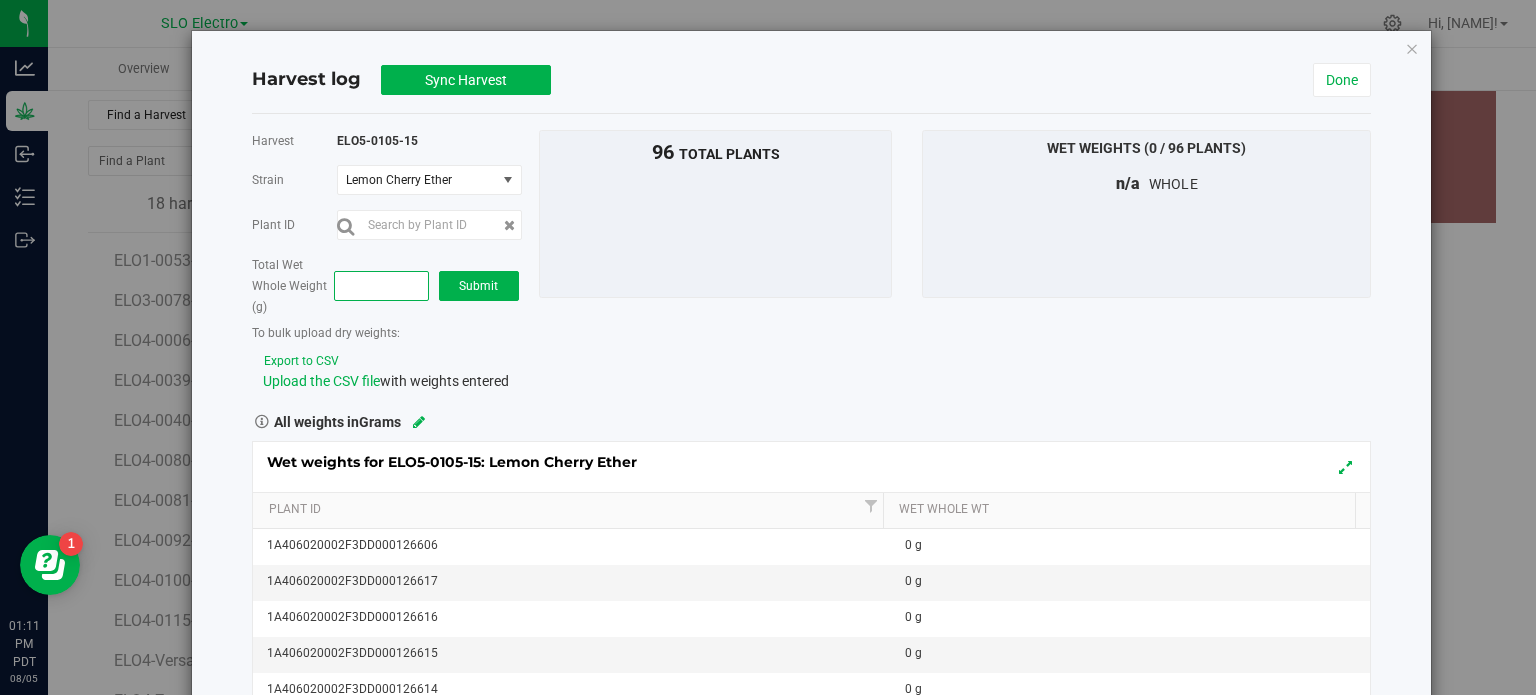 click at bounding box center (381, 286) 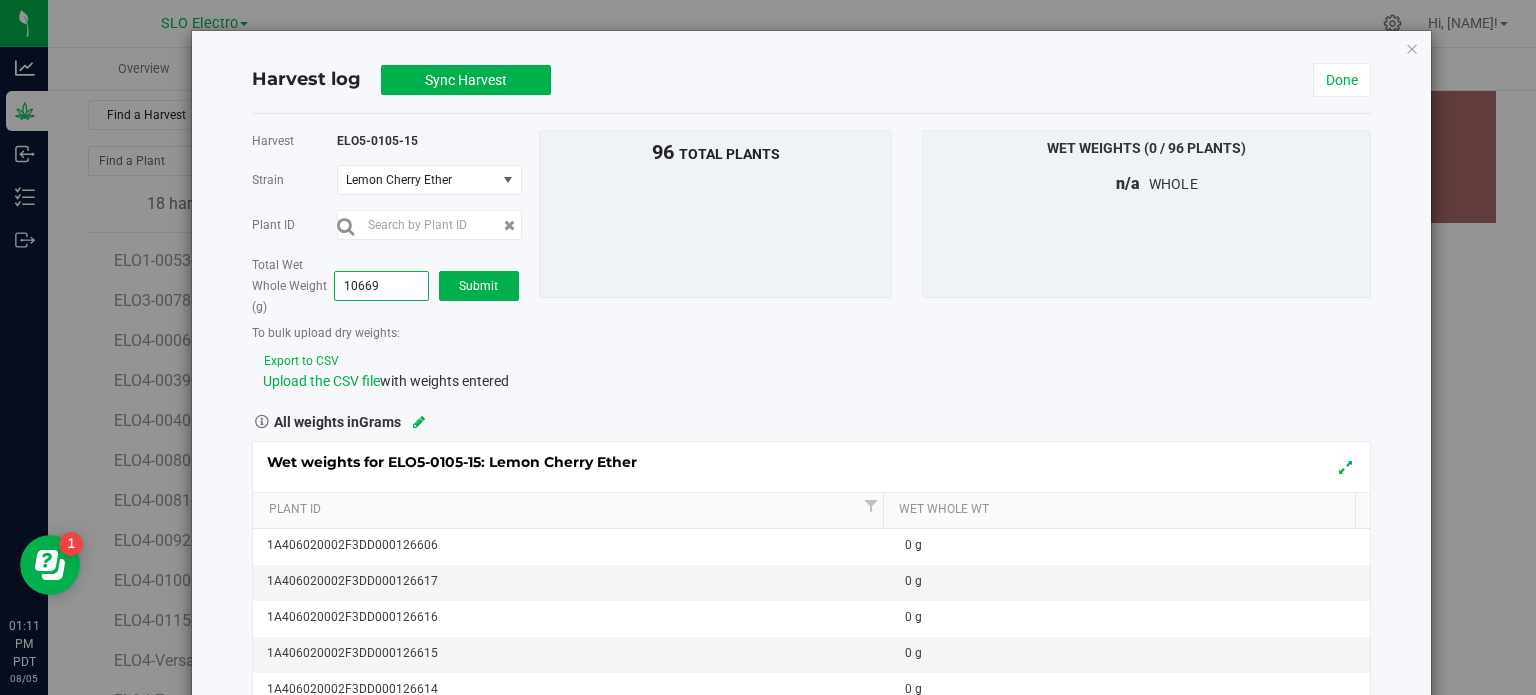 type on "106690" 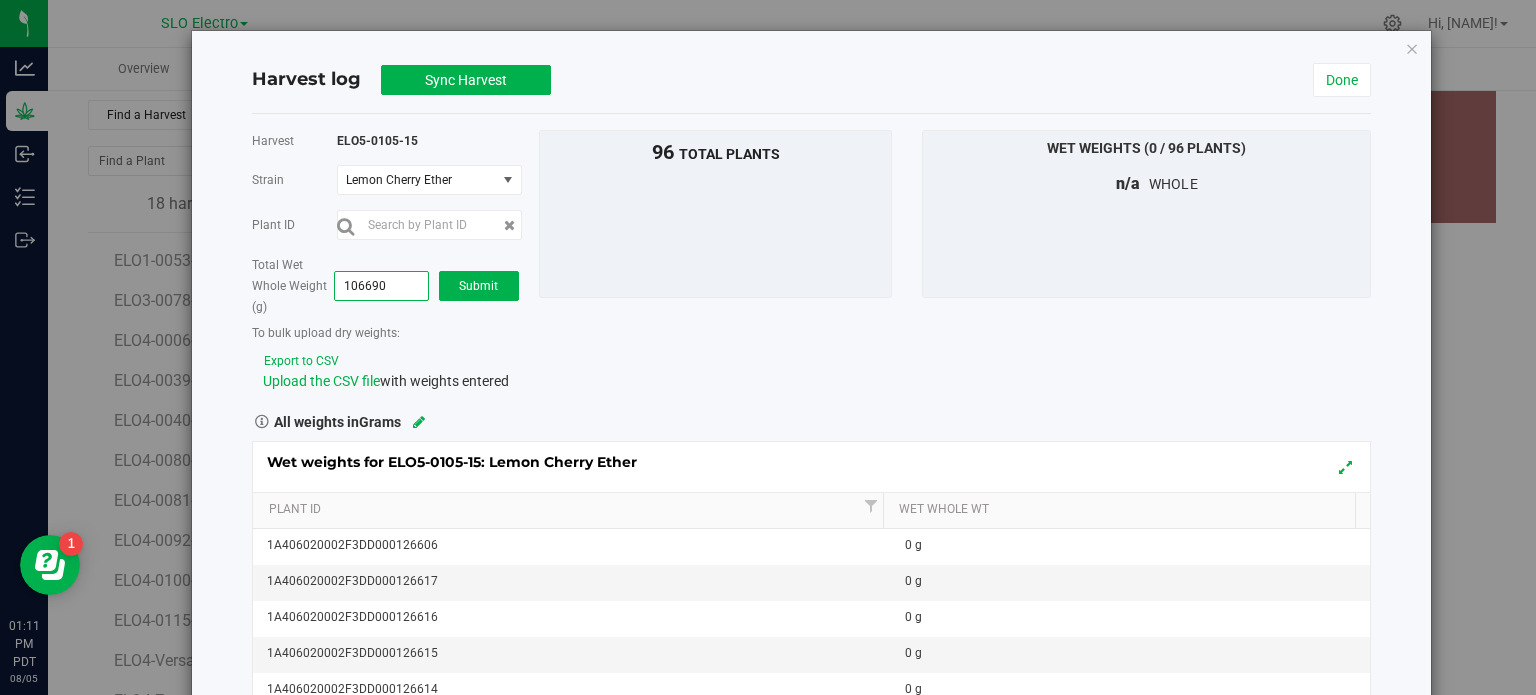 type on "106,690.0000" 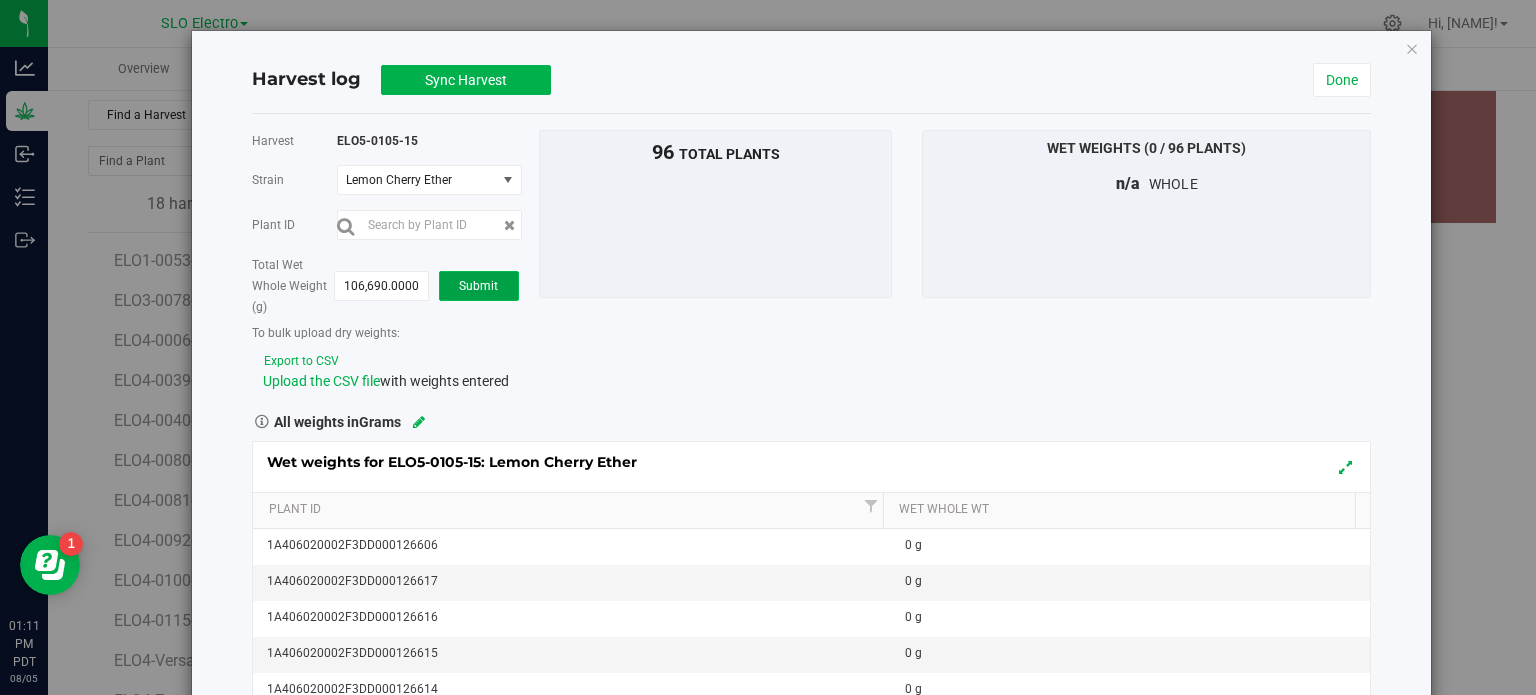 click on "Submit" at bounding box center [479, 286] 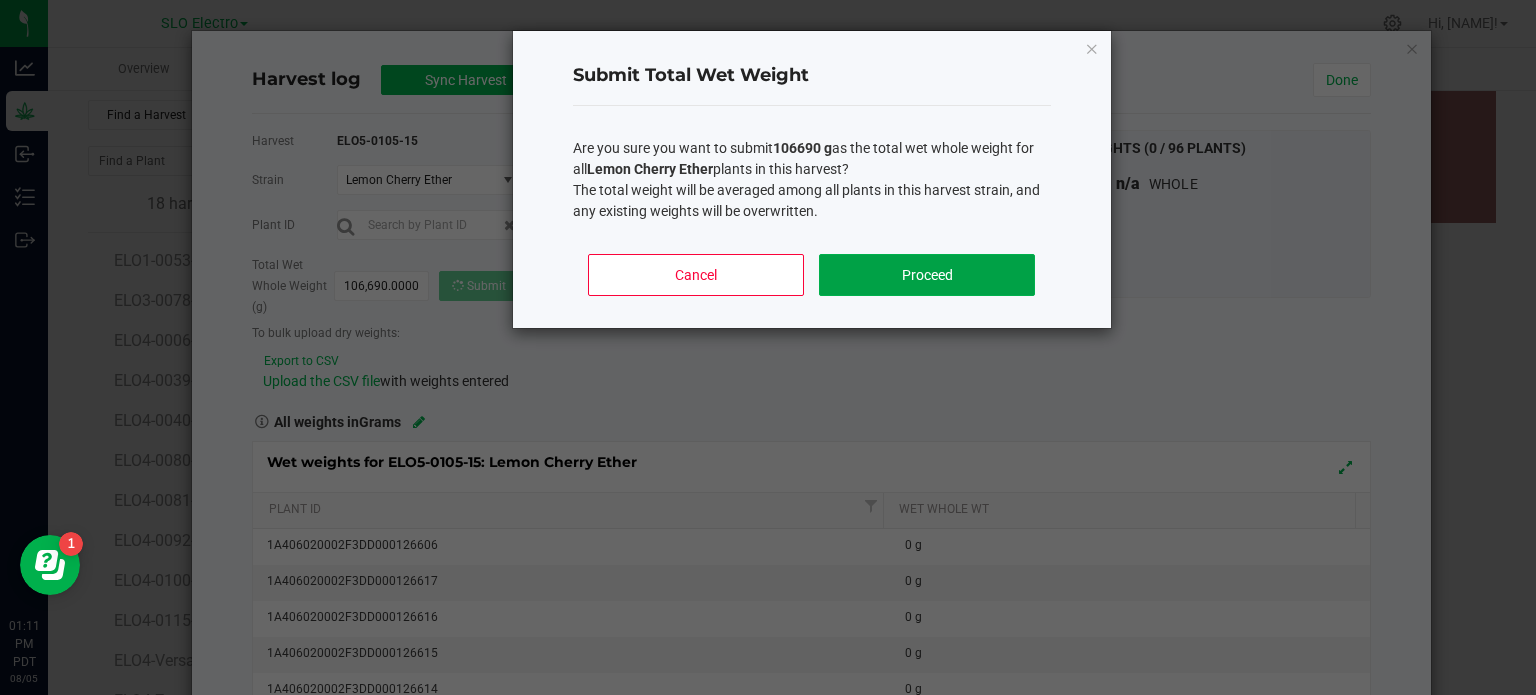 click on "Proceed" 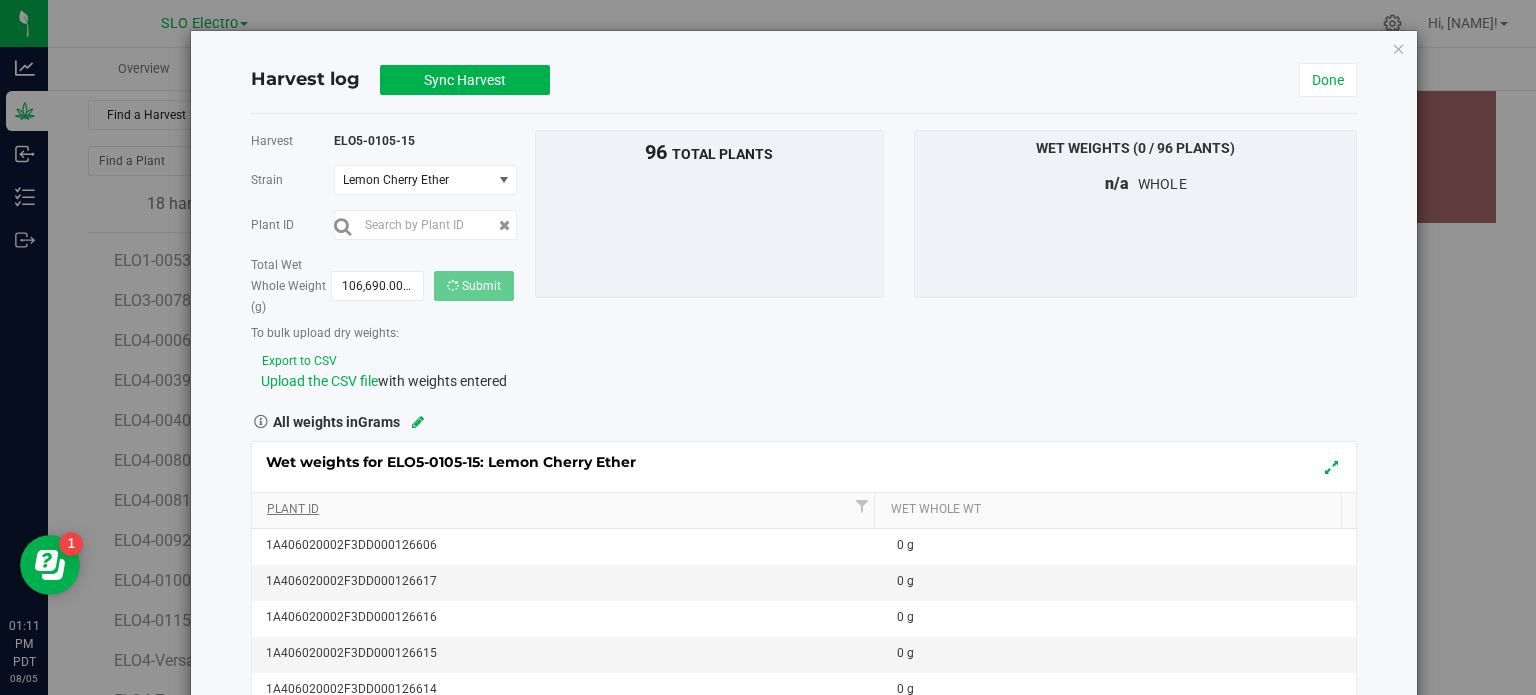 type 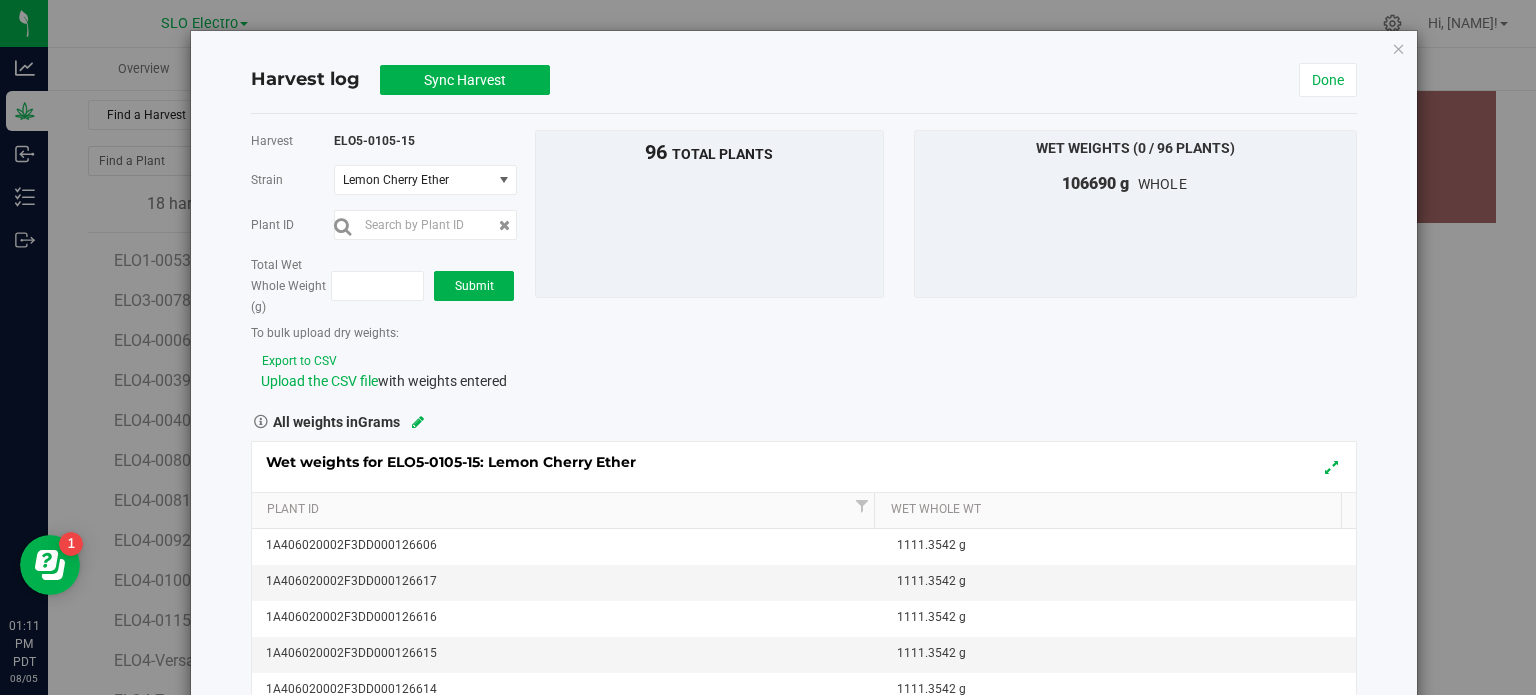 click on "Harvest log
Sync Harvest
Done" at bounding box center [804, 80] 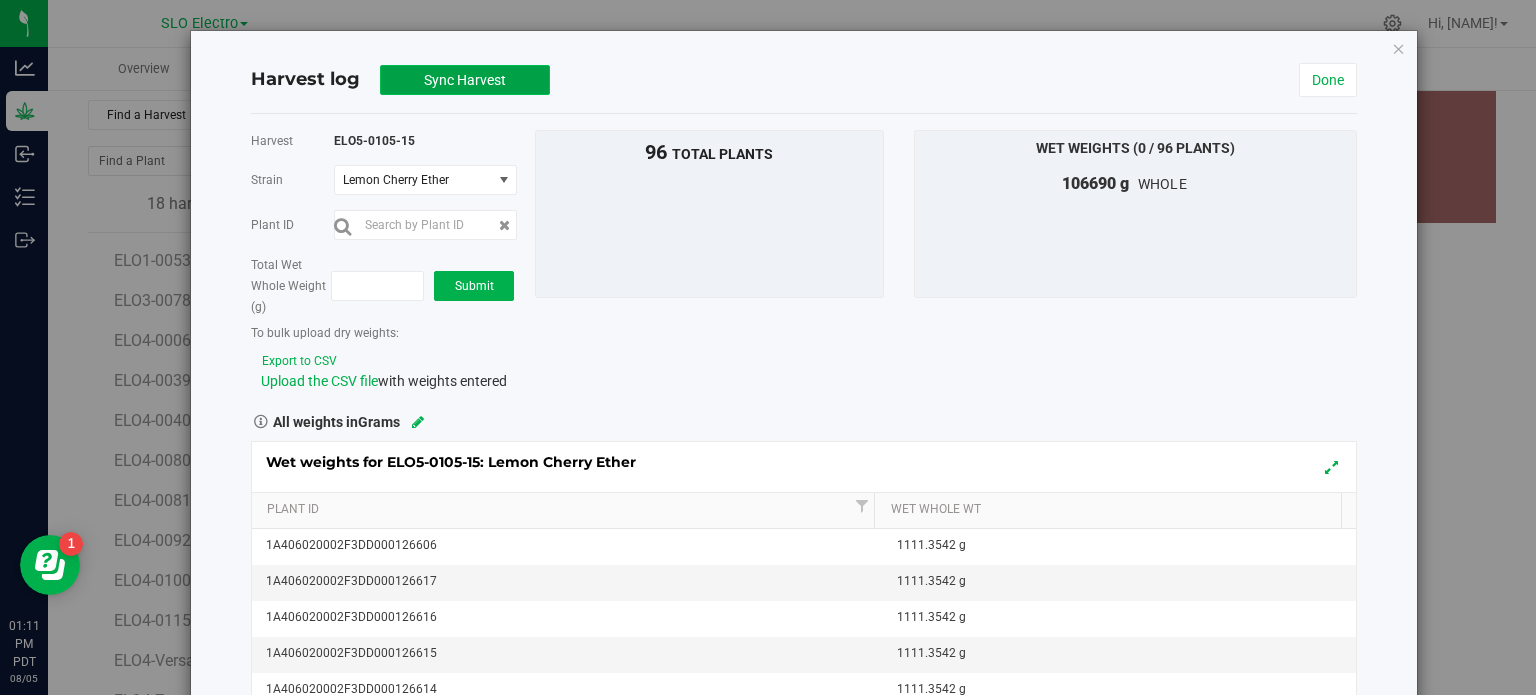 click on "Sync Harvest" at bounding box center (465, 80) 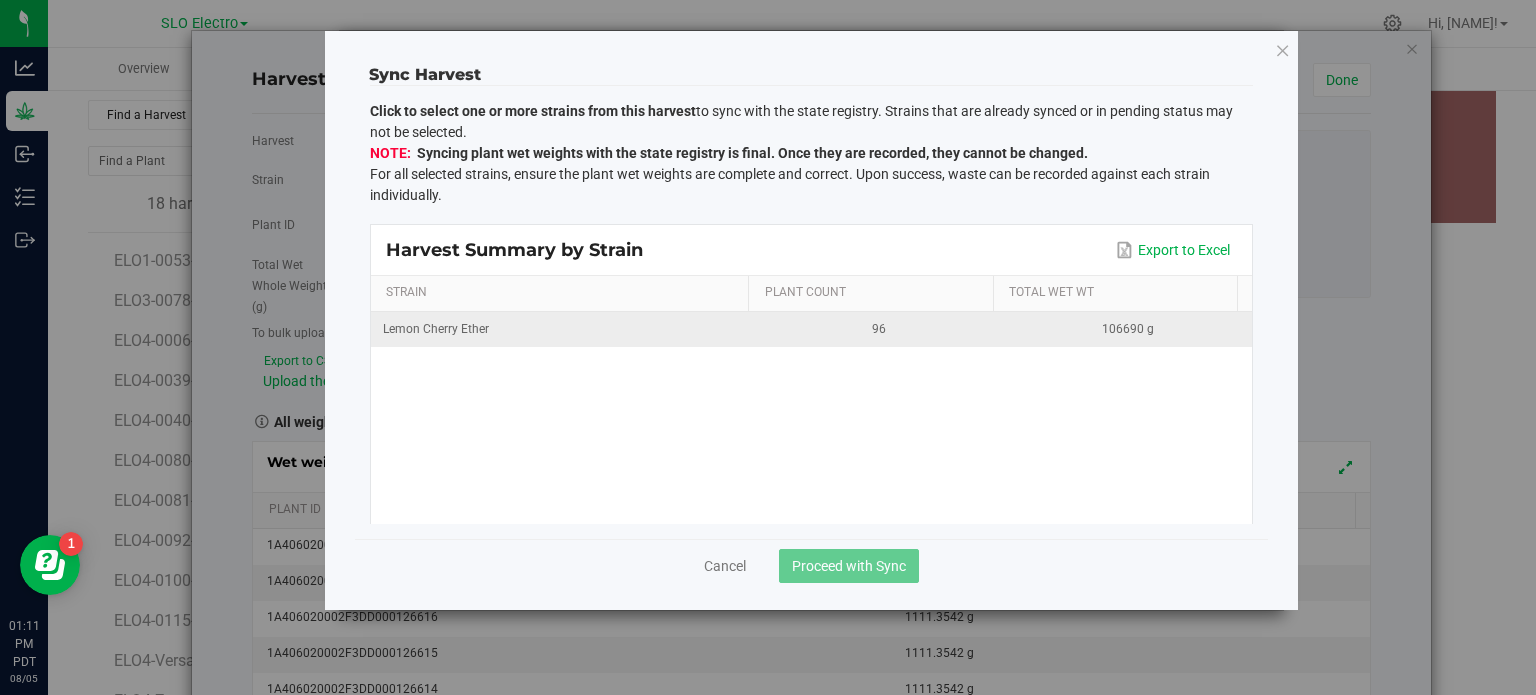 click on "Lemon Cherry Ether" at bounding box center (563, 329) 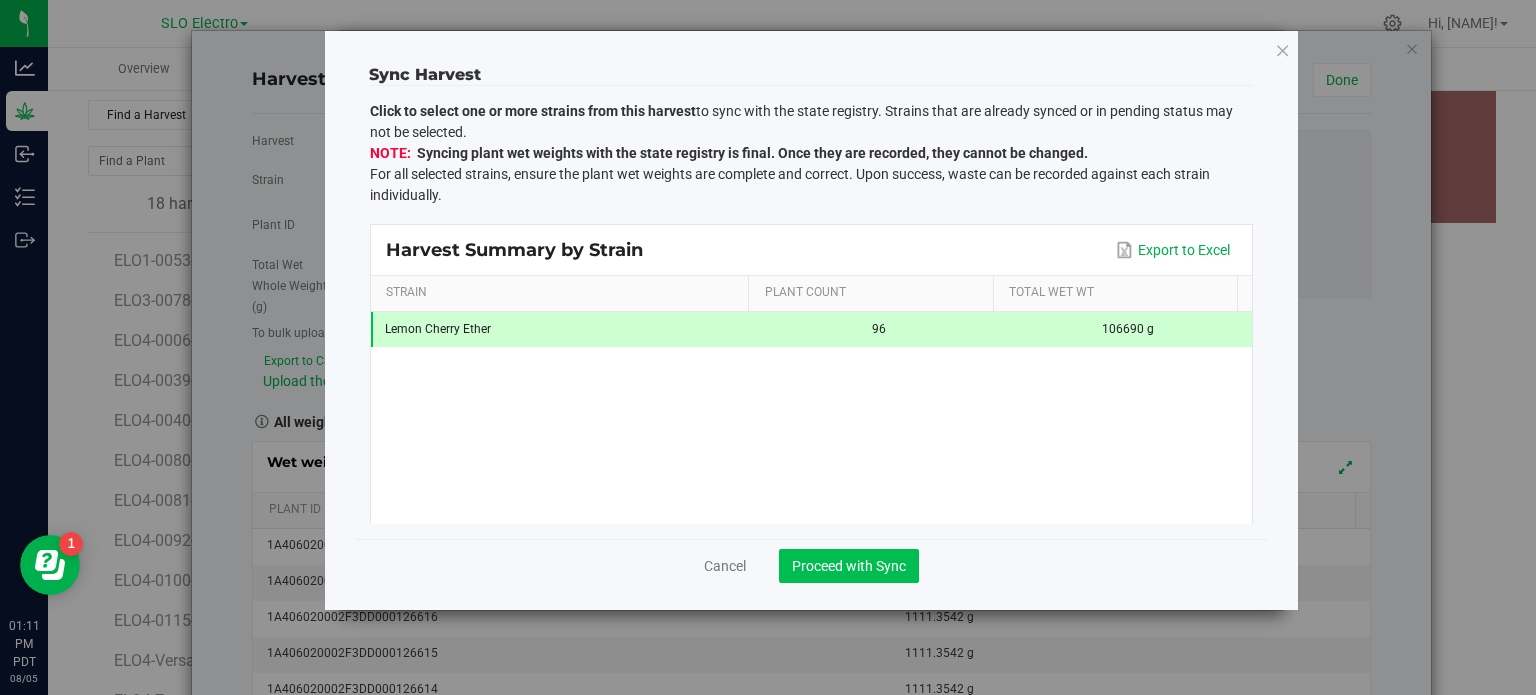 click on "Cancel
Proceed with Sync" at bounding box center [811, 575] 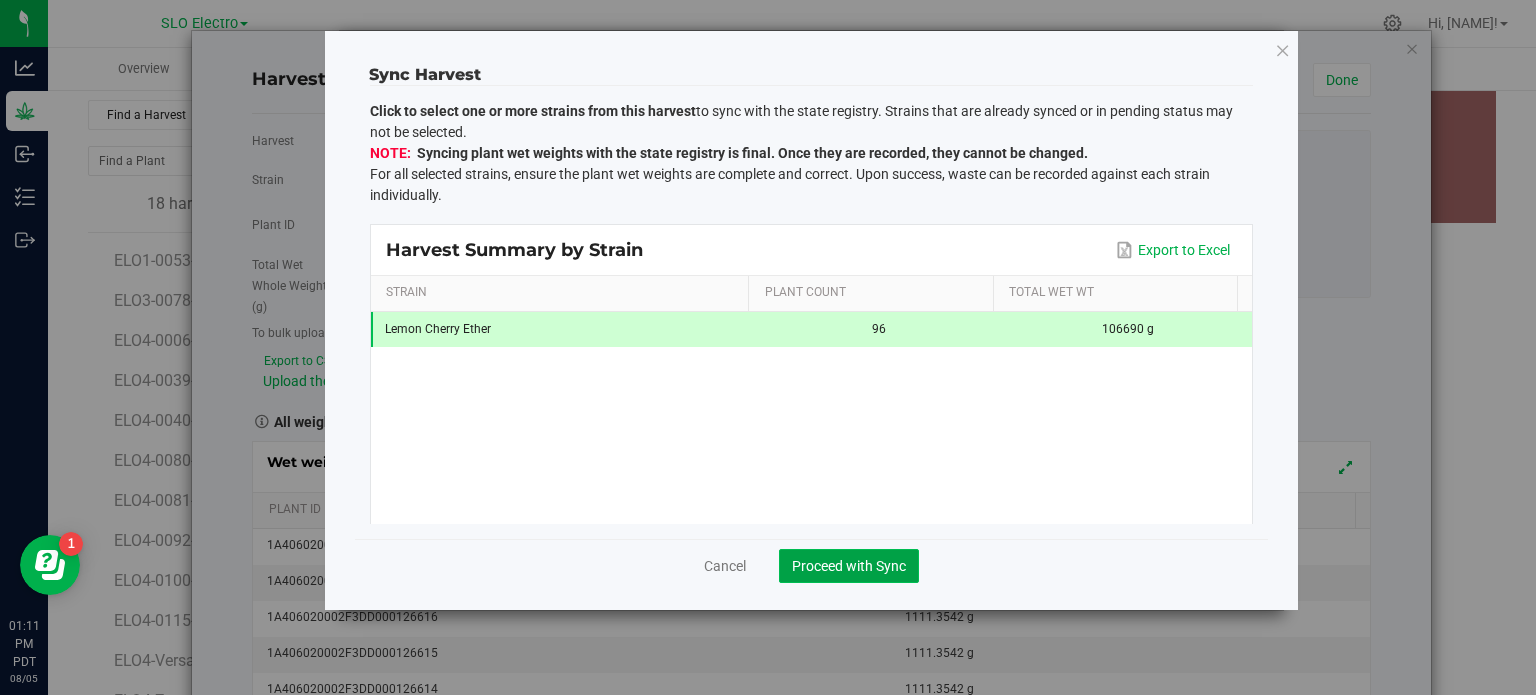 click on "Proceed with Sync" 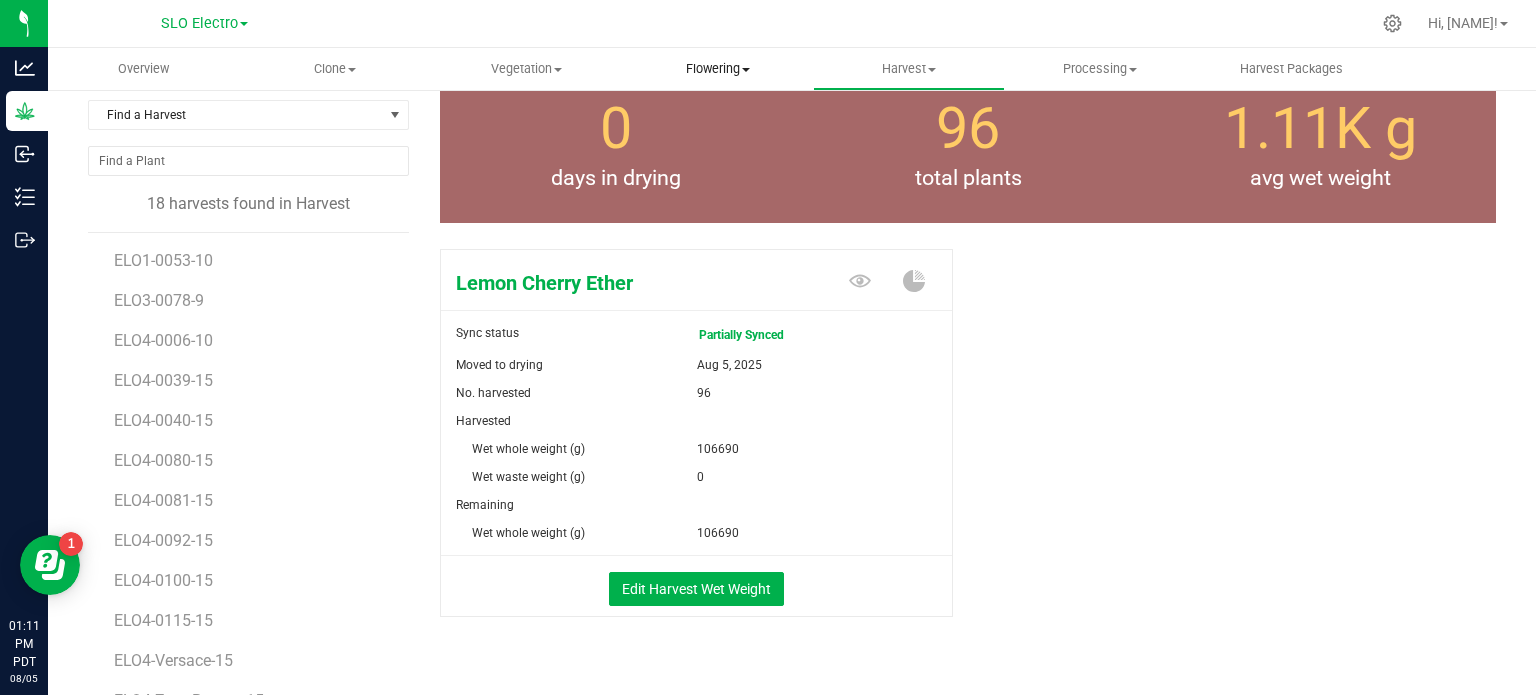 click on "Flowering" at bounding box center (717, 69) 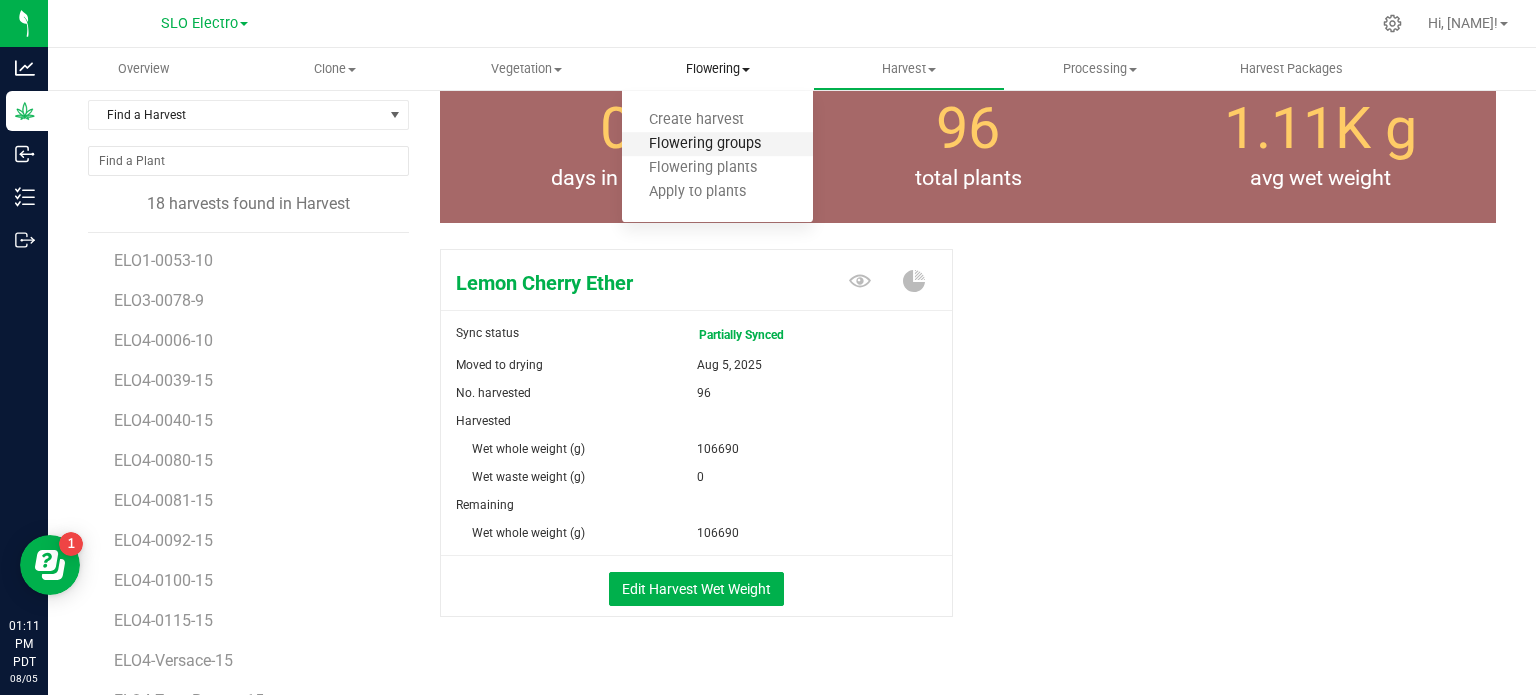 click on "Flowering groups" at bounding box center [705, 144] 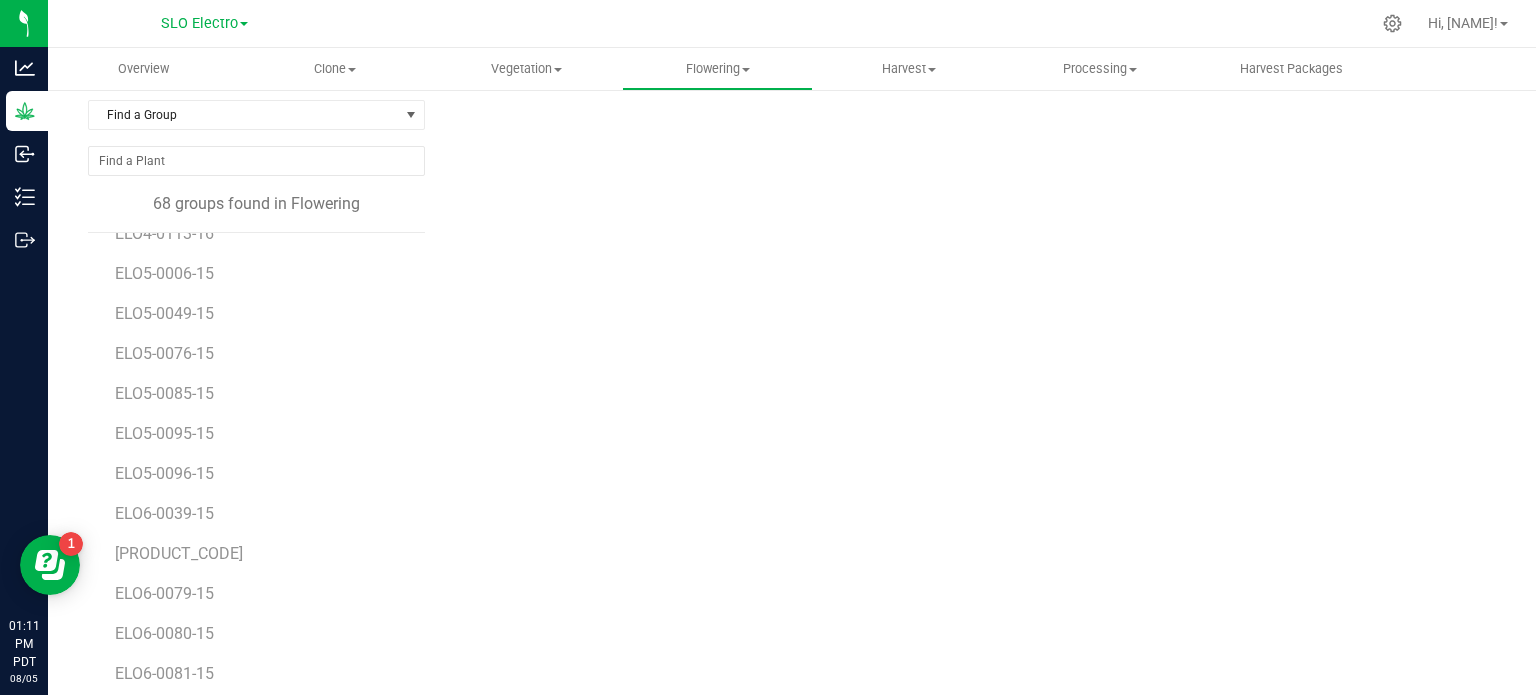 scroll, scrollTop: 1600, scrollLeft: 0, axis: vertical 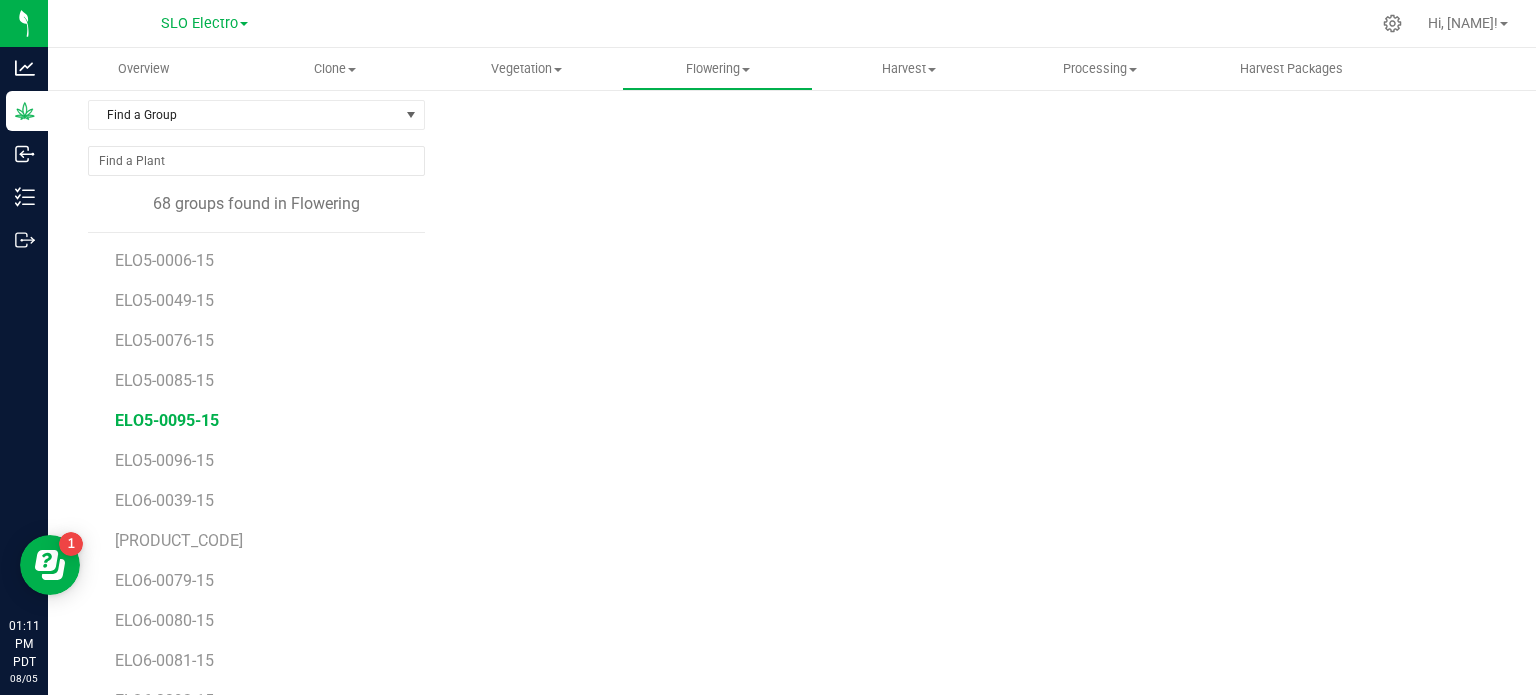 click on "ELO5-0095-15" at bounding box center [167, 420] 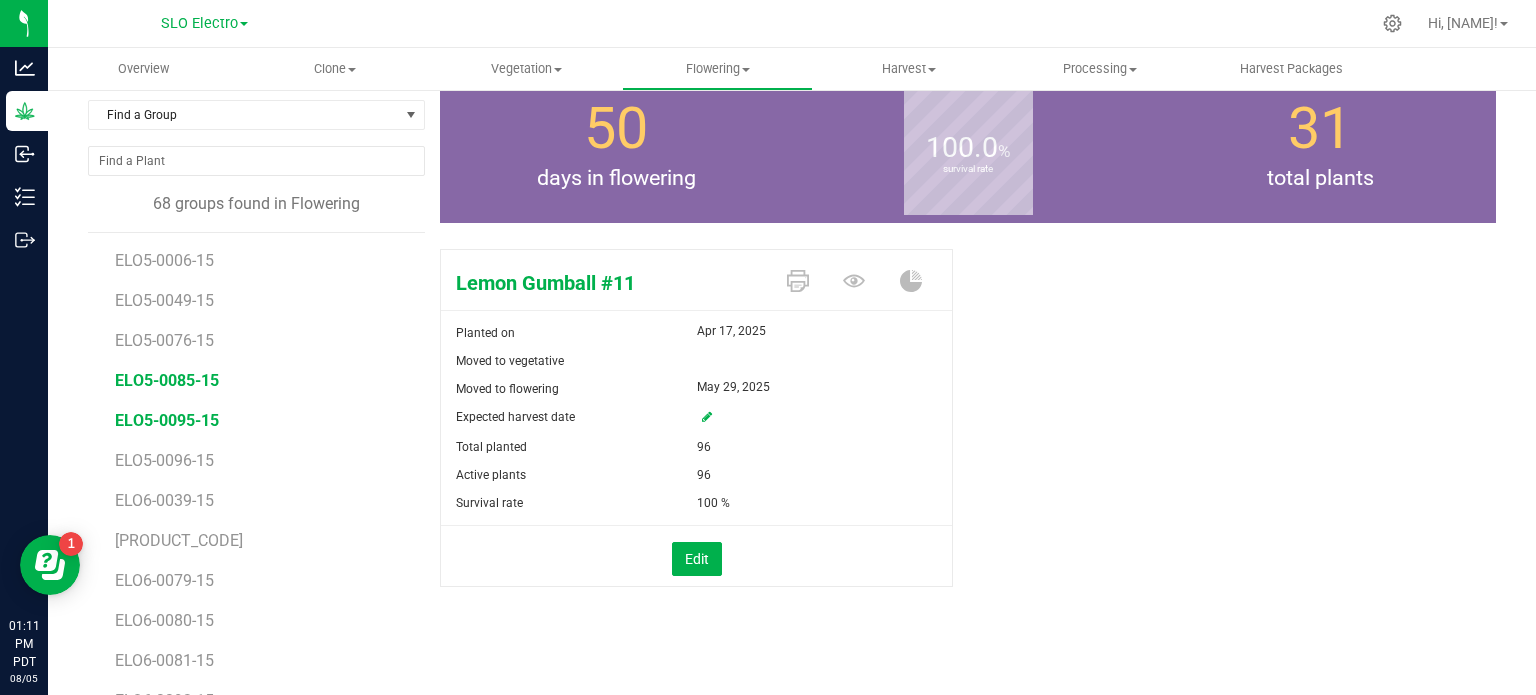 click on "ELO5-0085-15" at bounding box center (167, 380) 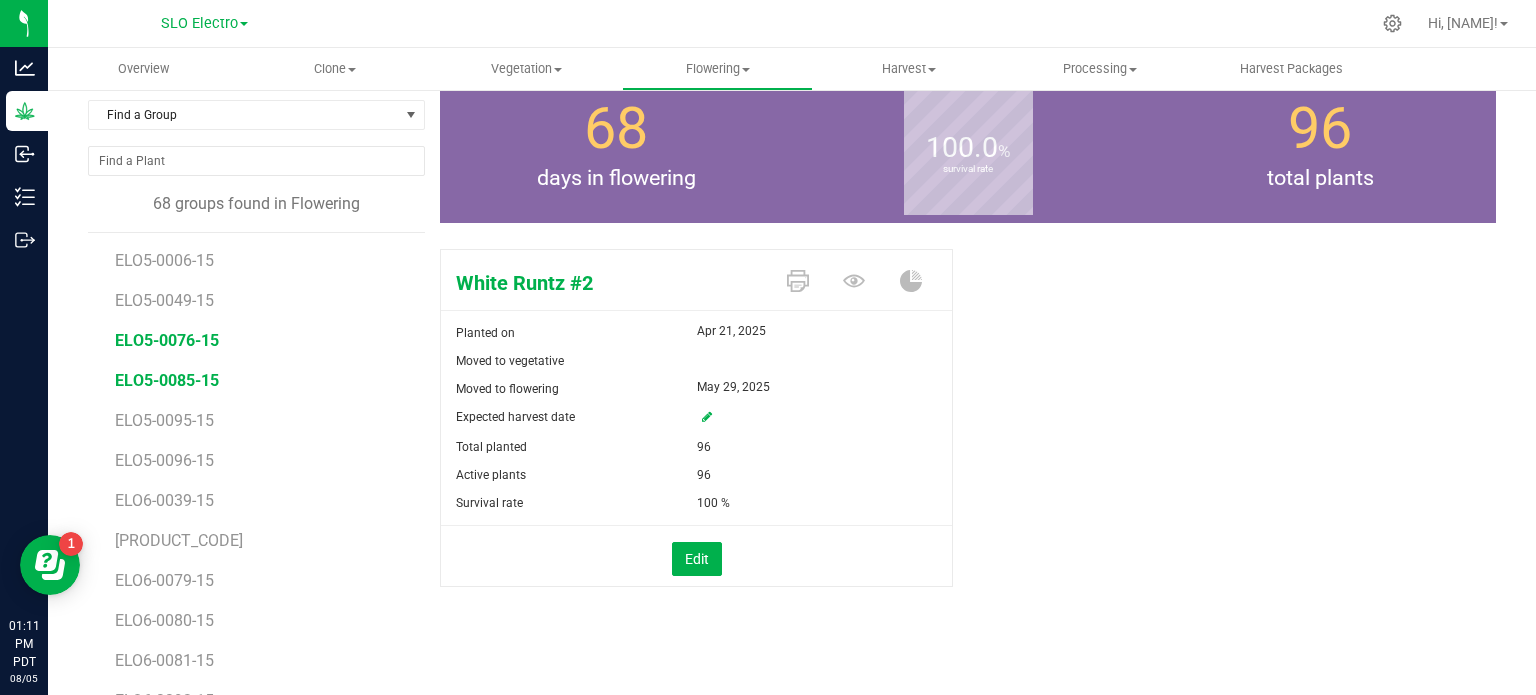 click on "ELO5-0076-15" at bounding box center (167, 340) 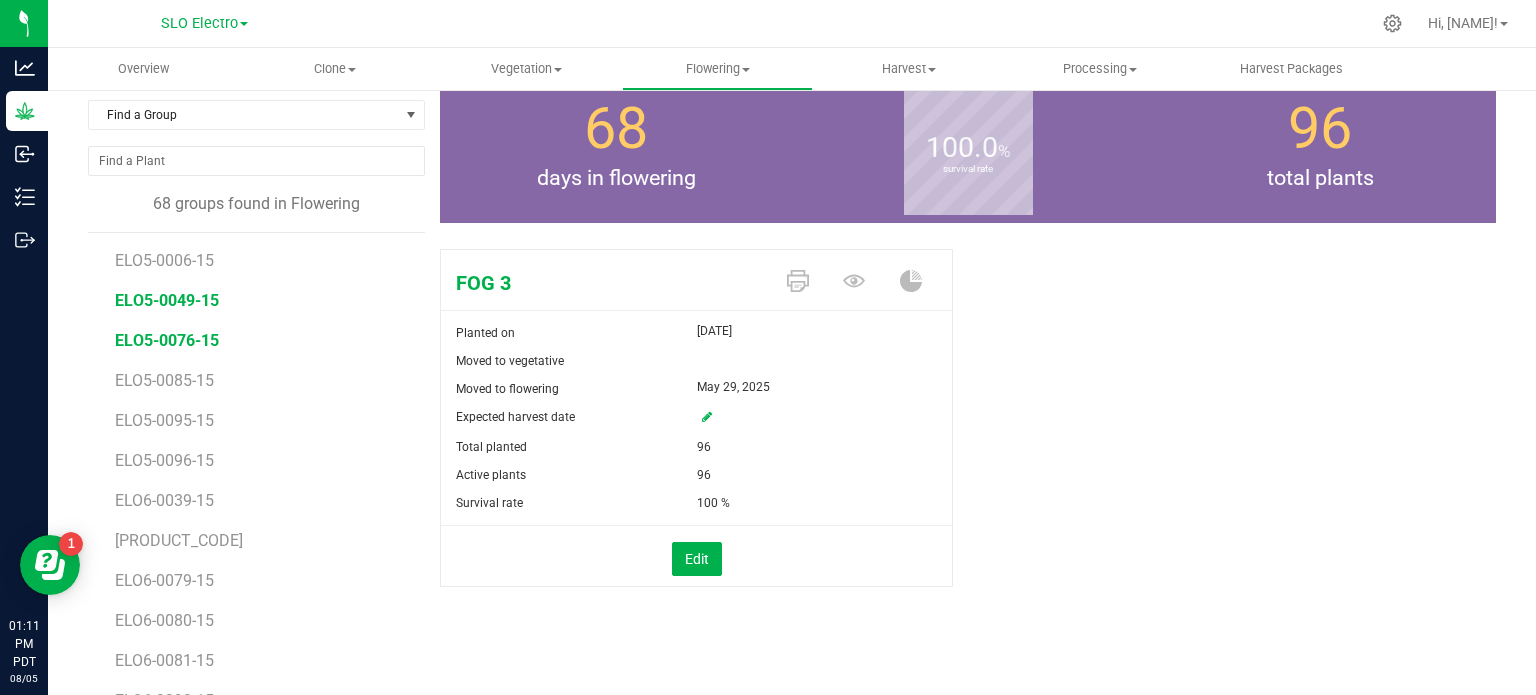 click on "ELO5-0049-15" at bounding box center [167, 300] 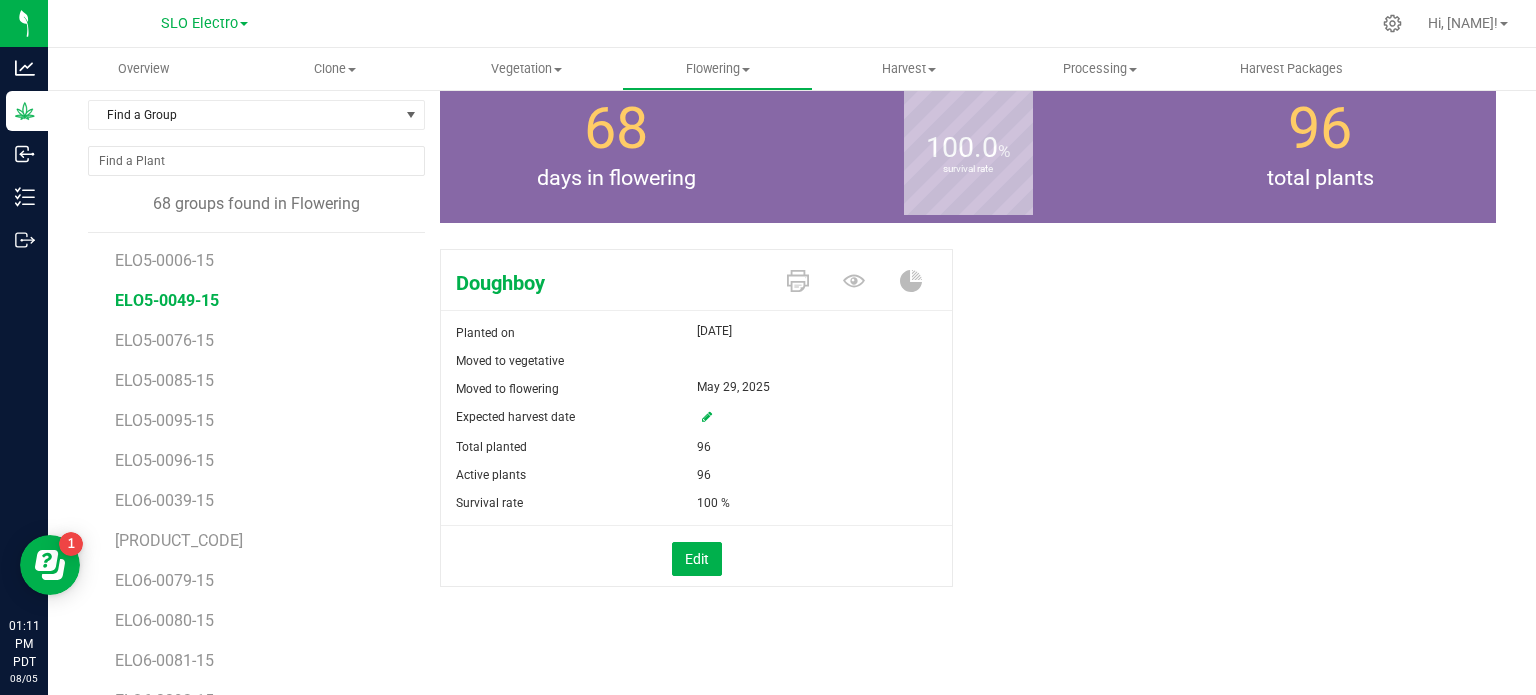 click on "ELO6-0039-15" at bounding box center (263, 493) 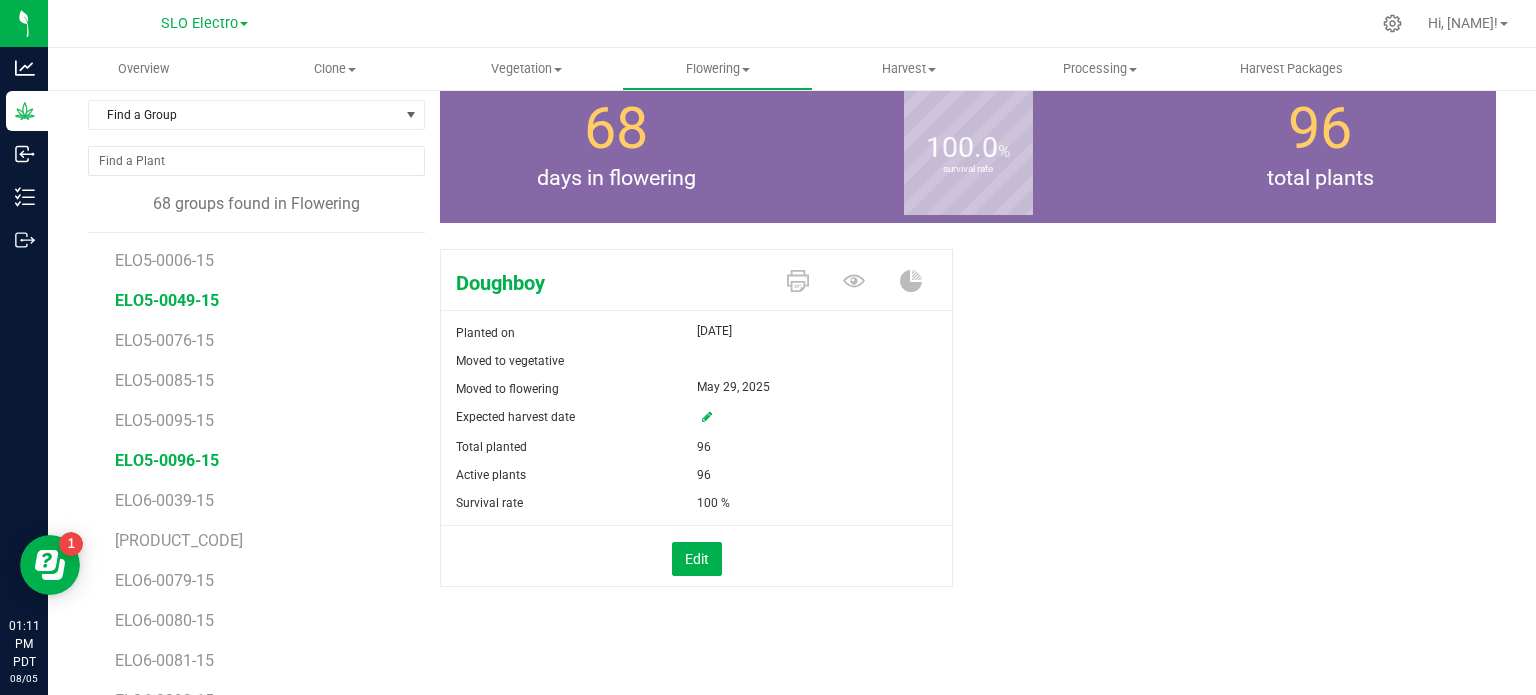 click on "ELO5-0096-15" at bounding box center (167, 460) 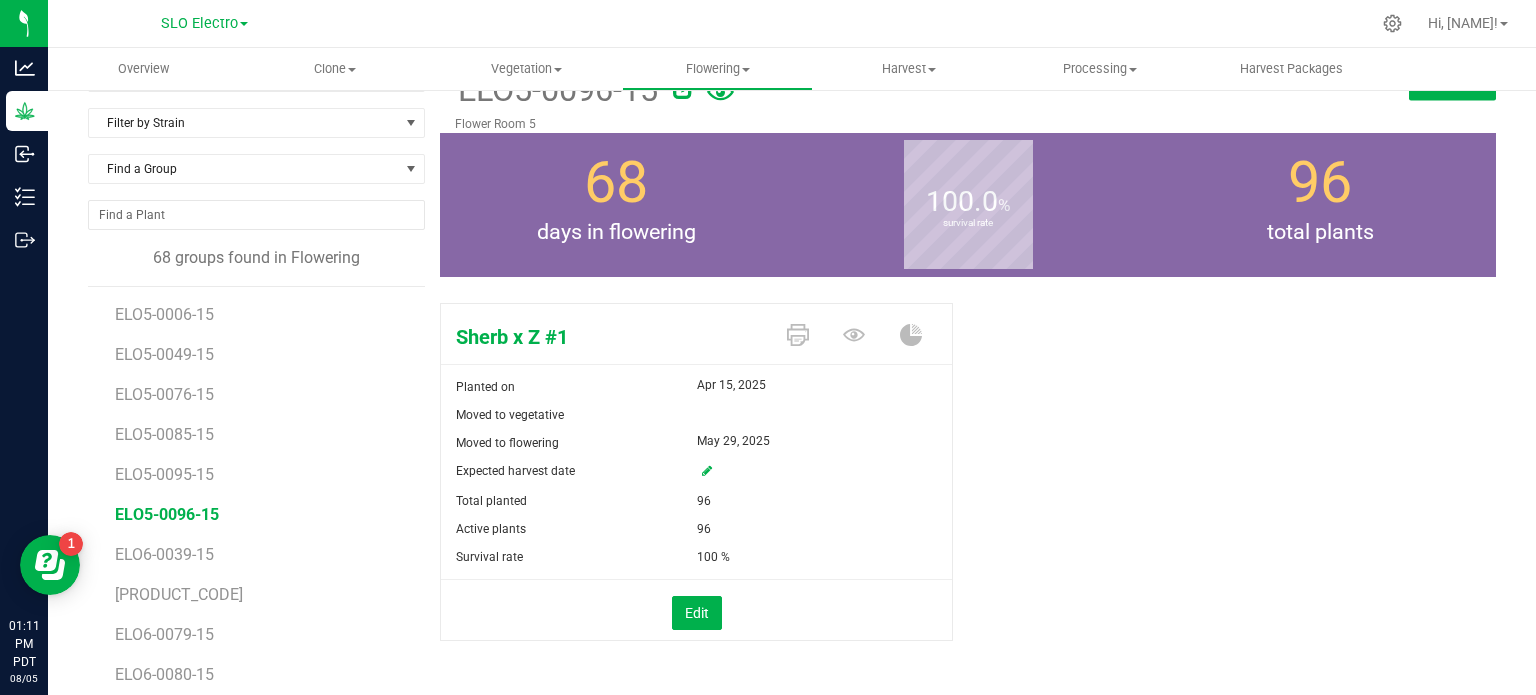 scroll, scrollTop: 0, scrollLeft: 0, axis: both 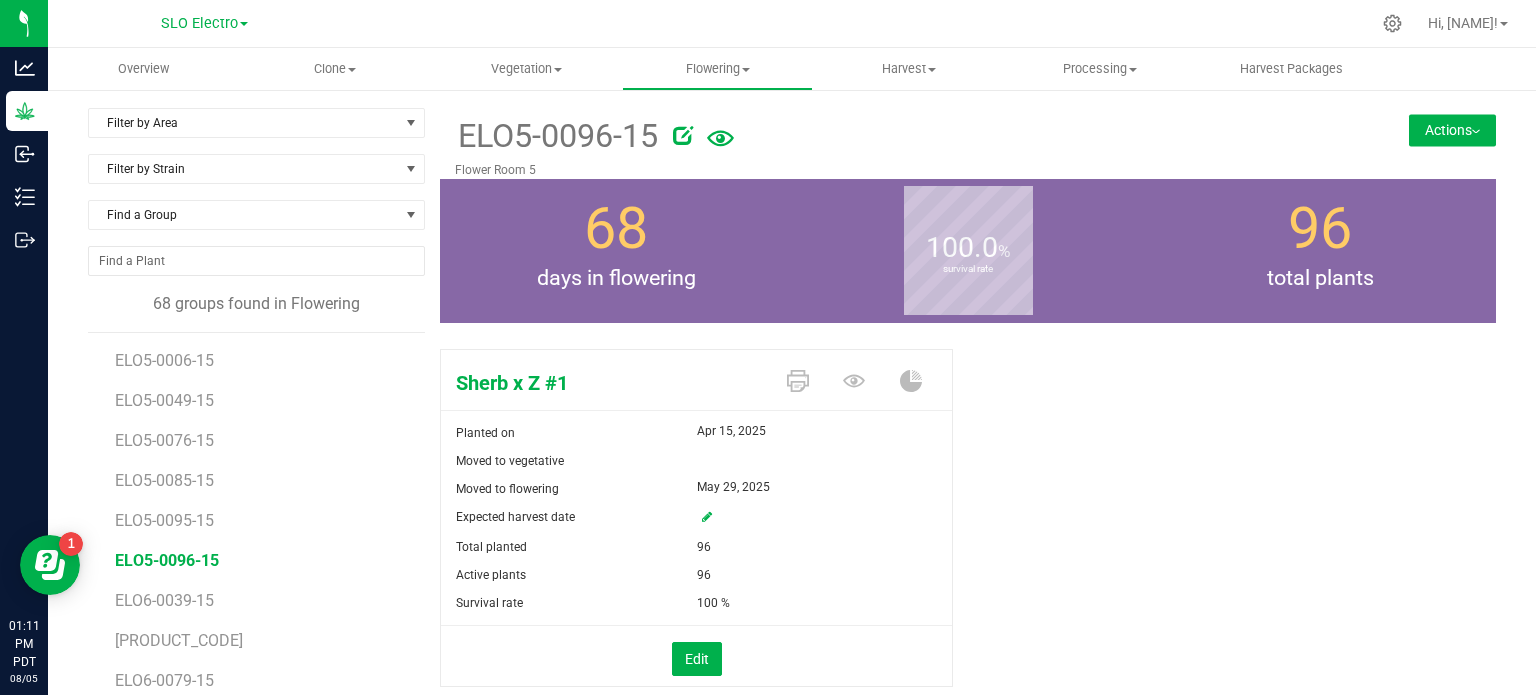 click on "Filter by Area Filter by Area All Flower Room 1 Flower Room 2 Flower Room 3 Flower Room 4 Flower Room 5 Flower Room 6 Flower Room 7
Filter by Strain
Find a Group
68
groups
found in Flowering
ELO1-0039-16
ELO1-0040-16
ELO1-0078-16
ELO1-0081-16
ELO1-0092-16
ELO1-0095-16
ELO1-0100-16
ELO1-0110-16
ELO1-0113-16" at bounding box center (792, 471) 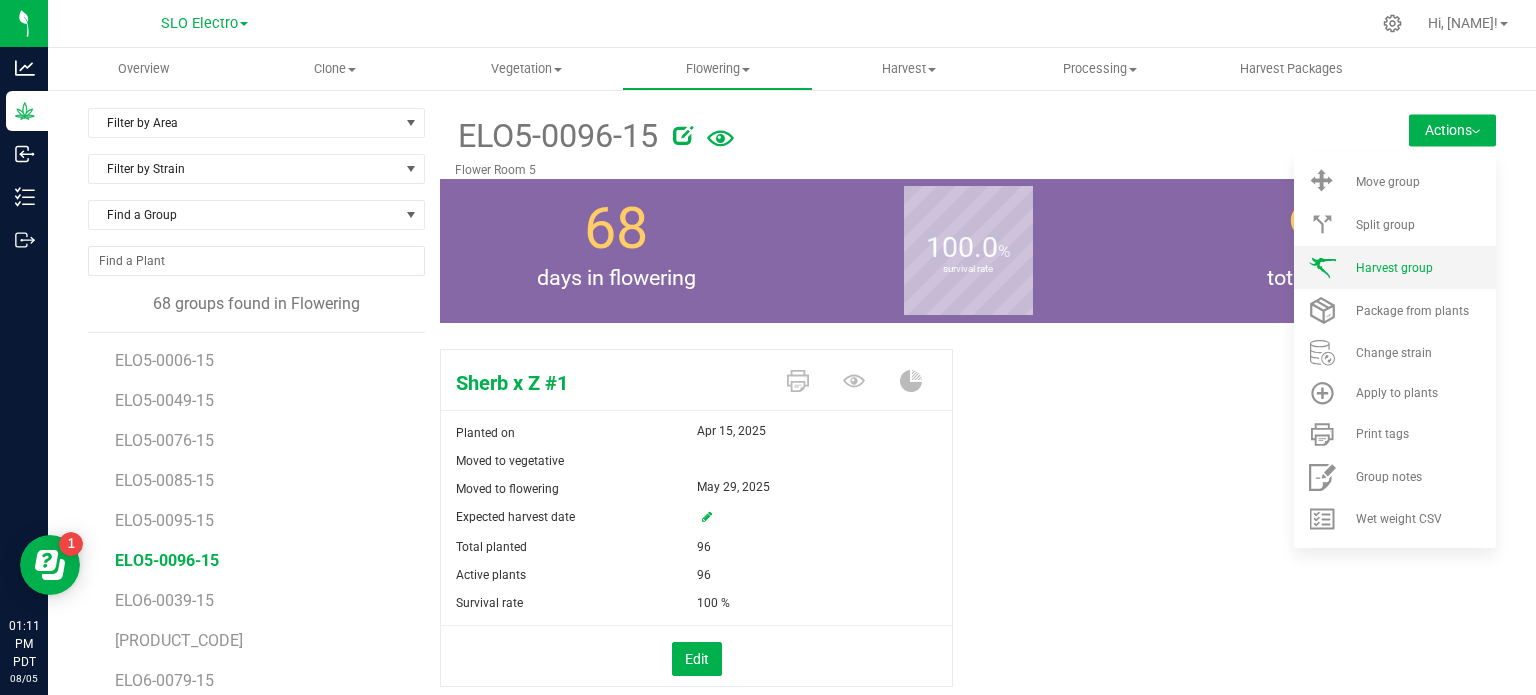 click on "Harvest group" at bounding box center (1394, 268) 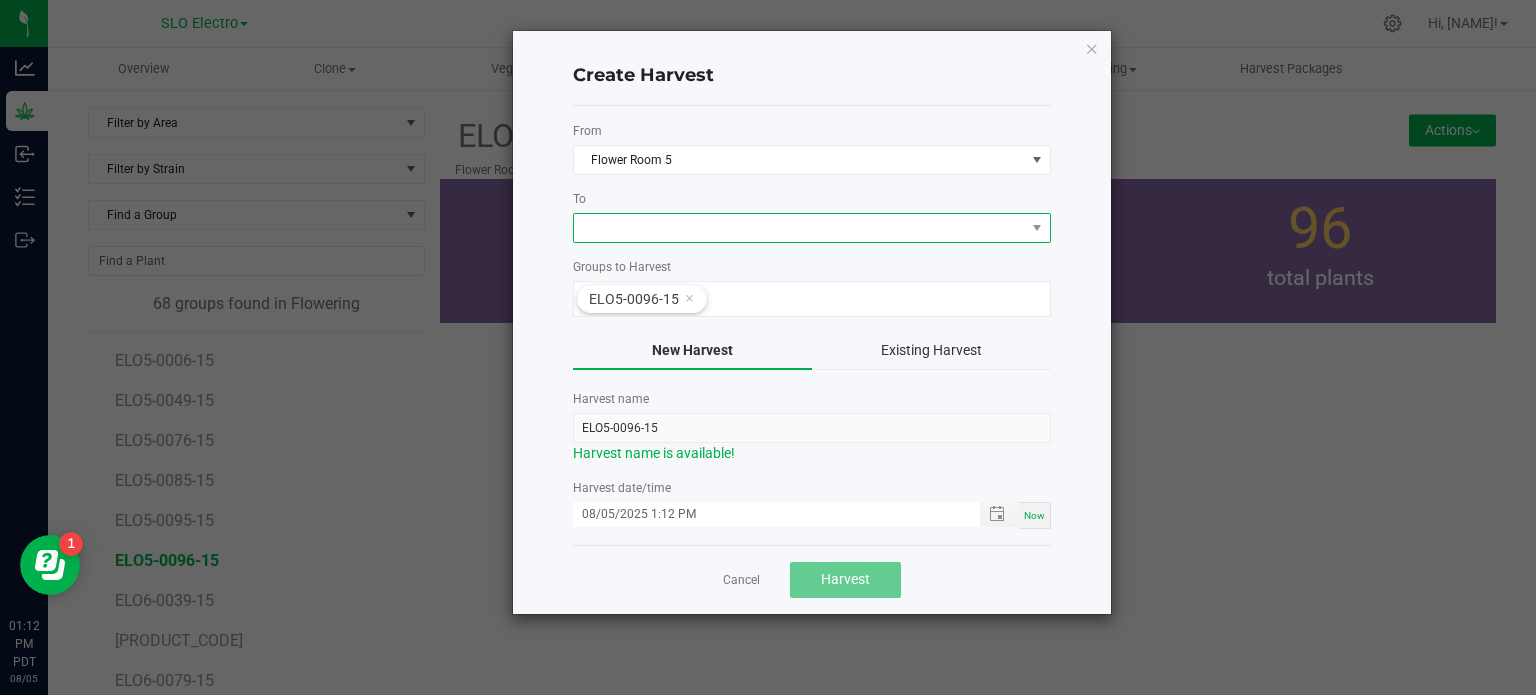 click at bounding box center [812, 228] 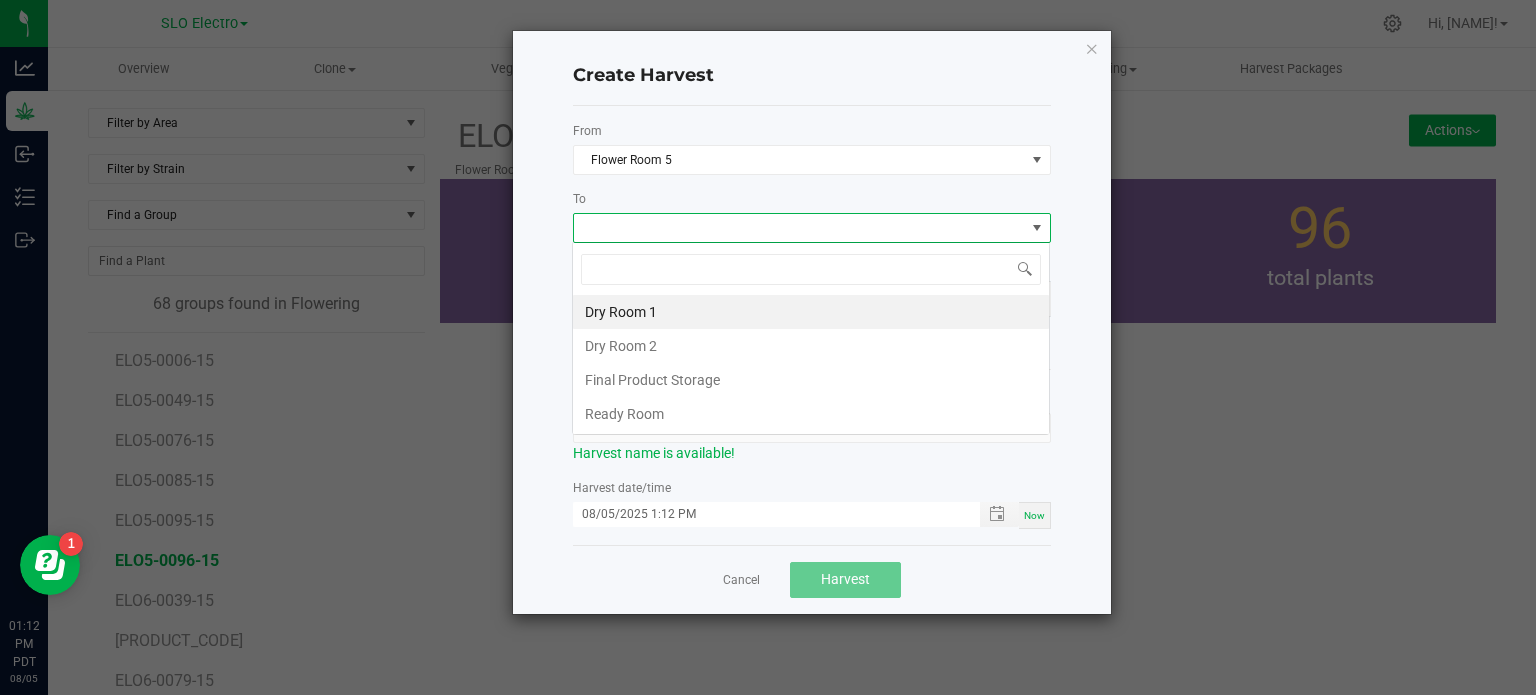 scroll, scrollTop: 99970, scrollLeft: 99521, axis: both 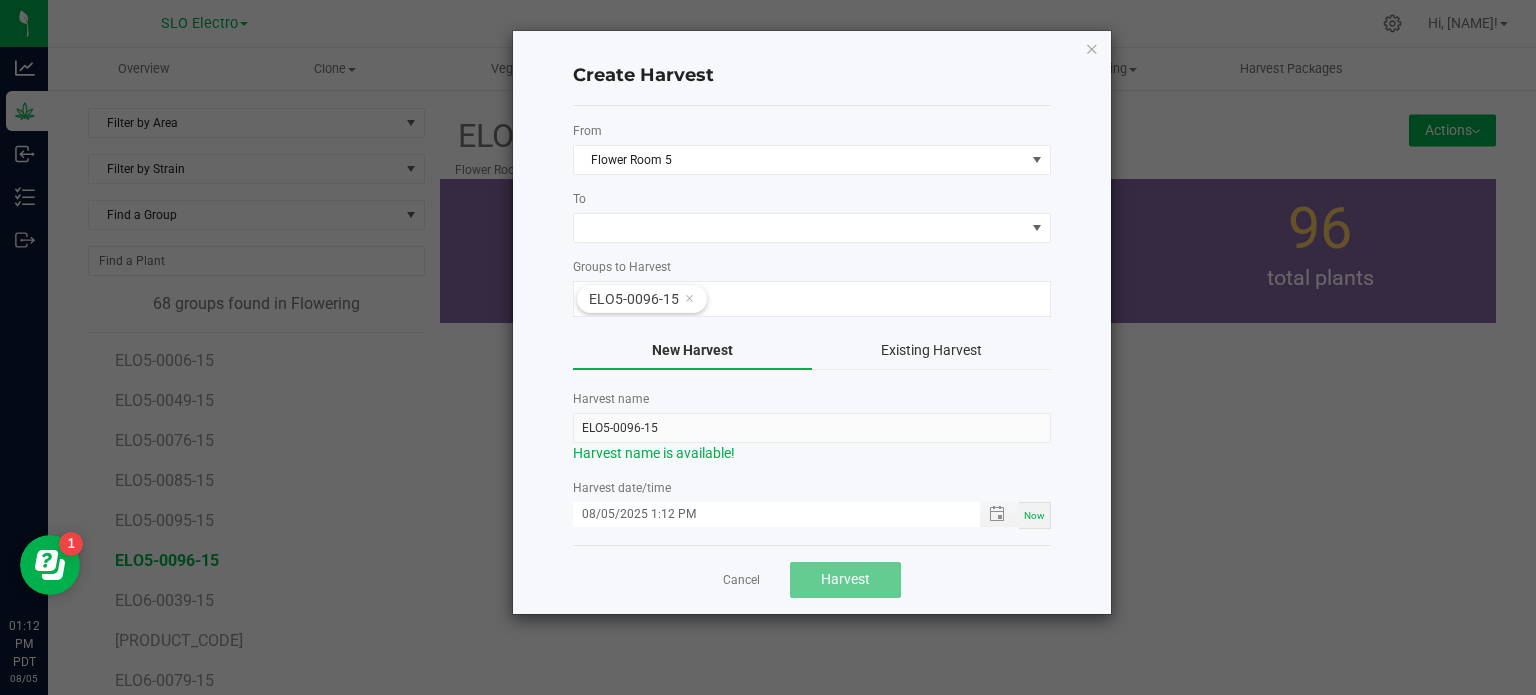 click on "From  Flower Room 5  To   Groups to Harvest  ELO5-0096-15  New Harvest   Existing Harvest   Harvest name  ELO5-0096-15  Harvest name is available!   Harvest date/time  08/05/2025 1:12 PM Now" 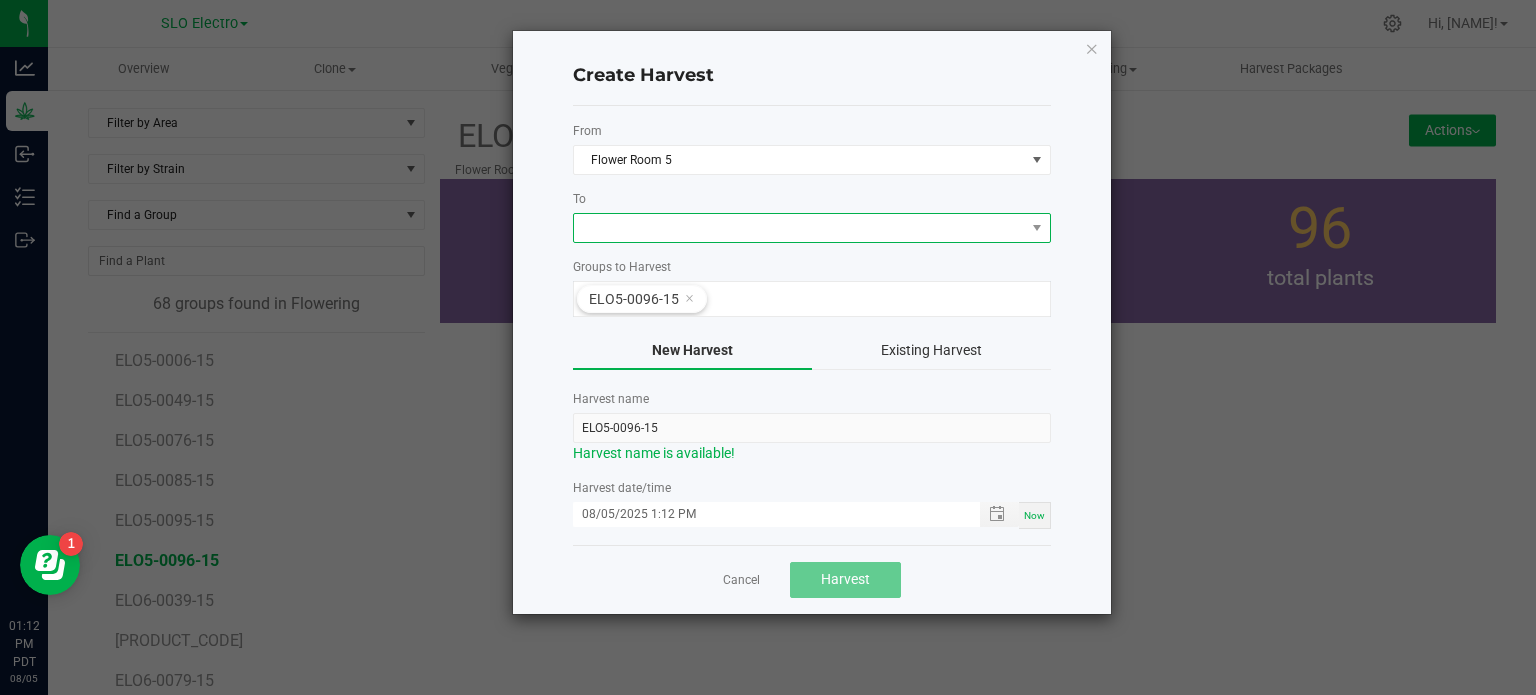 click at bounding box center (799, 228) 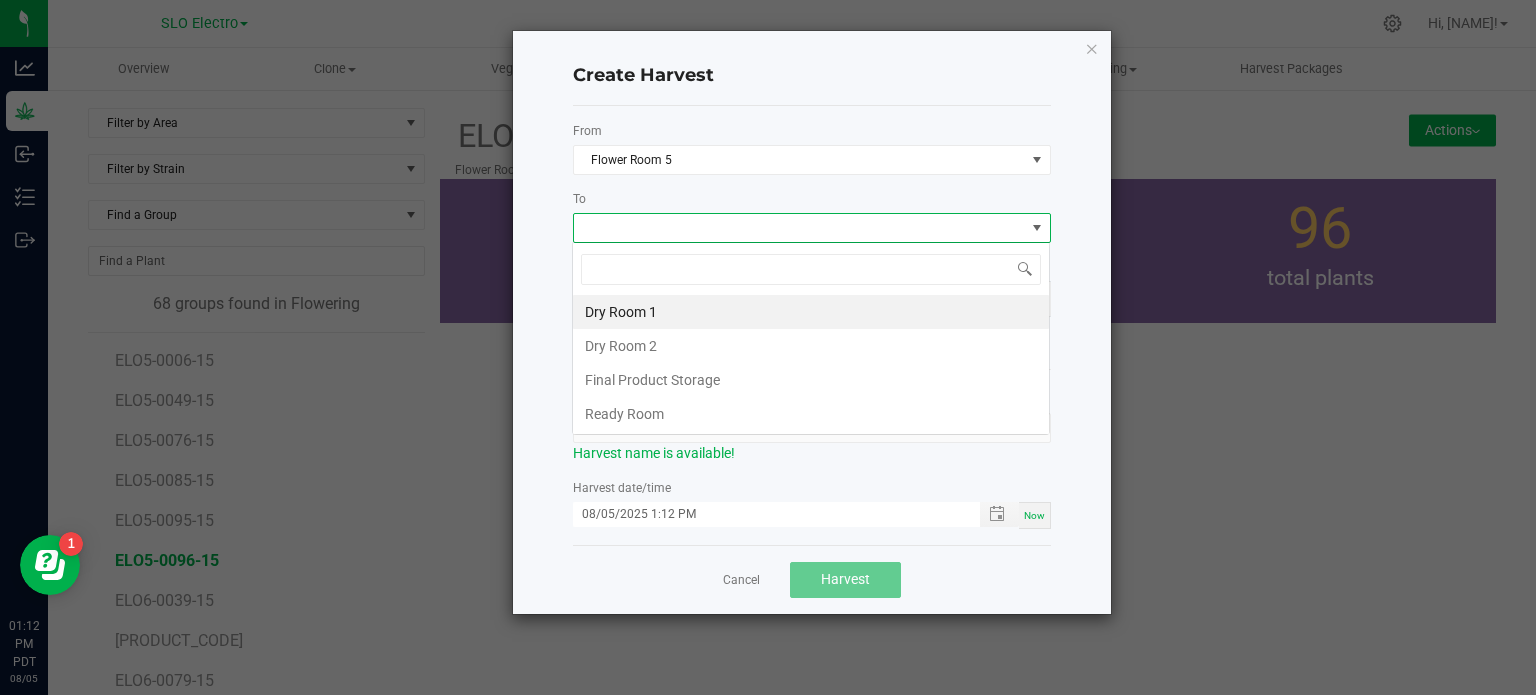 scroll, scrollTop: 99970, scrollLeft: 99521, axis: both 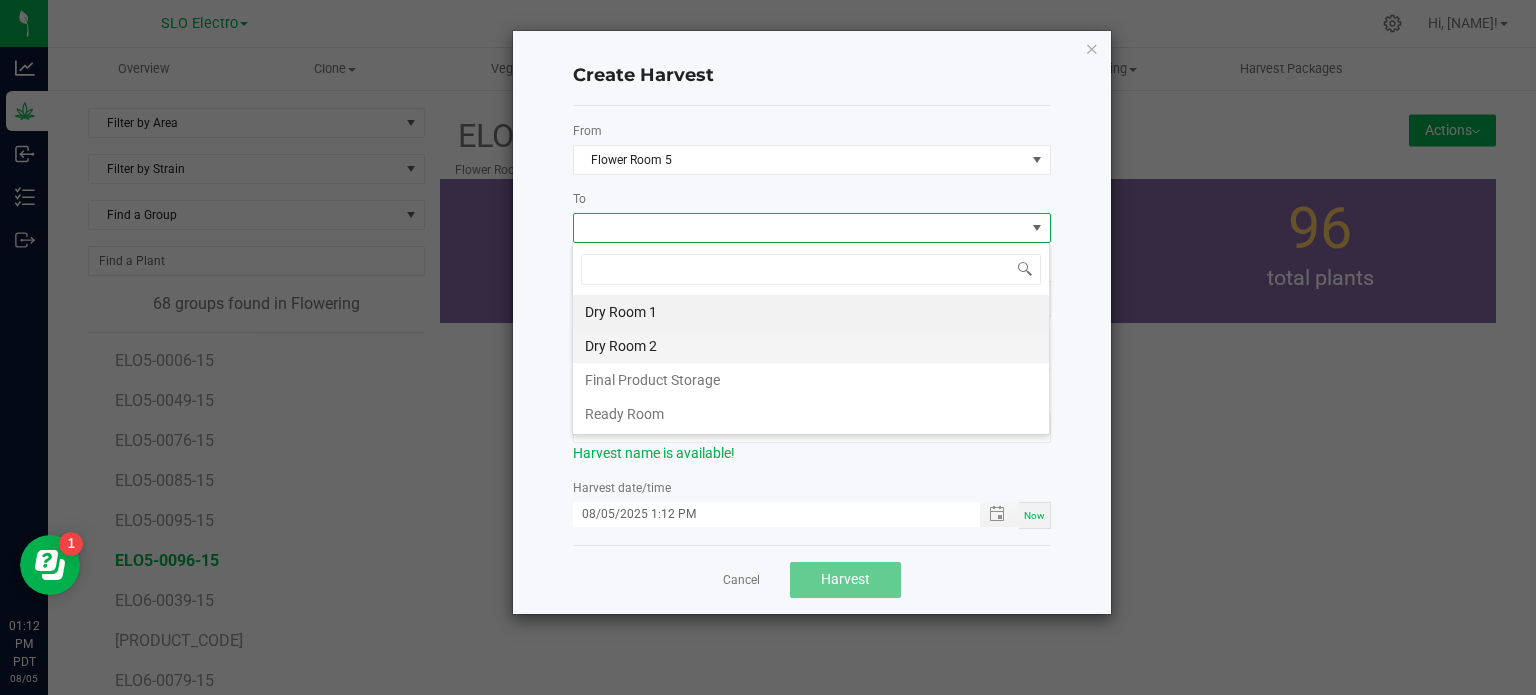 click on "Dry Room 2" at bounding box center [811, 346] 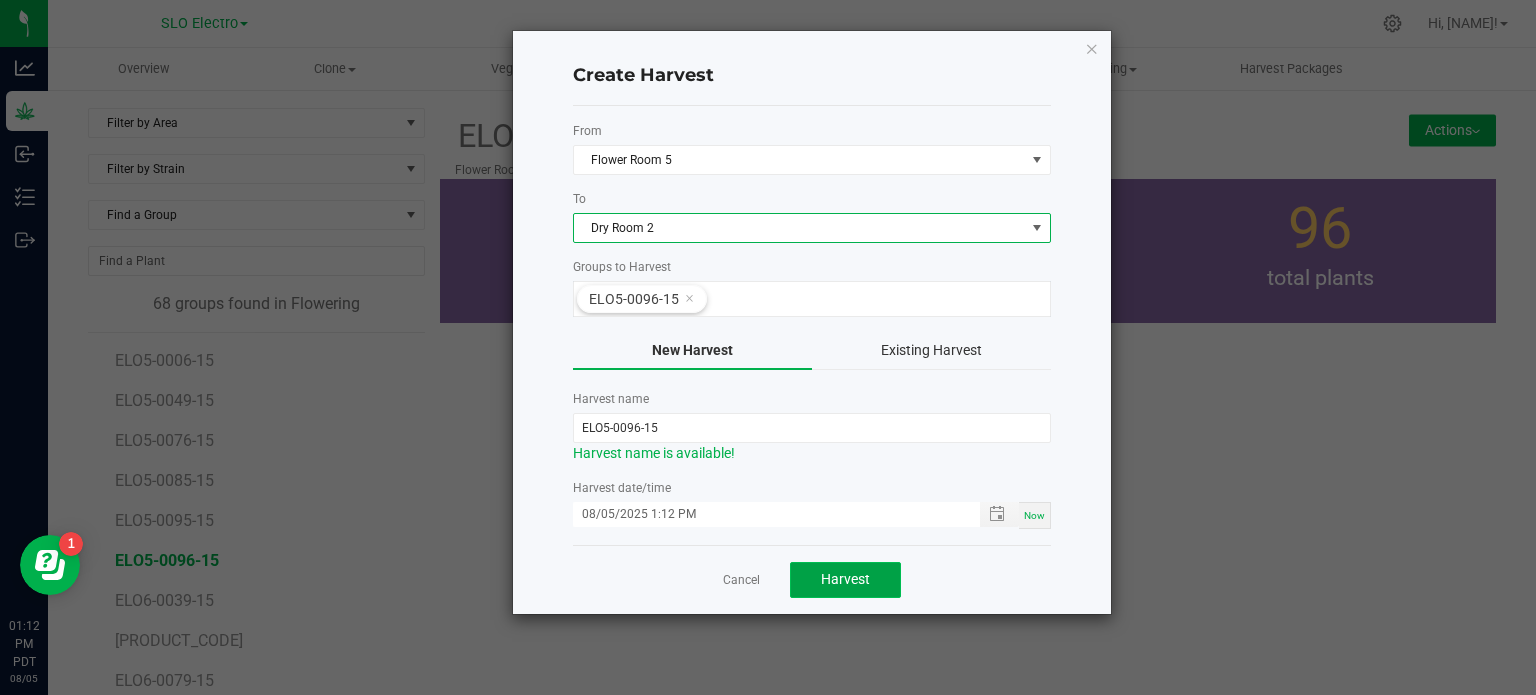 click on "Harvest" 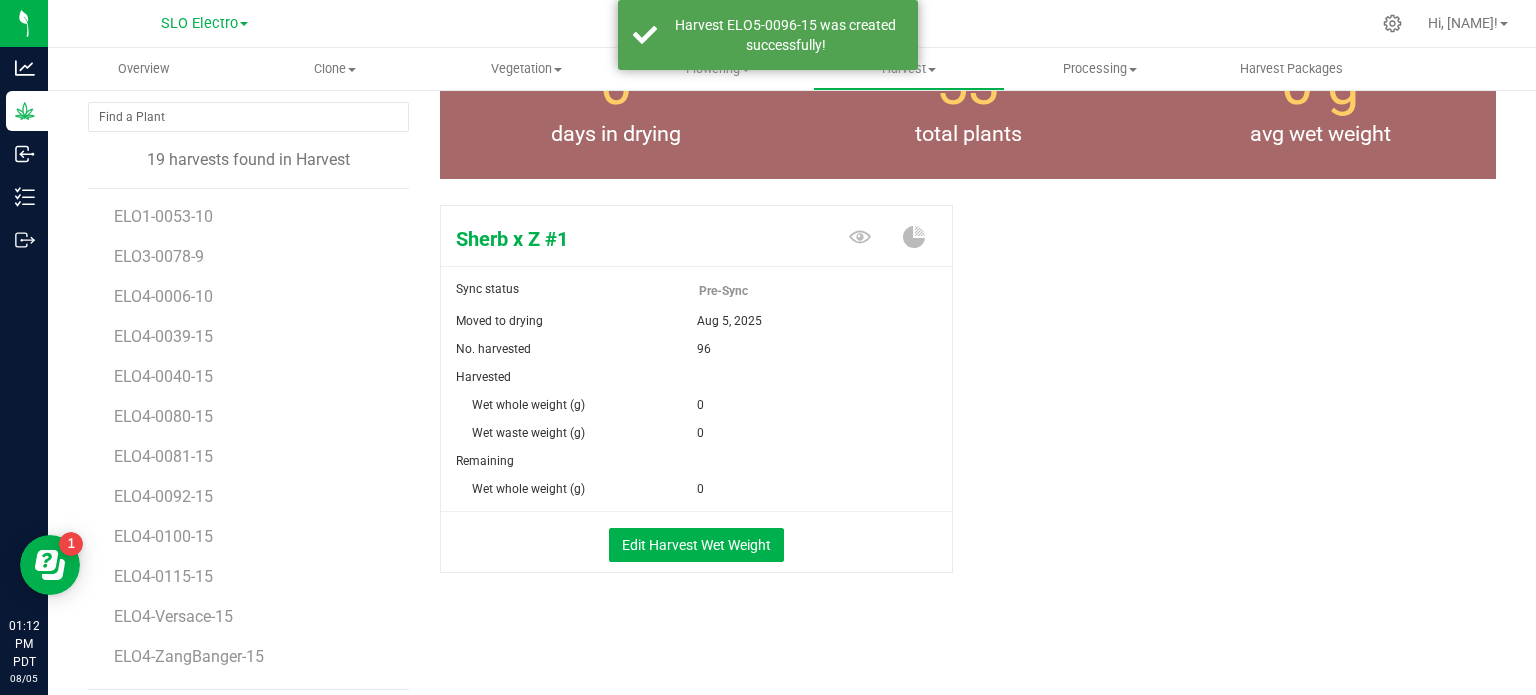 scroll, scrollTop: 200, scrollLeft: 0, axis: vertical 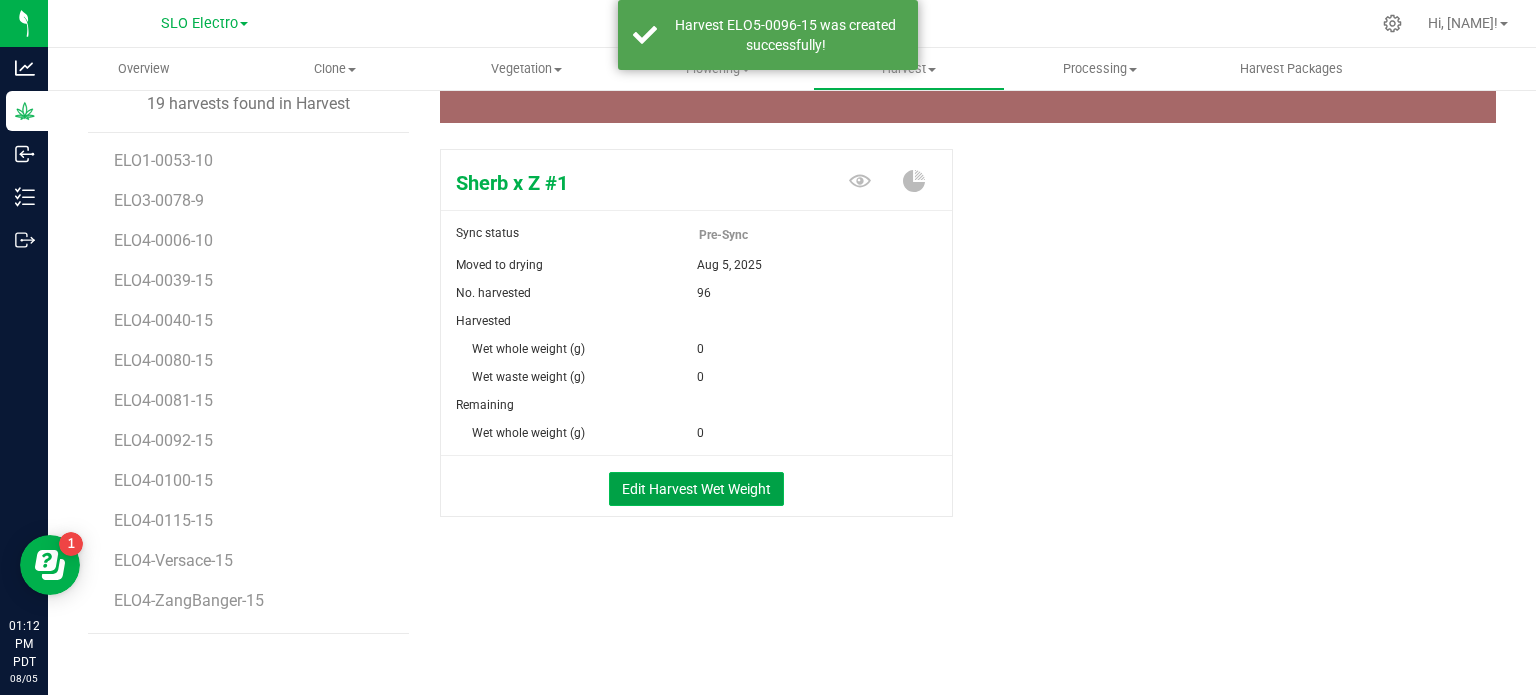 click on "Edit Harvest Wet Weight" at bounding box center (696, 489) 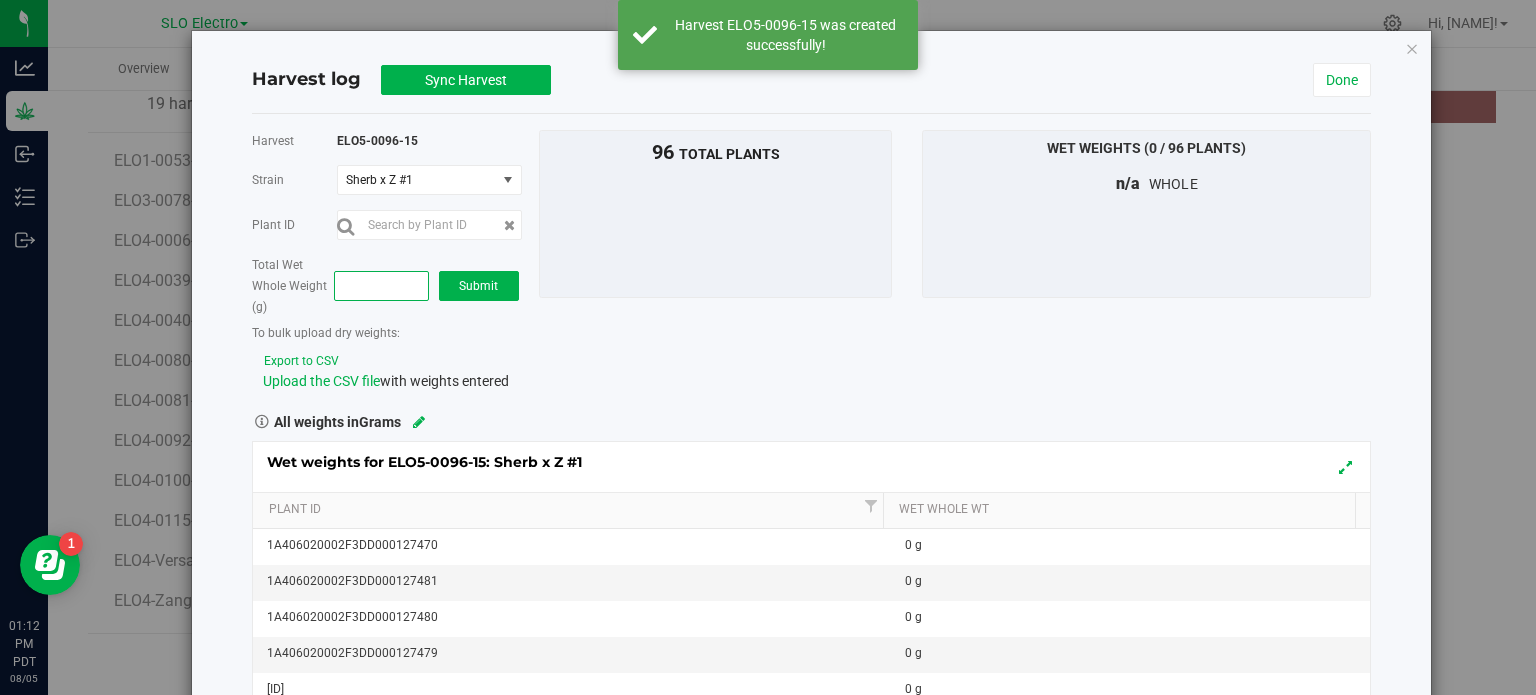 click at bounding box center [381, 286] 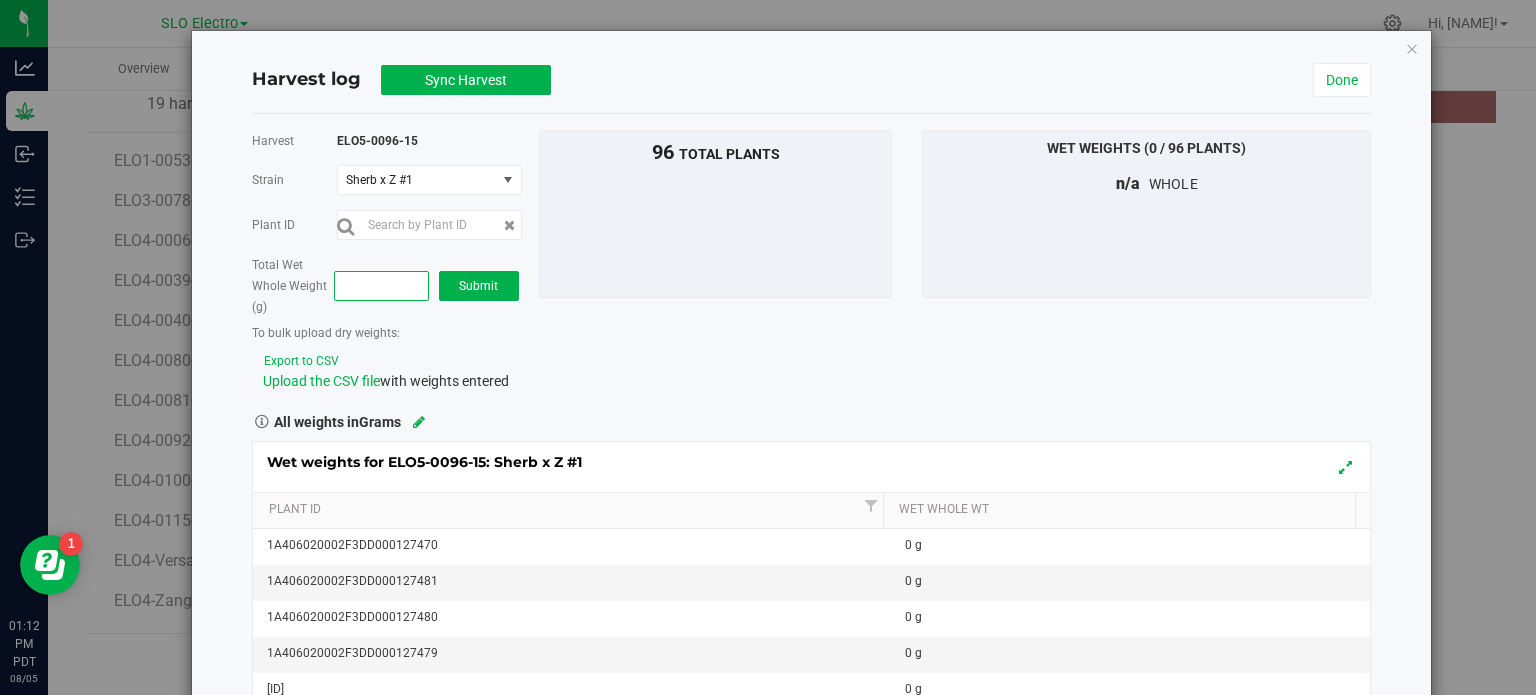 click at bounding box center [381, 286] 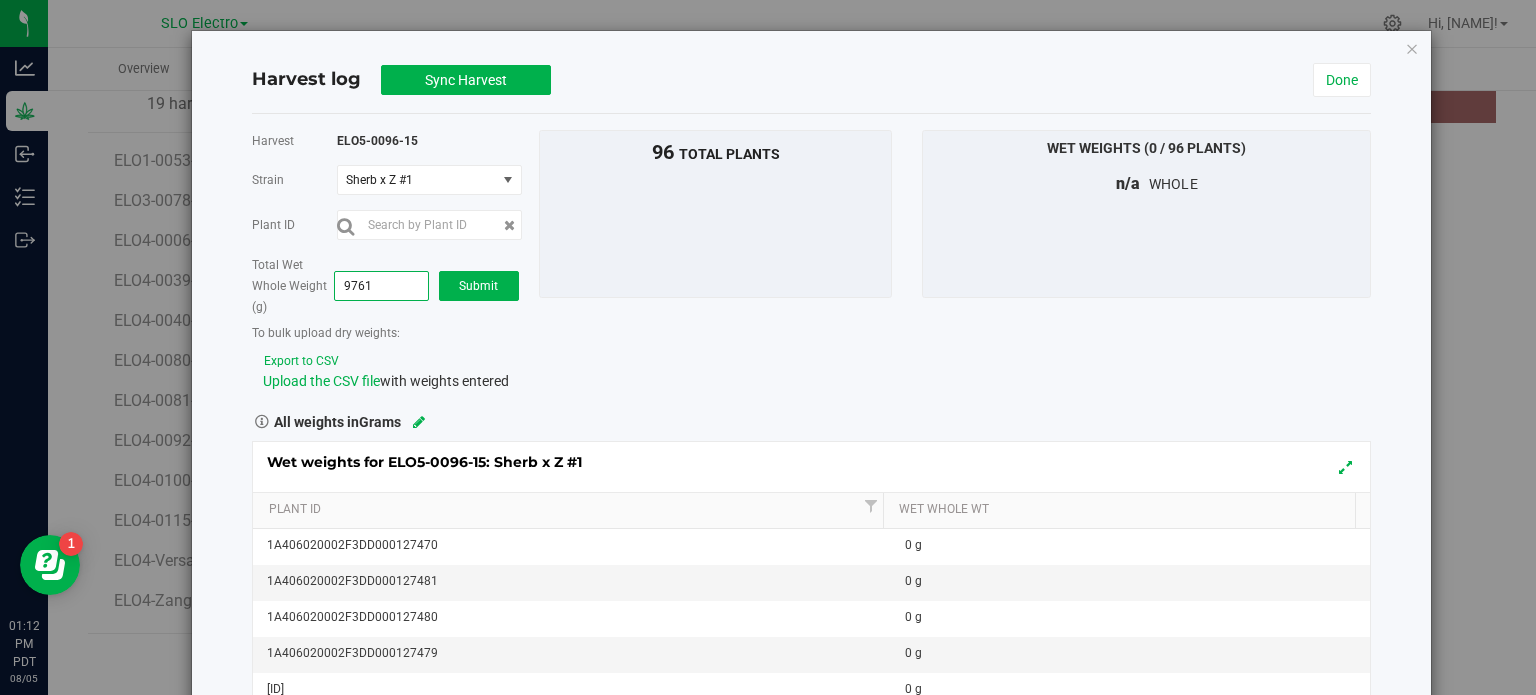 type on "97610" 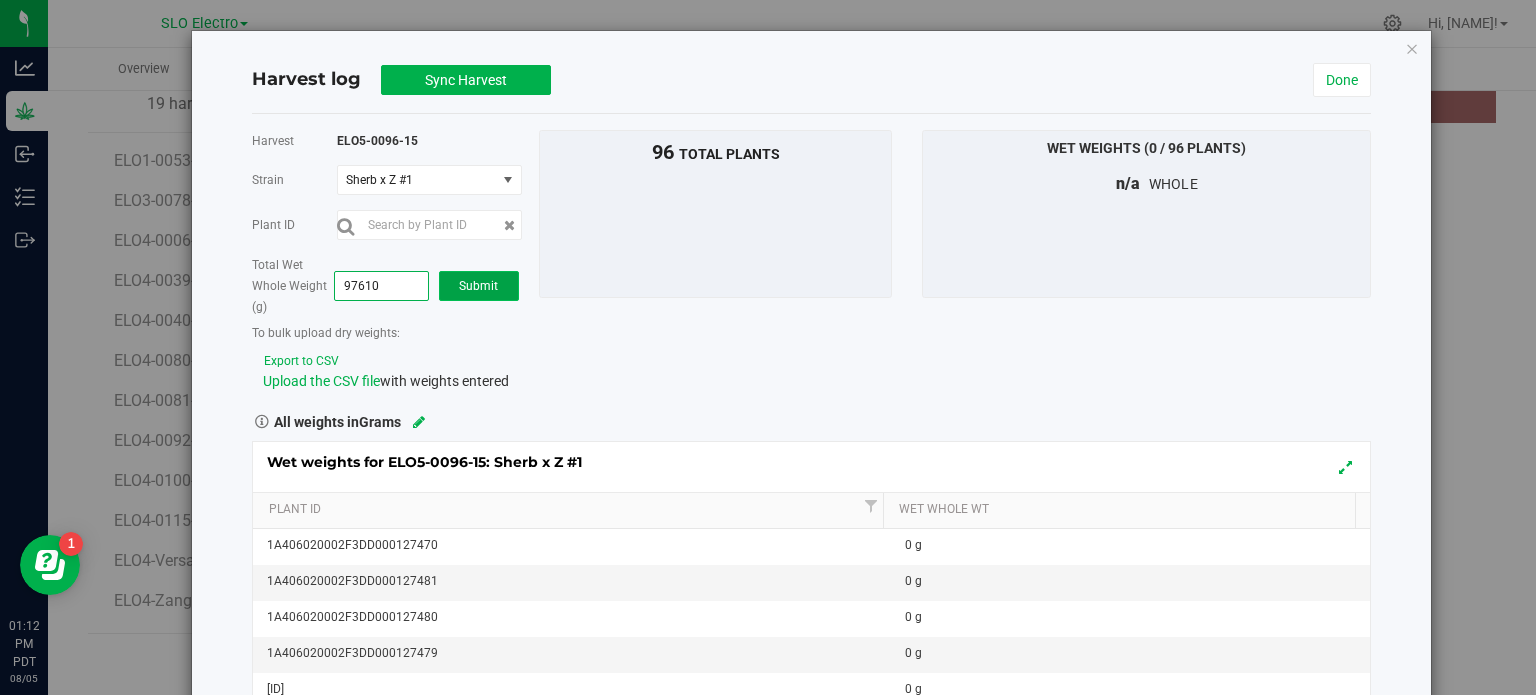 type on "97,610.0000" 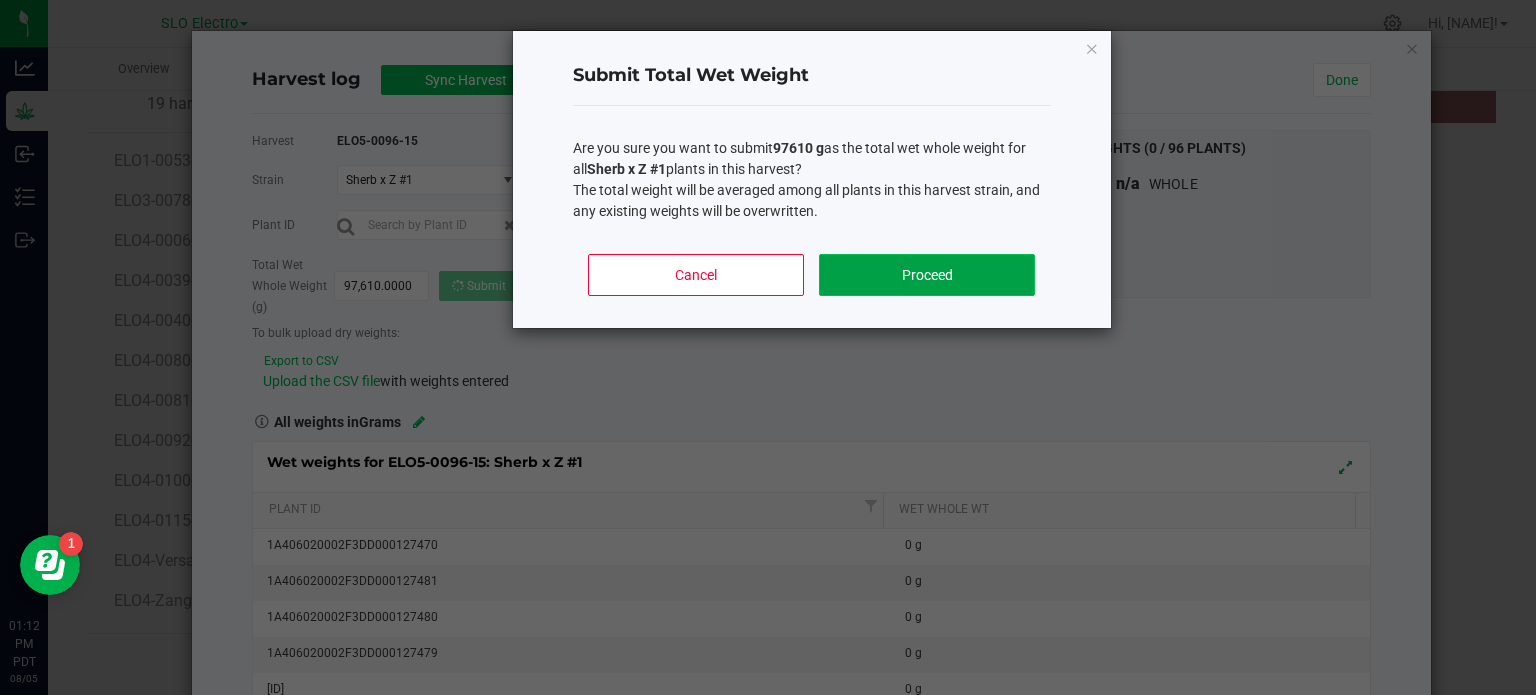 click on "Proceed" 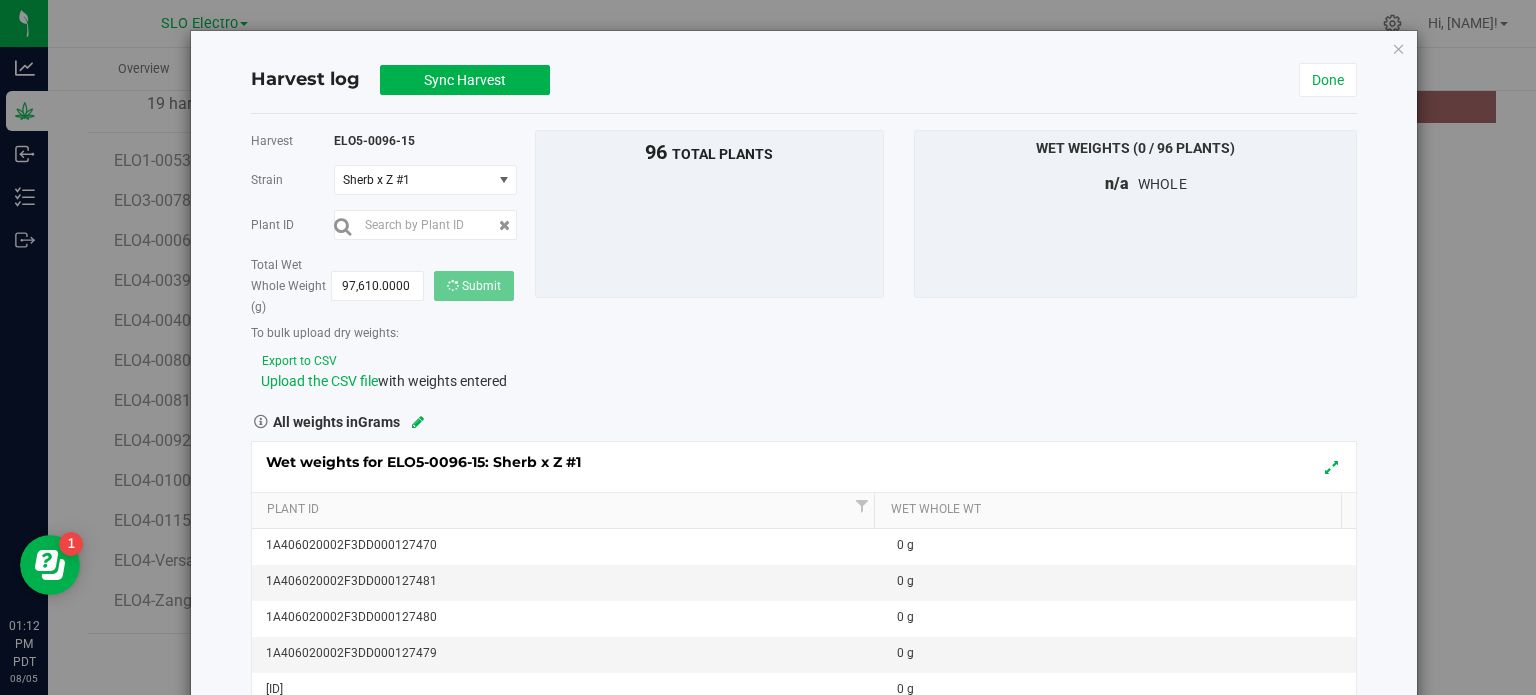 type 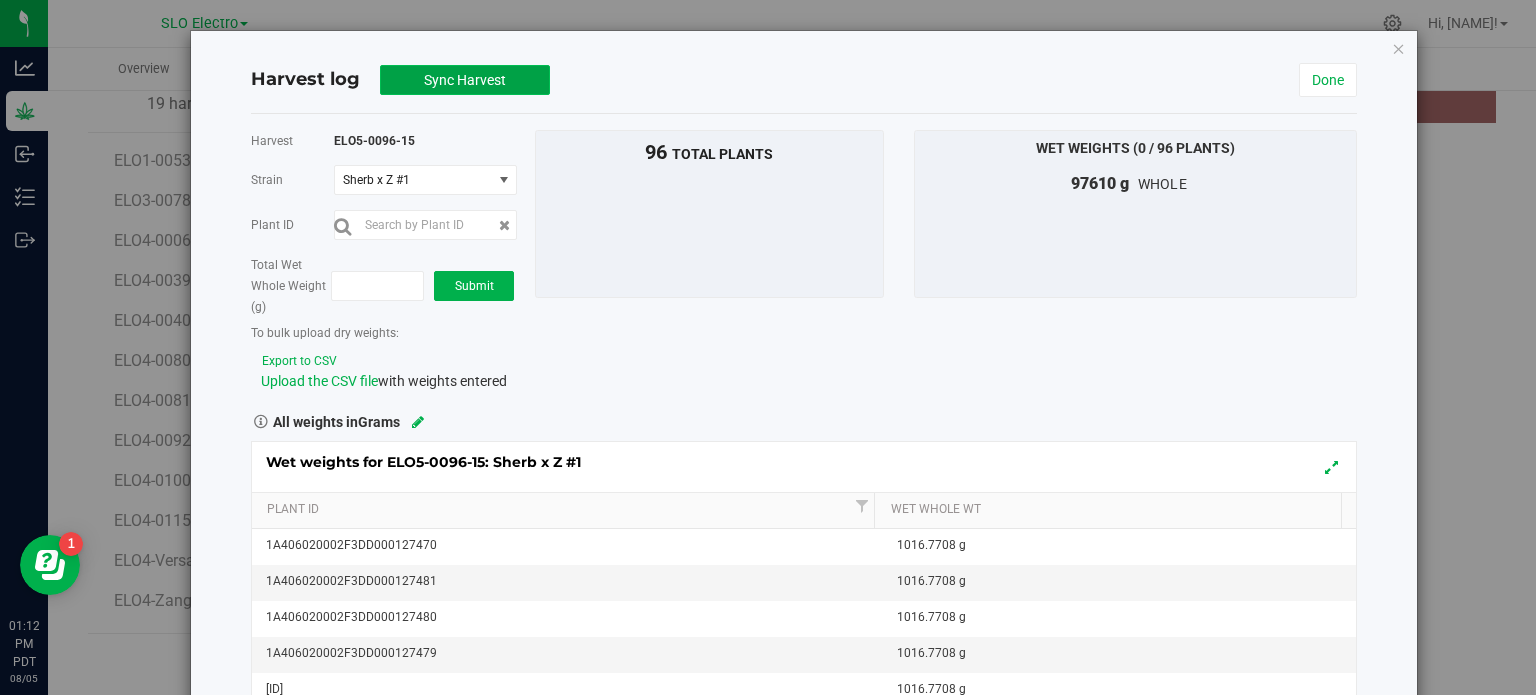 click on "Sync Harvest" at bounding box center (465, 80) 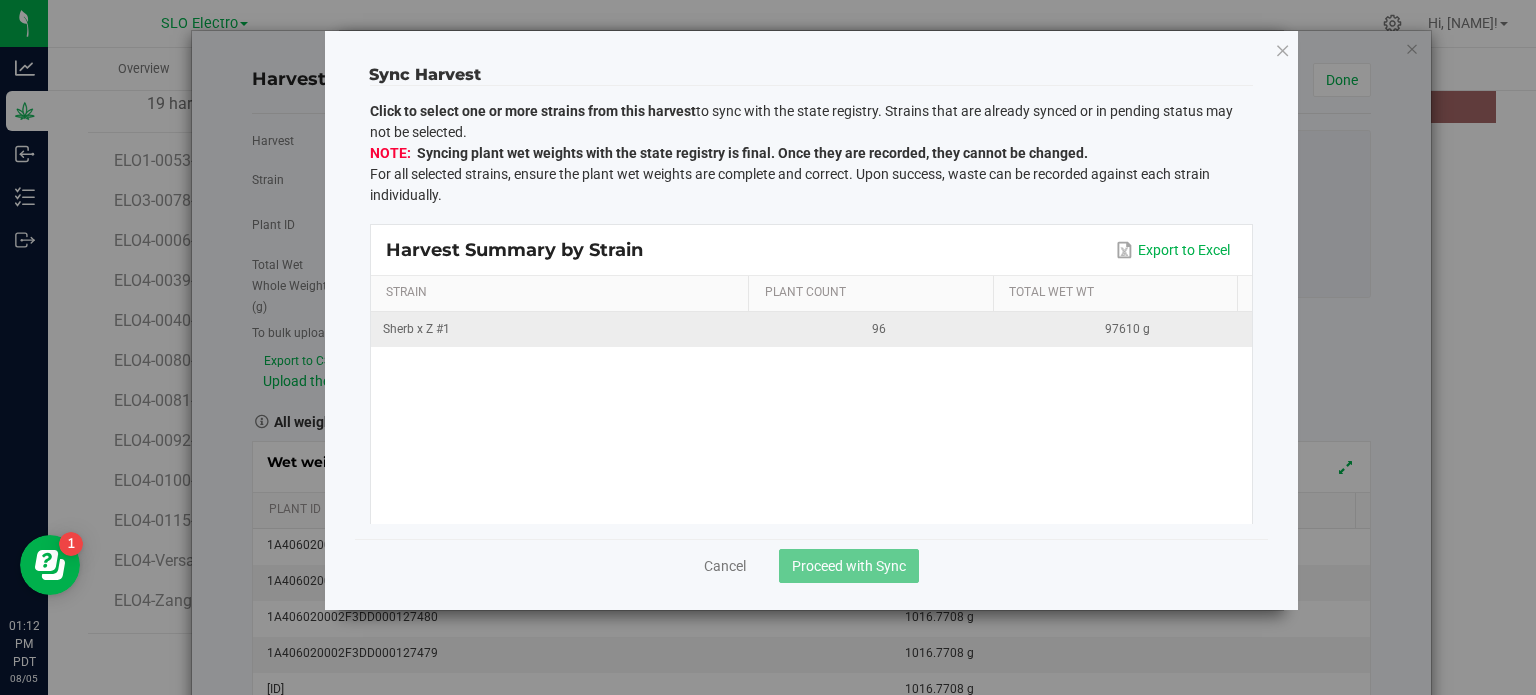 click on "Sherb x Z #1" at bounding box center [563, 329] 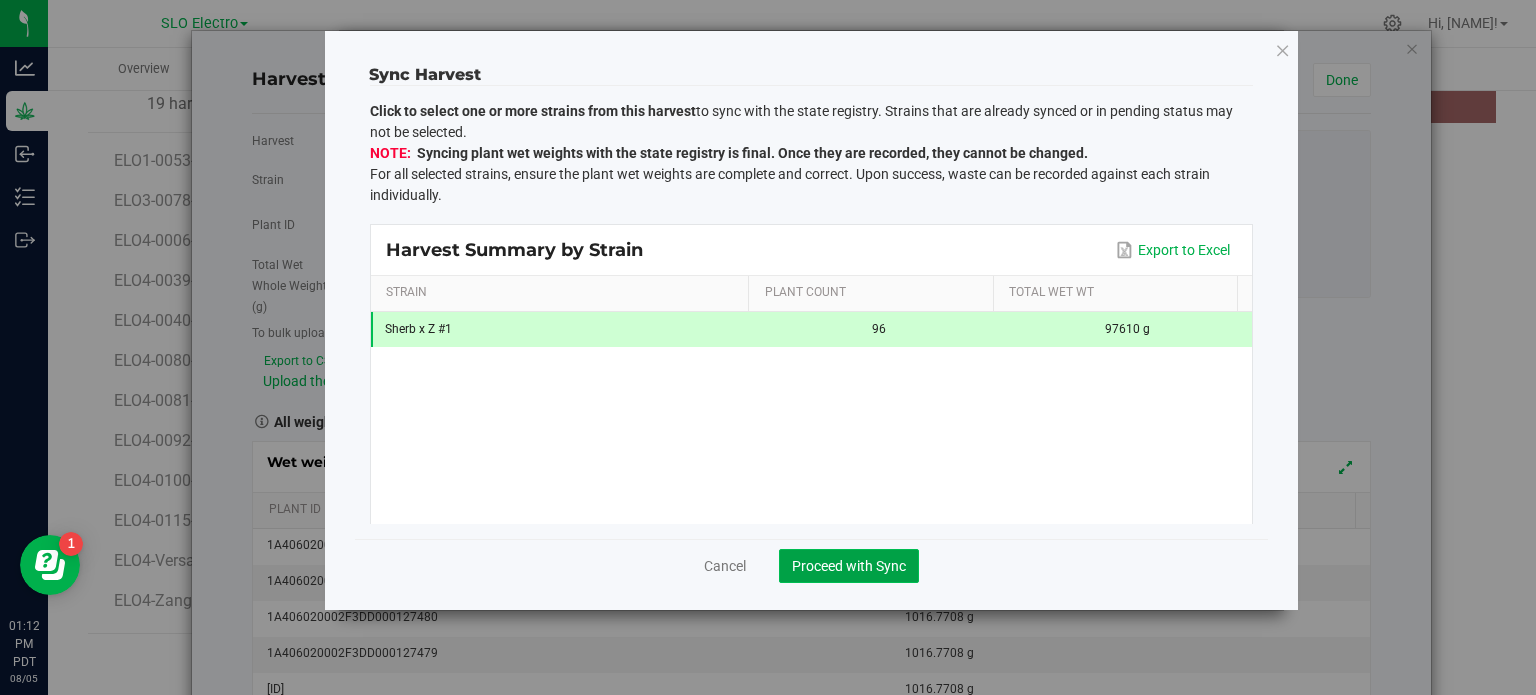click on "Proceed with Sync" 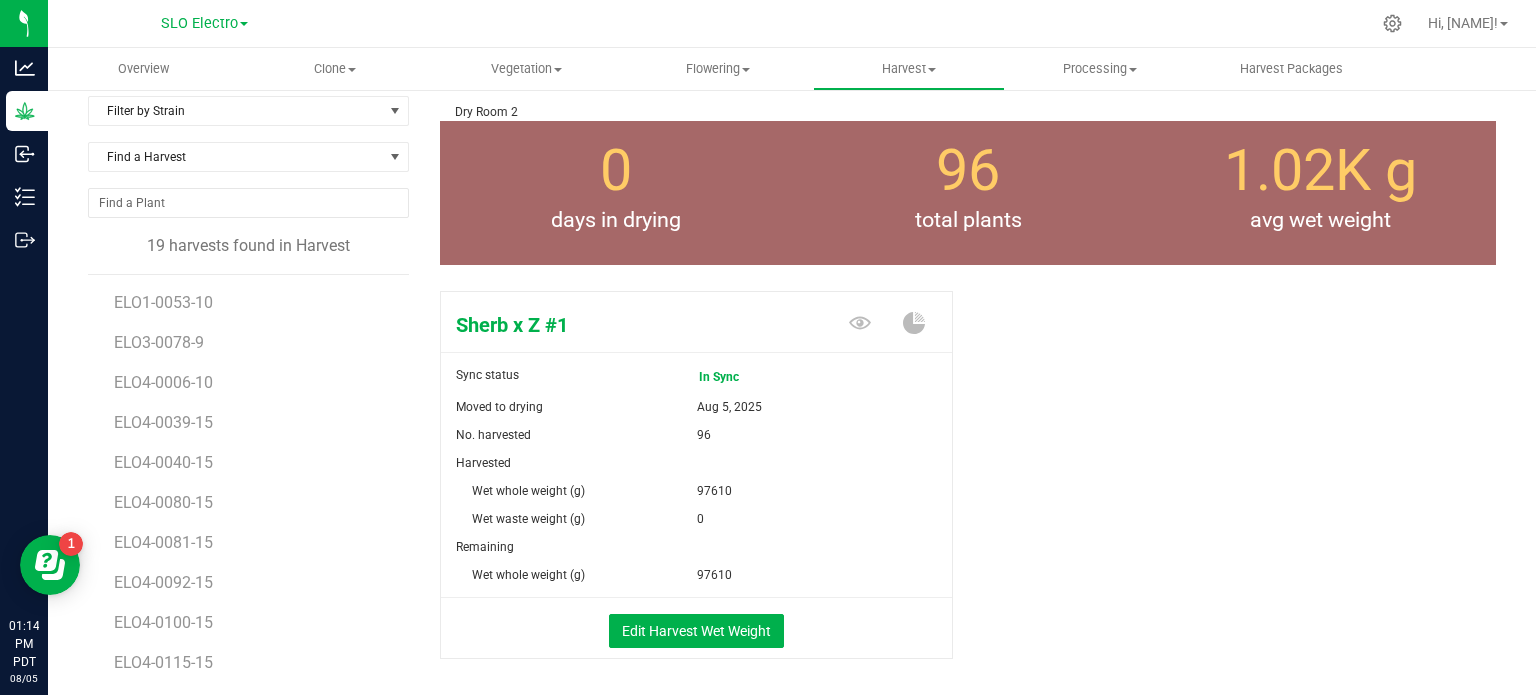 scroll, scrollTop: 0, scrollLeft: 0, axis: both 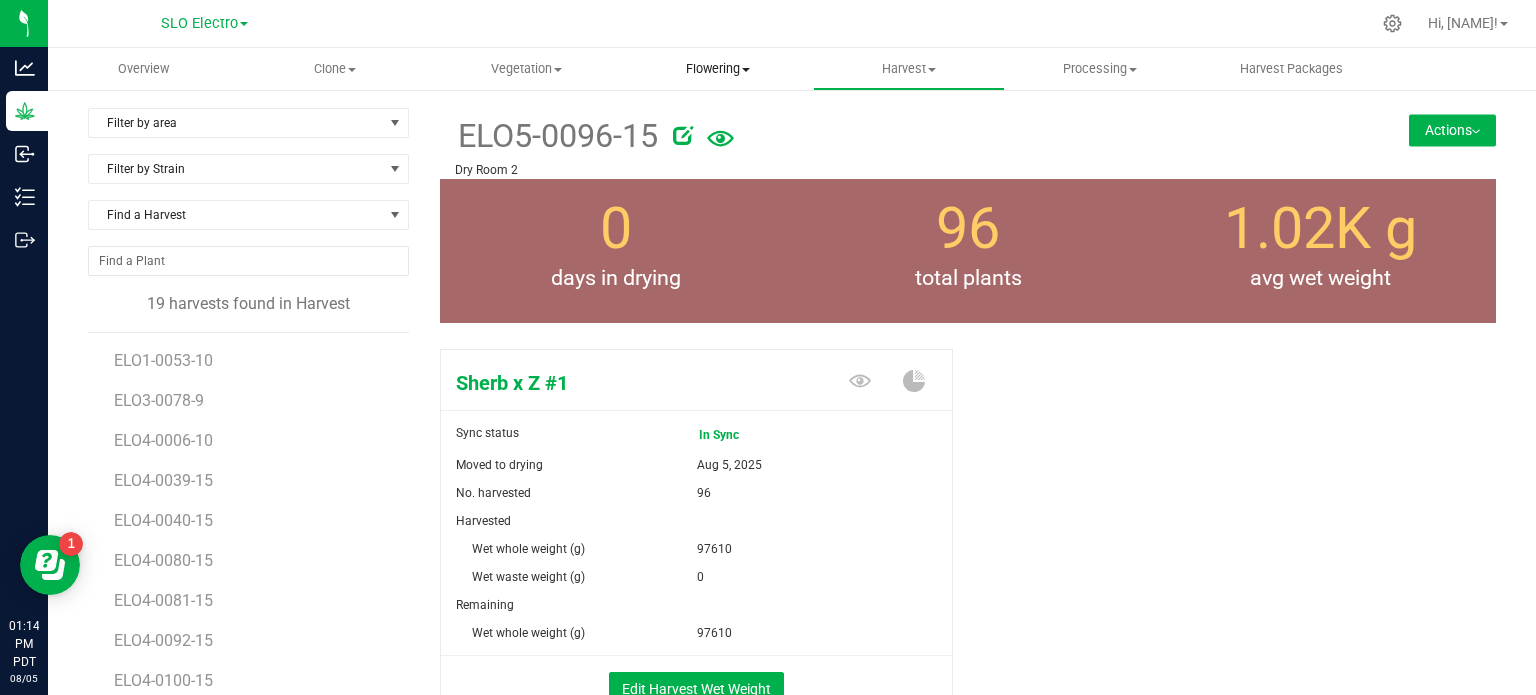 click on "Flowering" at bounding box center [717, 69] 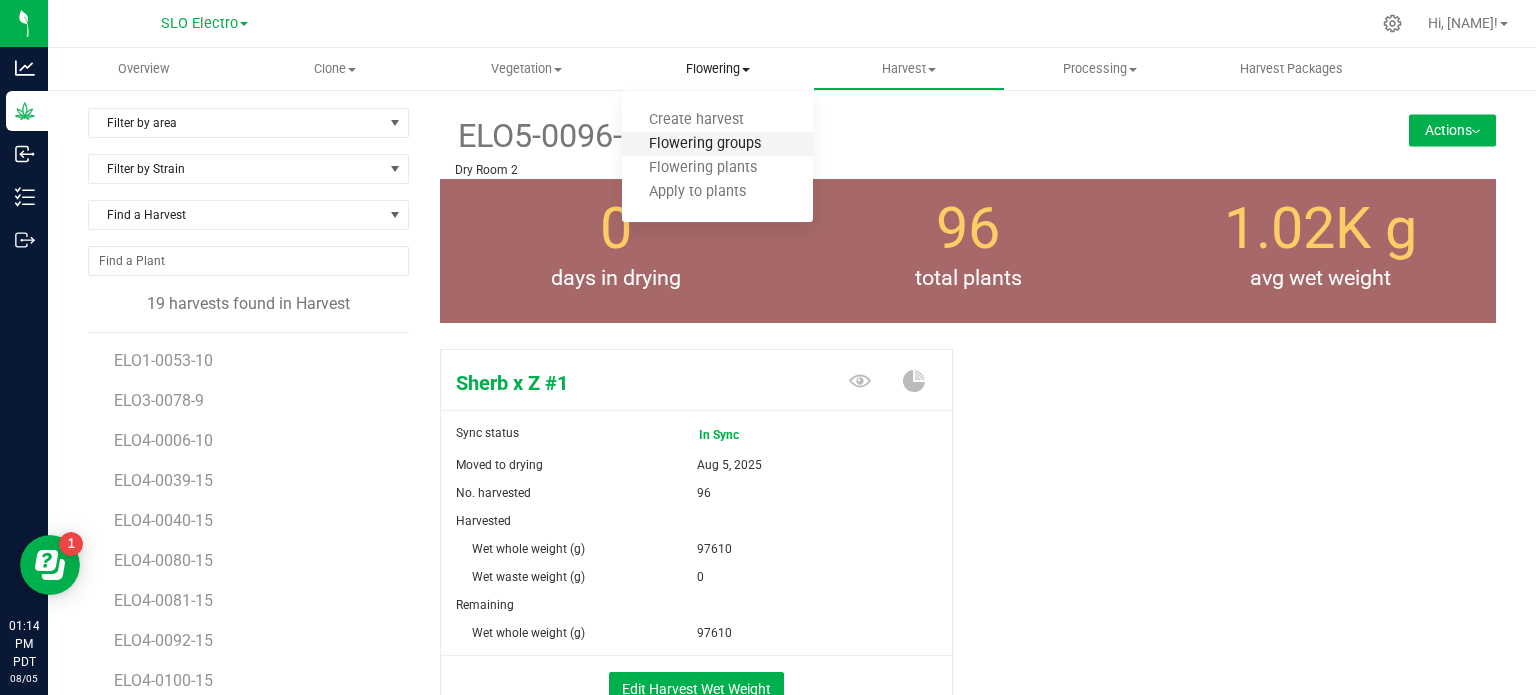 click on "Flowering groups" at bounding box center [705, 144] 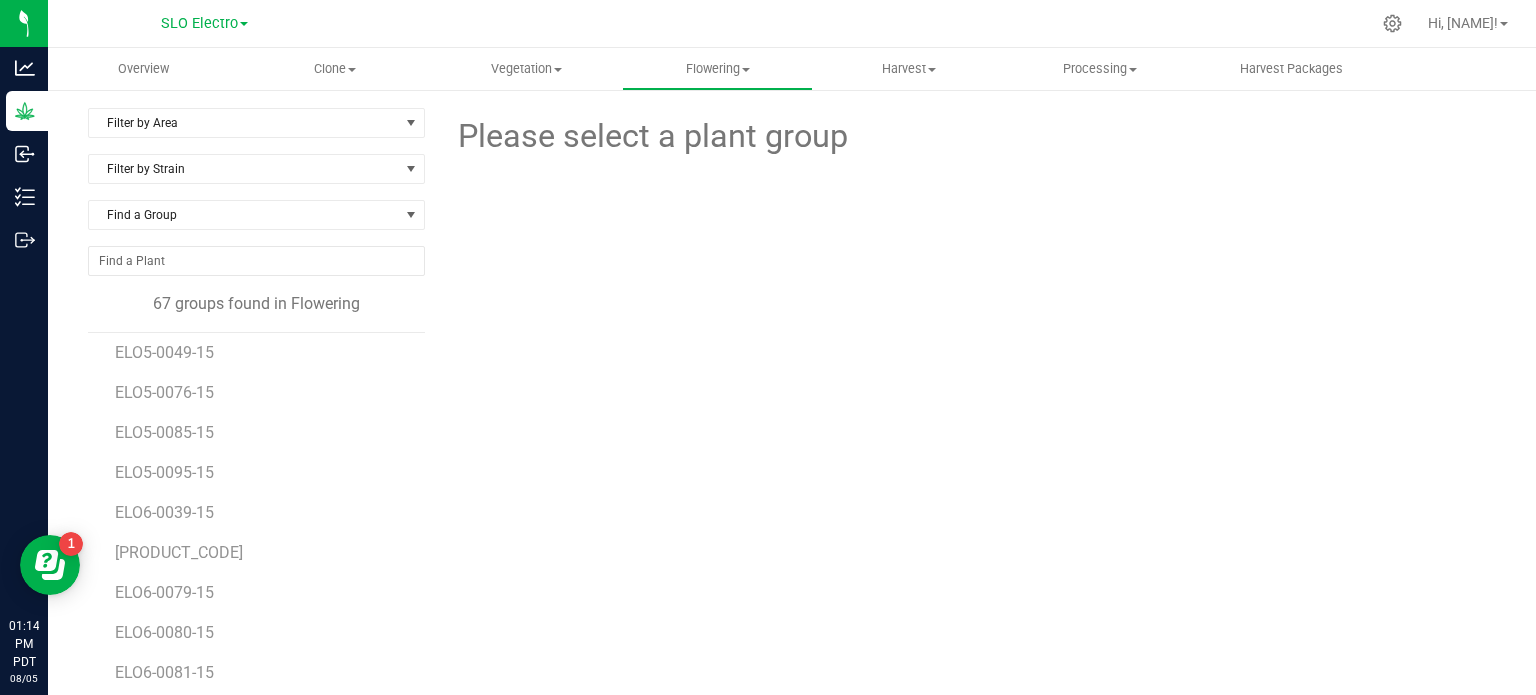 scroll, scrollTop: 1600, scrollLeft: 0, axis: vertical 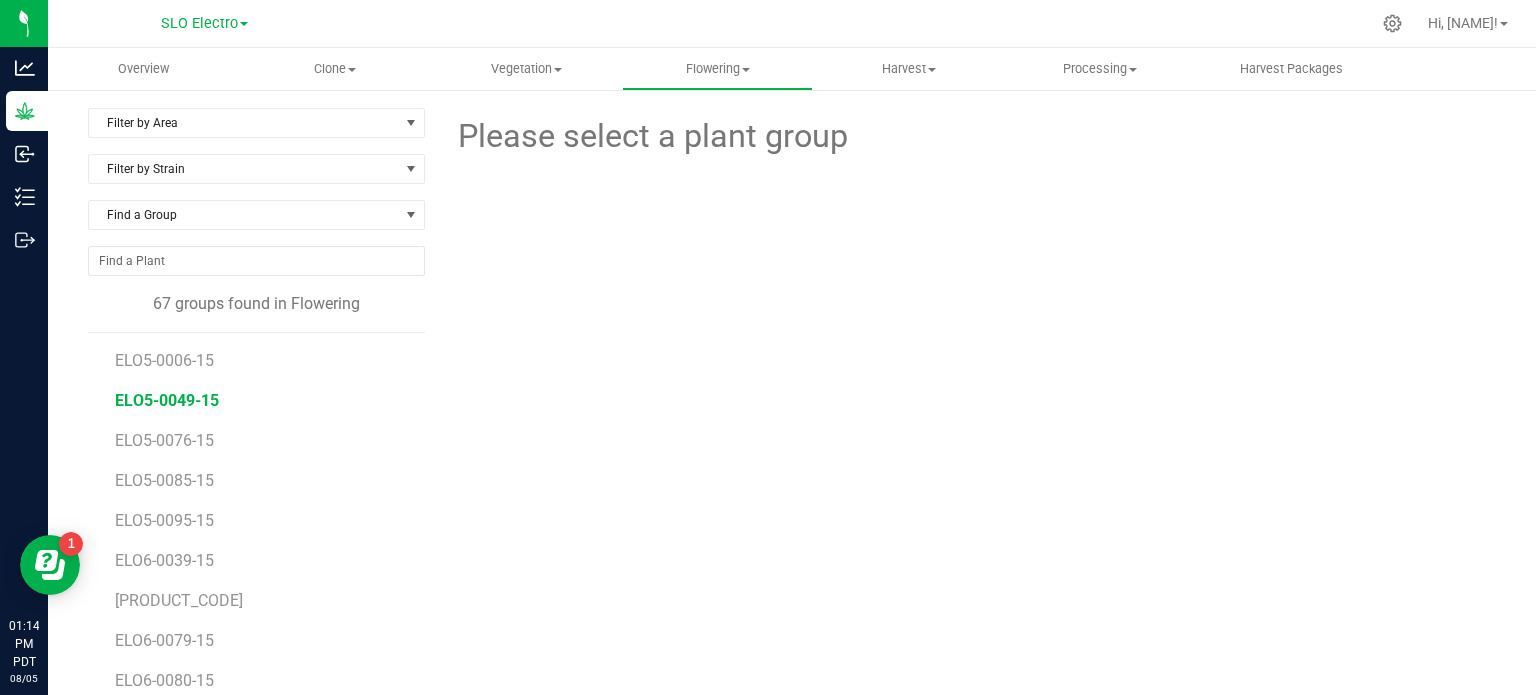 click on "ELO5-0049-15" at bounding box center (167, 400) 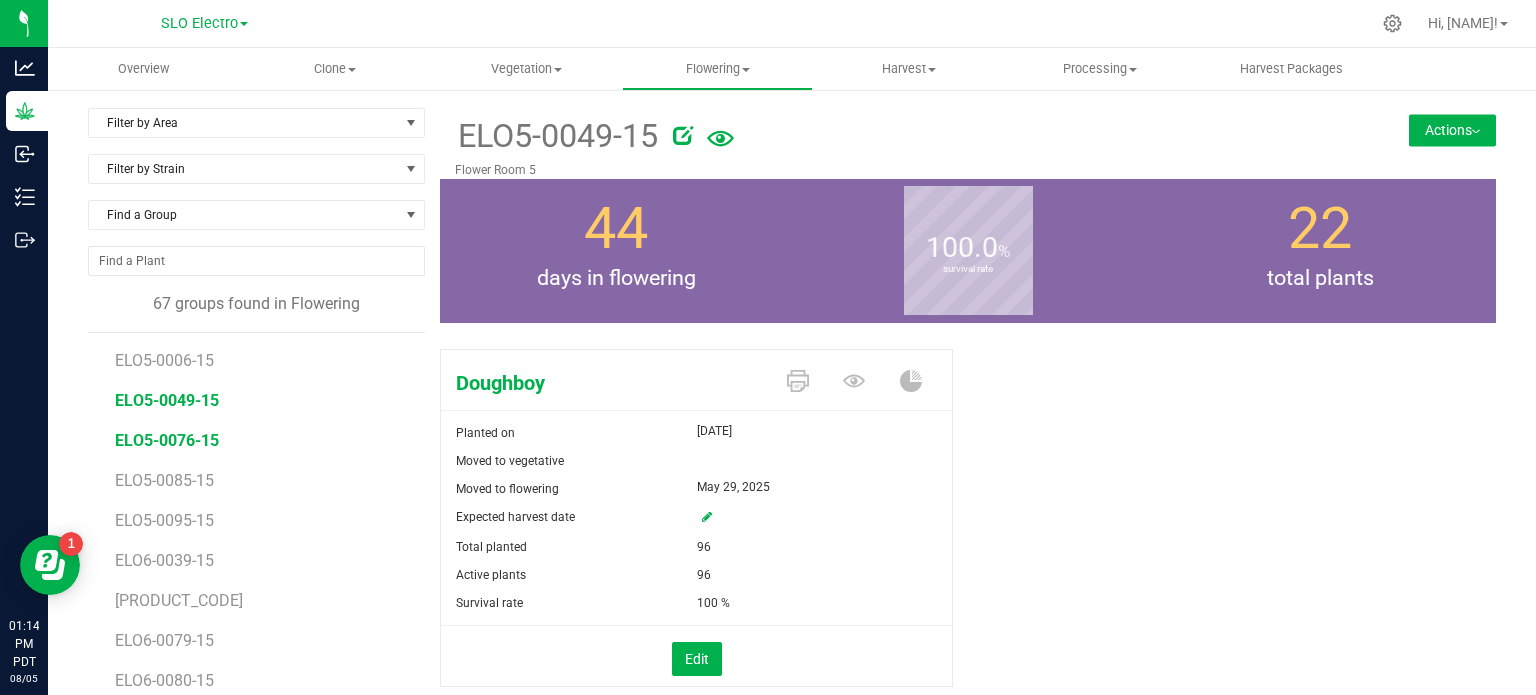 click on "ELO5-0076-15" at bounding box center (167, 440) 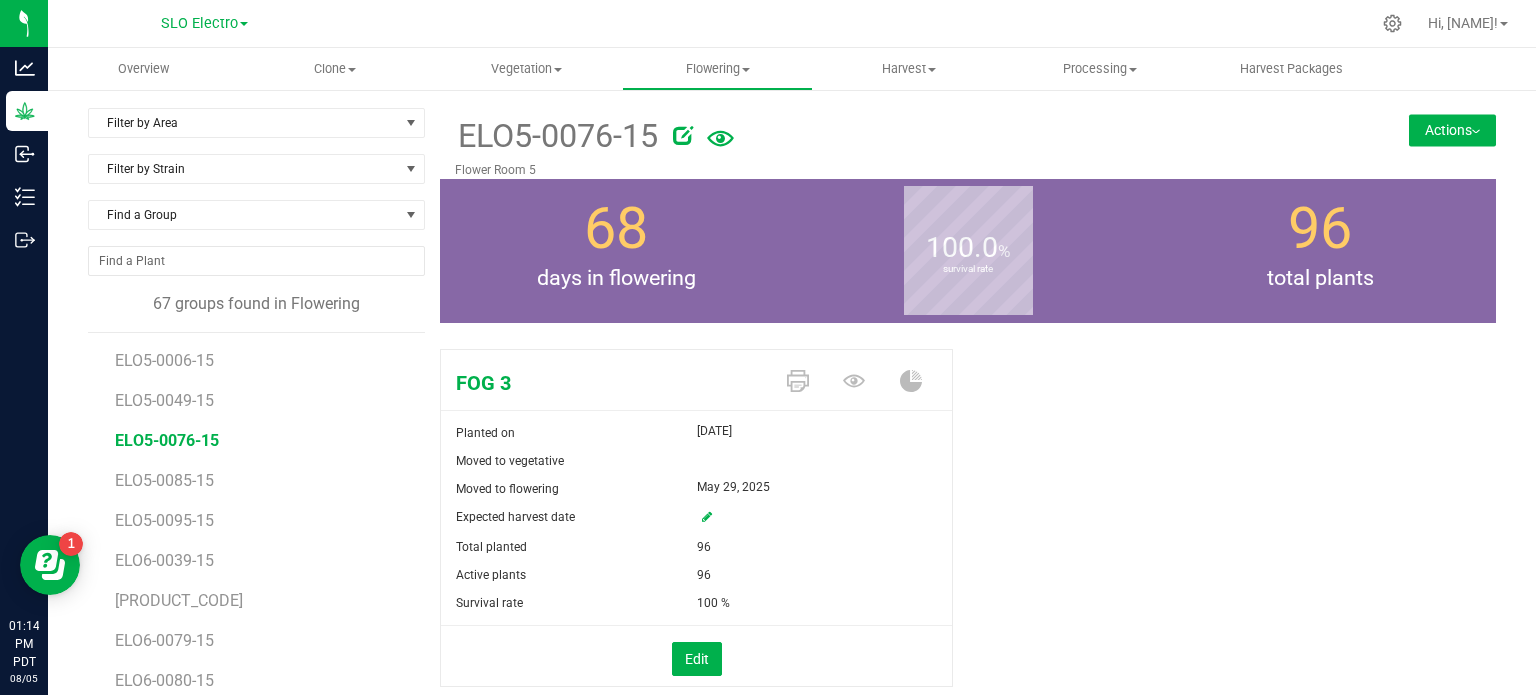 click on "Actions" at bounding box center [1452, 130] 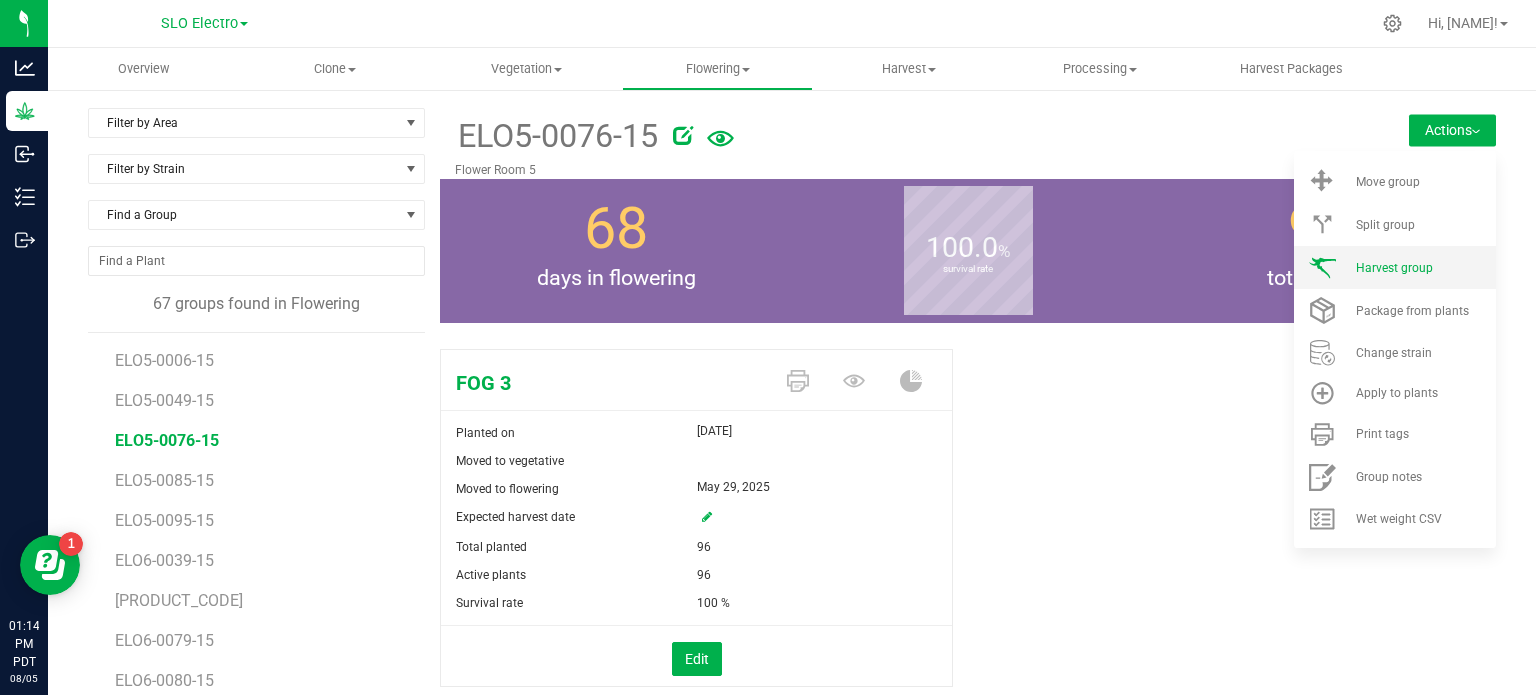 click on "Harvest group" at bounding box center [1394, 268] 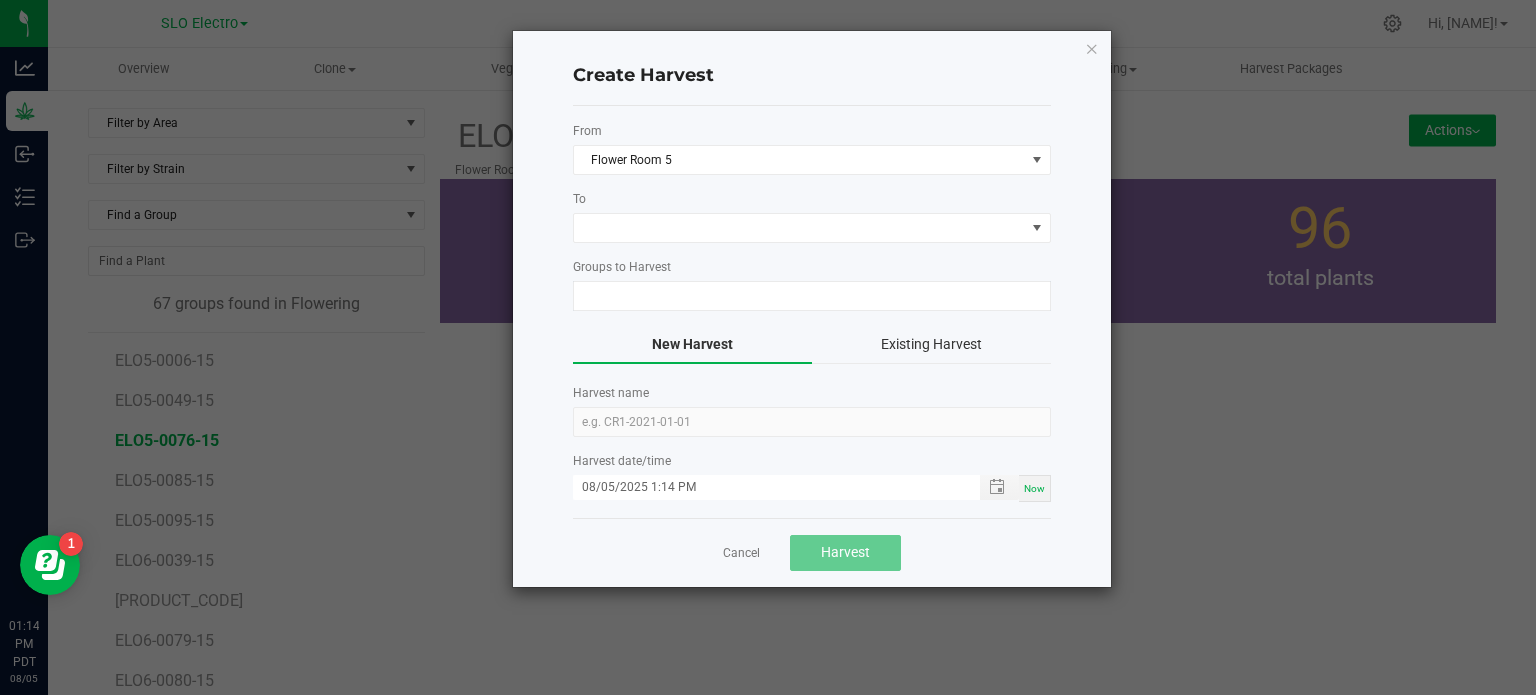 type on "ELO5-0076-15" 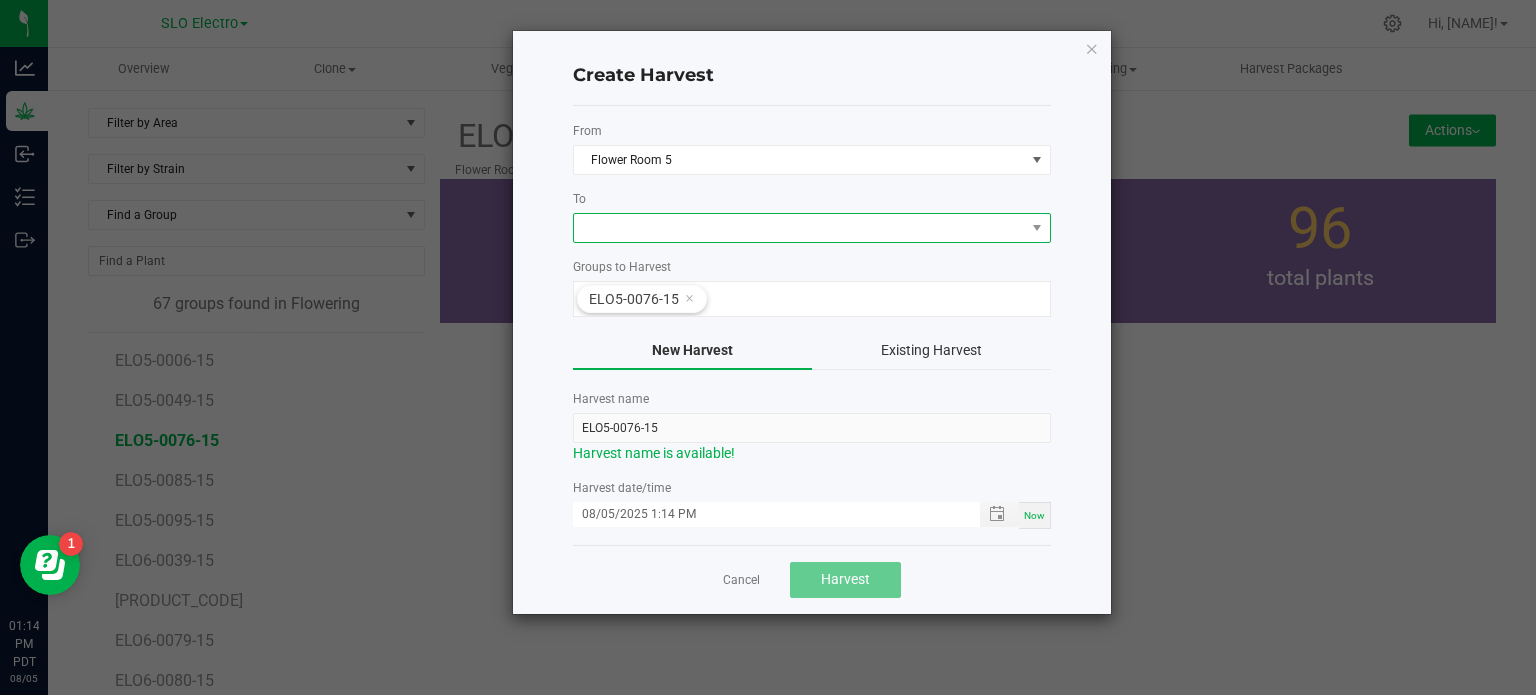 click at bounding box center [799, 228] 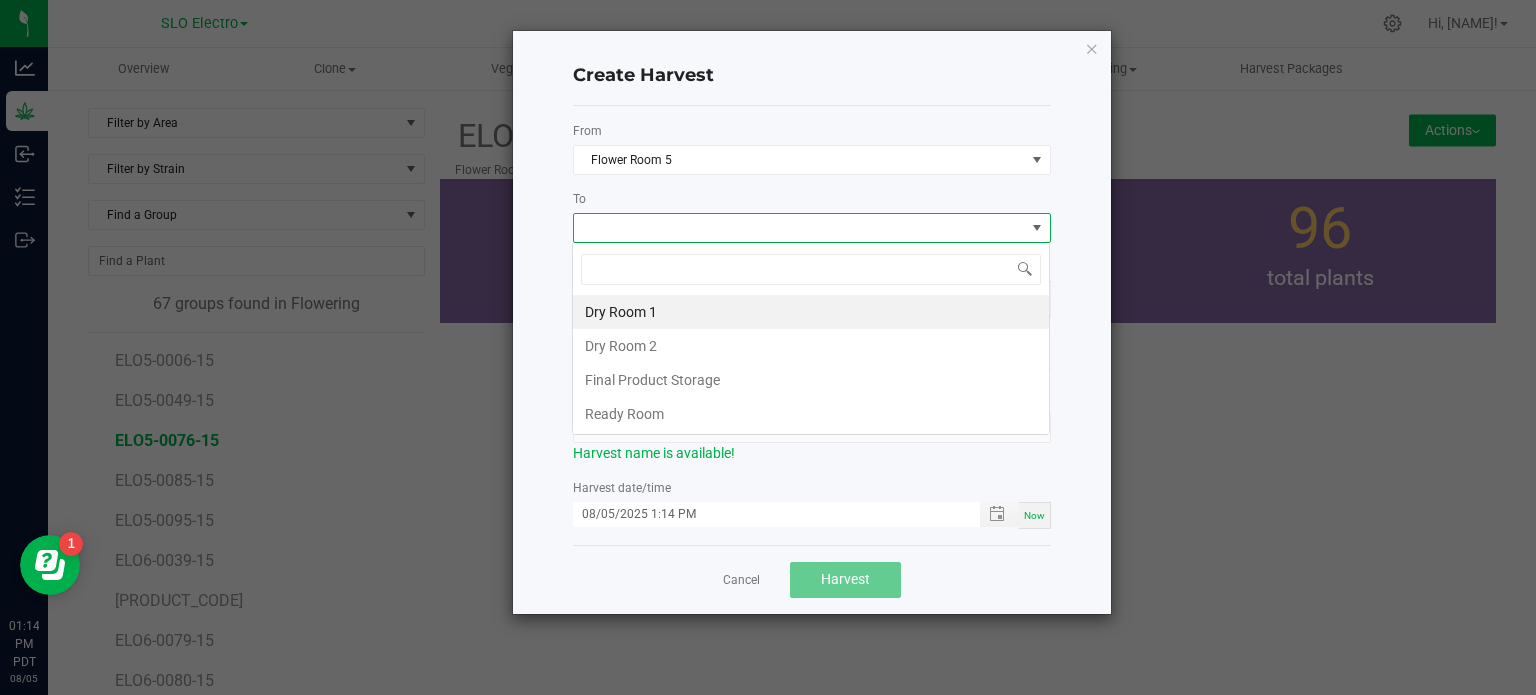 scroll, scrollTop: 99970, scrollLeft: 99521, axis: both 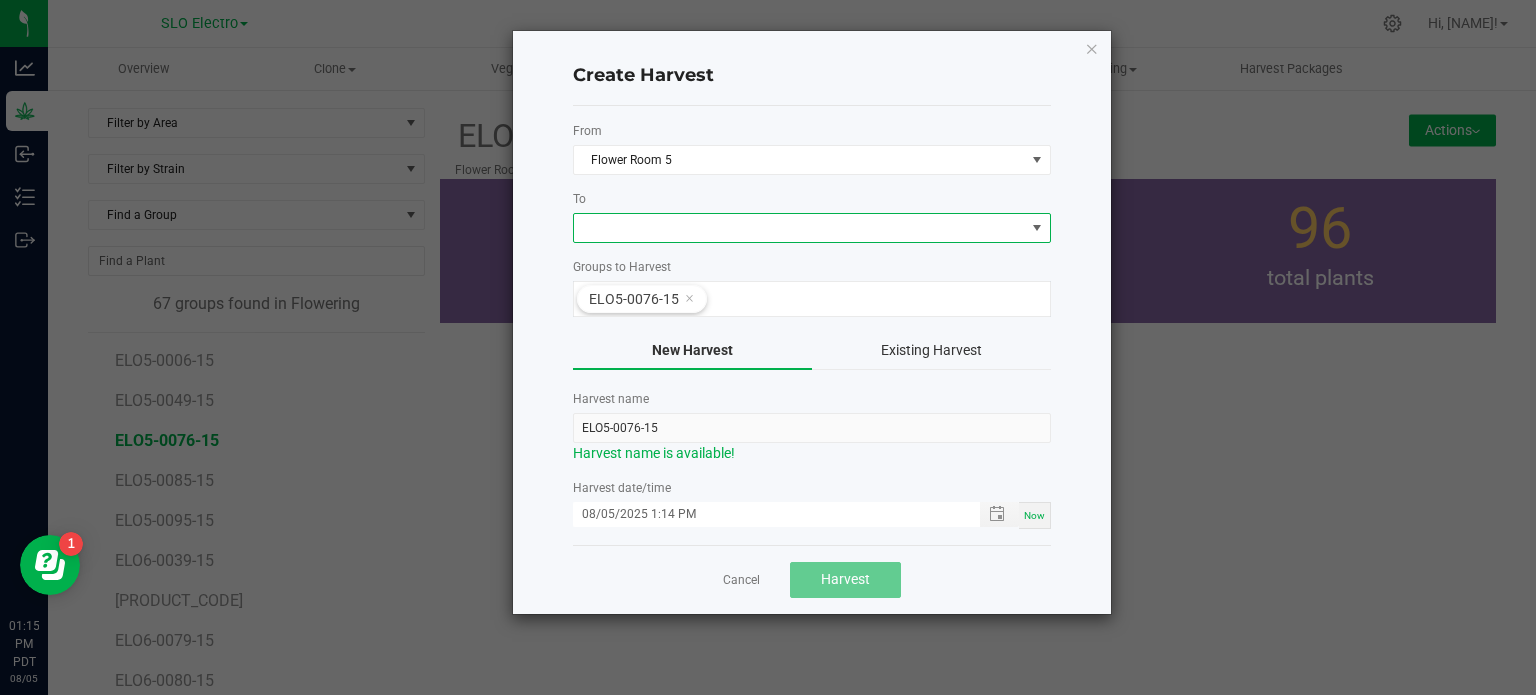 click at bounding box center [799, 228] 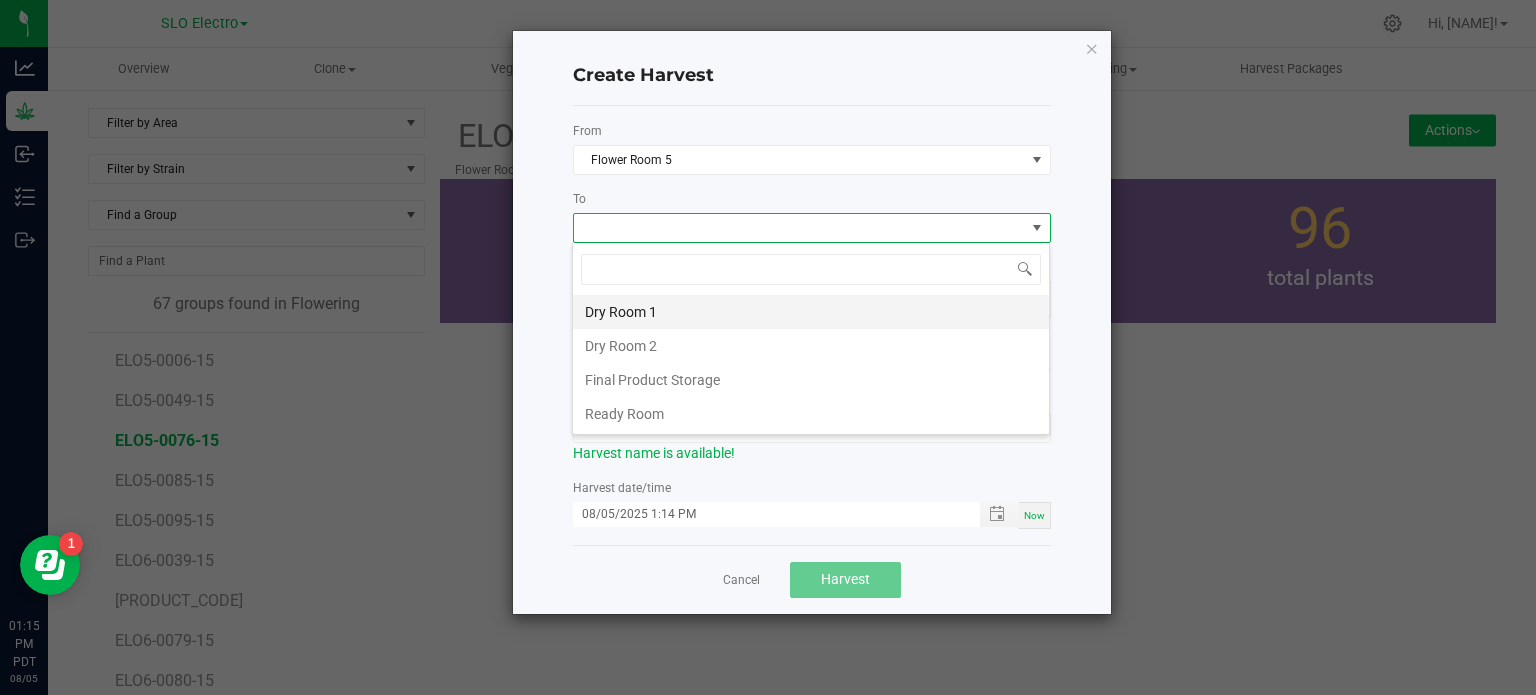 scroll, scrollTop: 99970, scrollLeft: 99521, axis: both 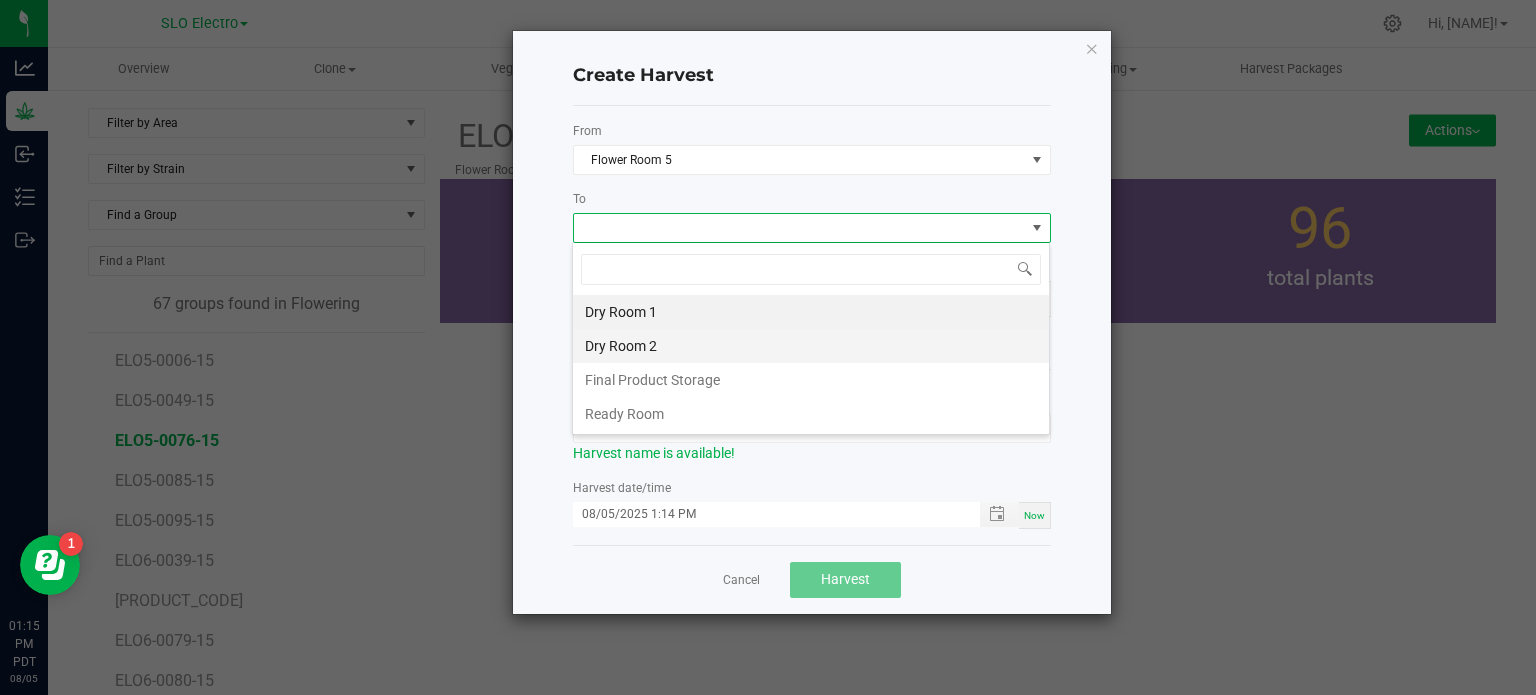 click on "Dry Room 2" at bounding box center (811, 346) 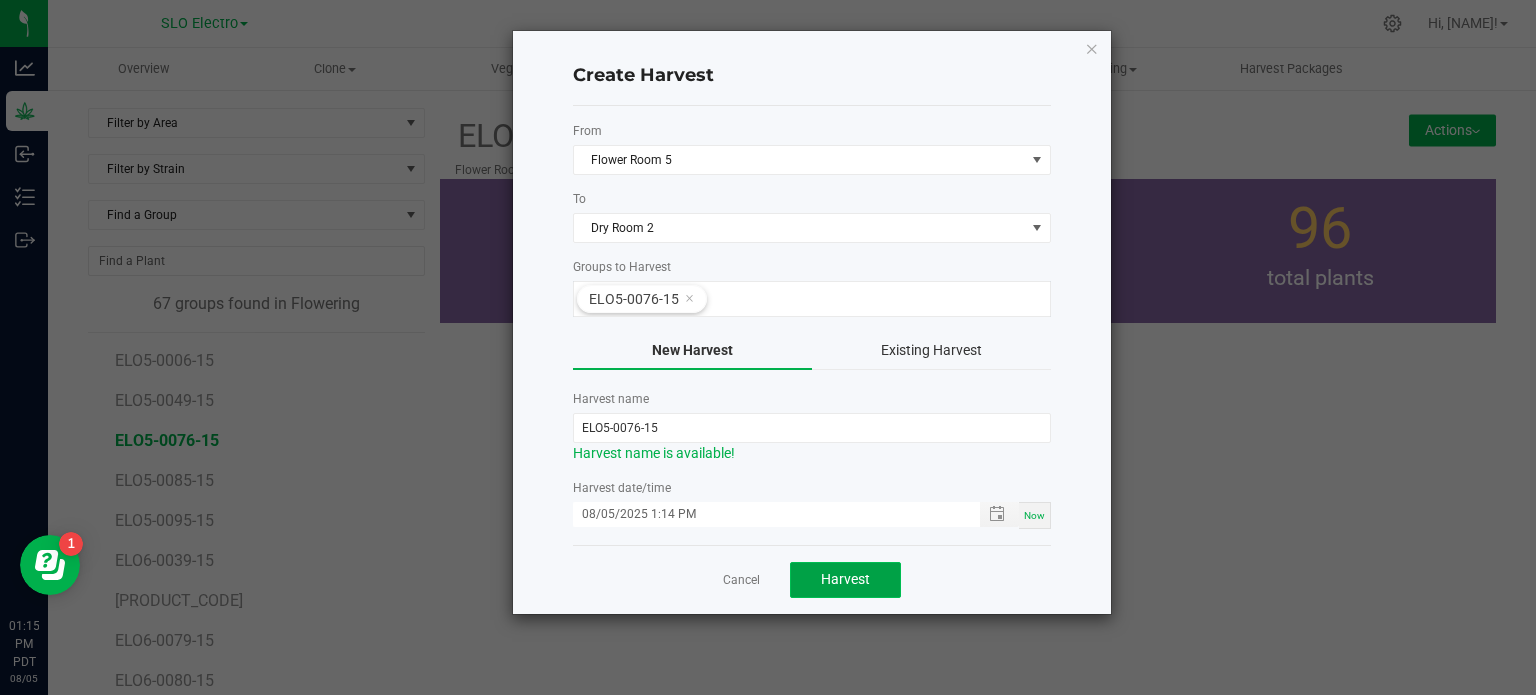 click on "Harvest" 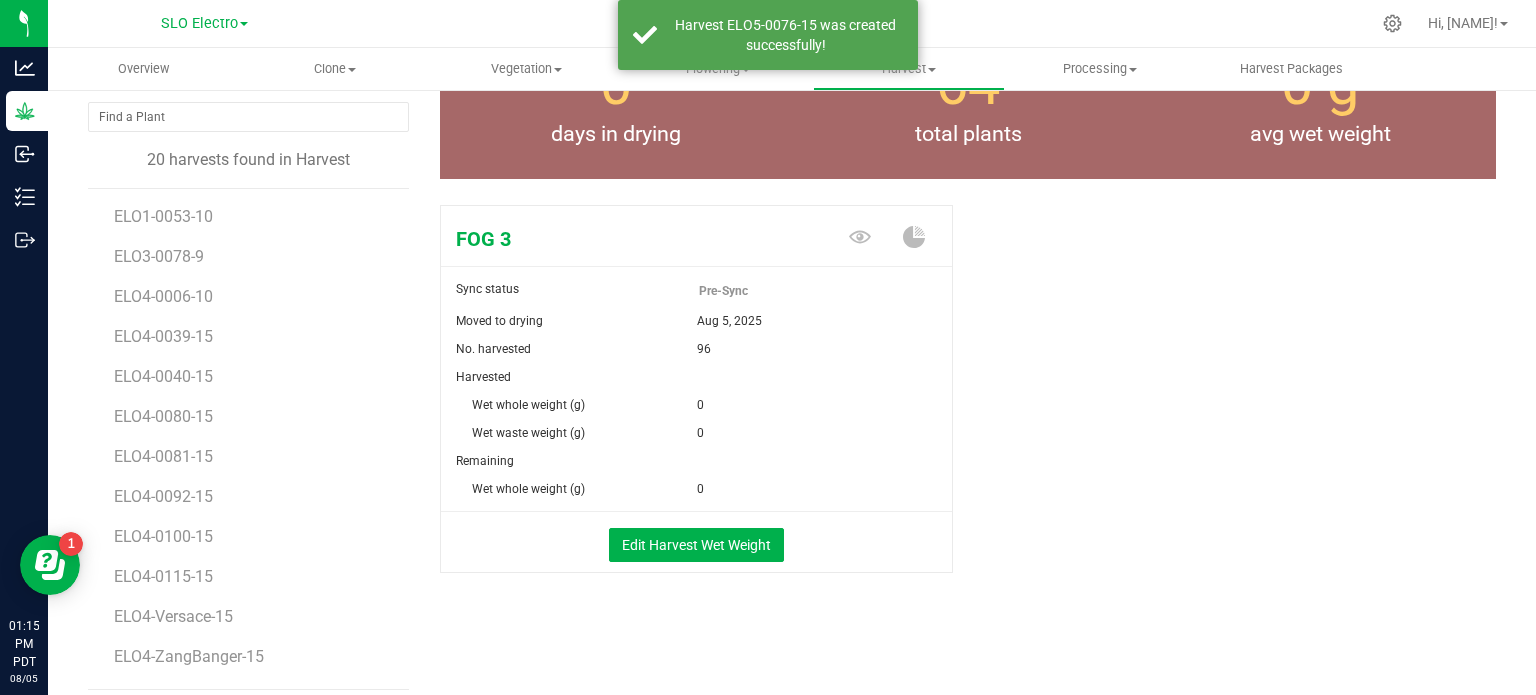 scroll, scrollTop: 200, scrollLeft: 0, axis: vertical 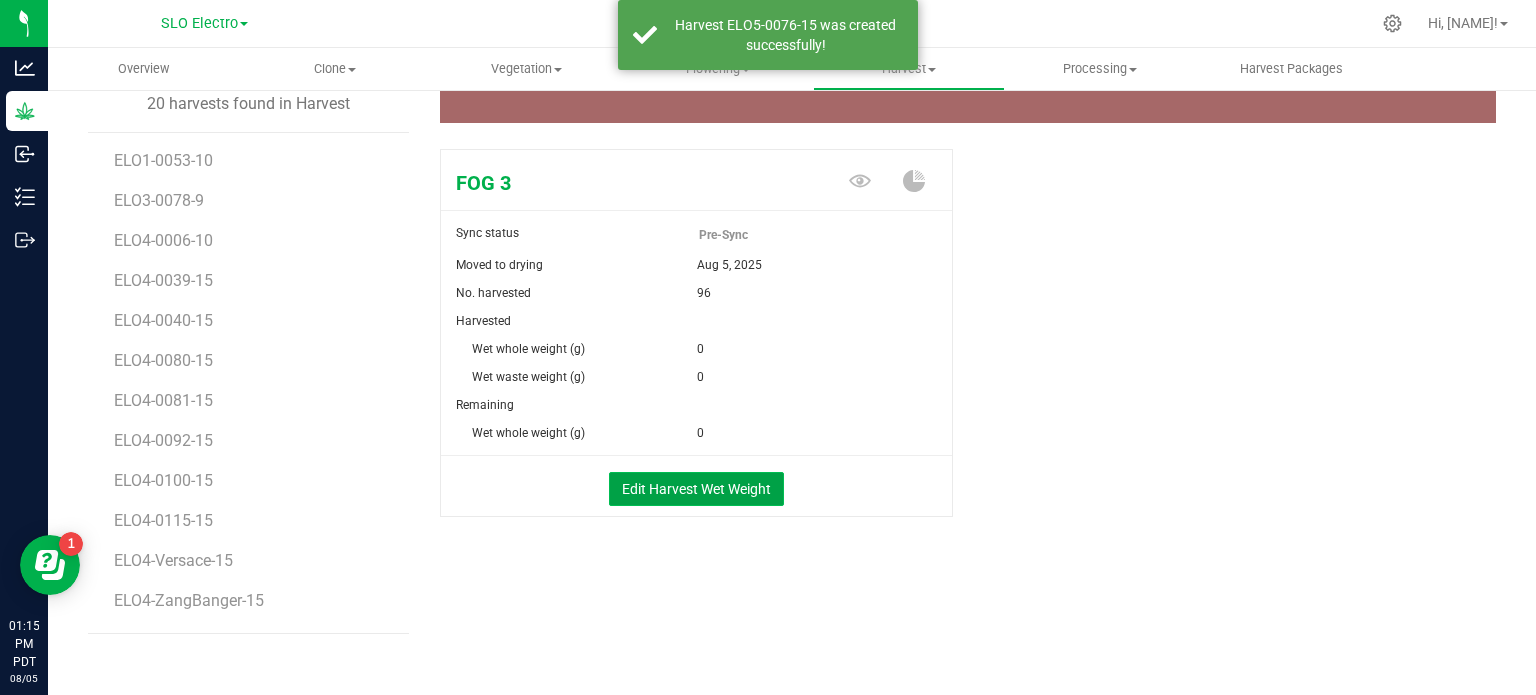 click on "Edit Harvest Wet Weight" at bounding box center (696, 489) 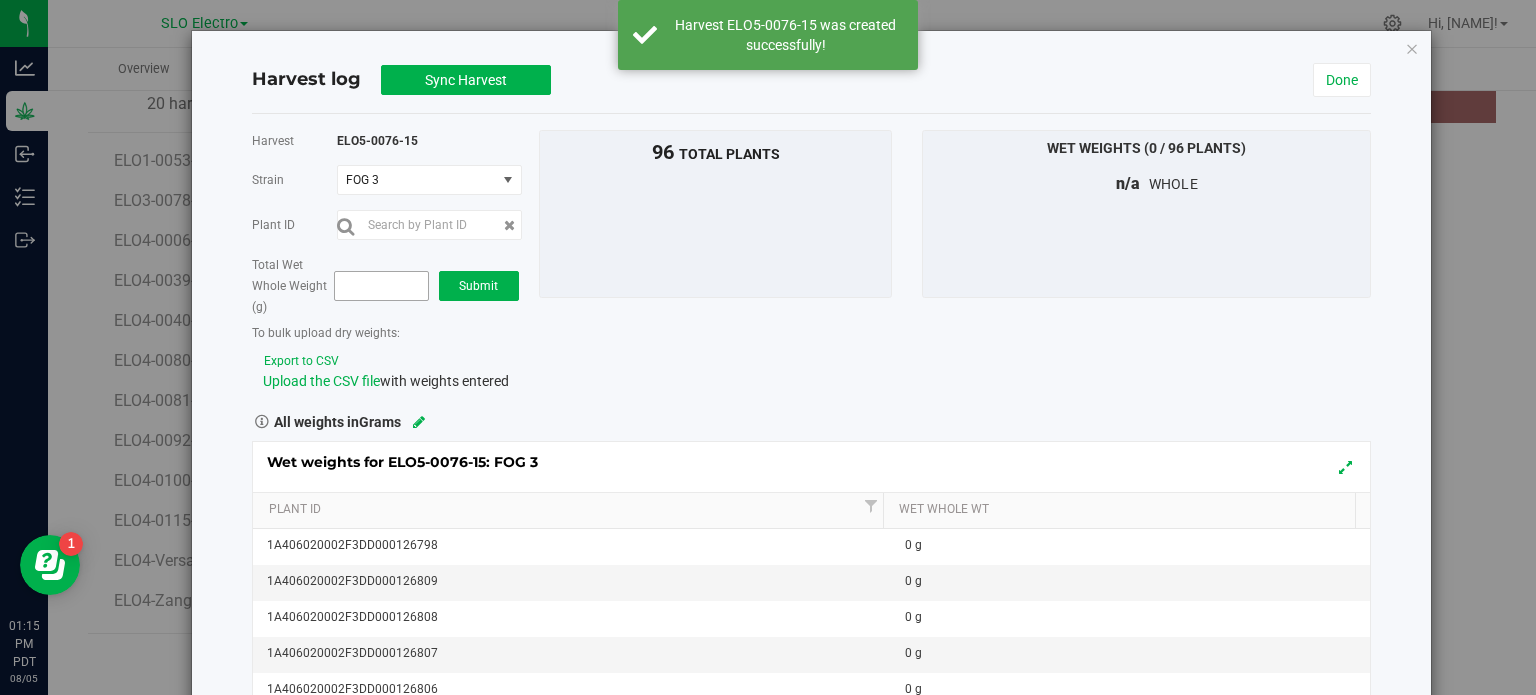 click at bounding box center [381, 286] 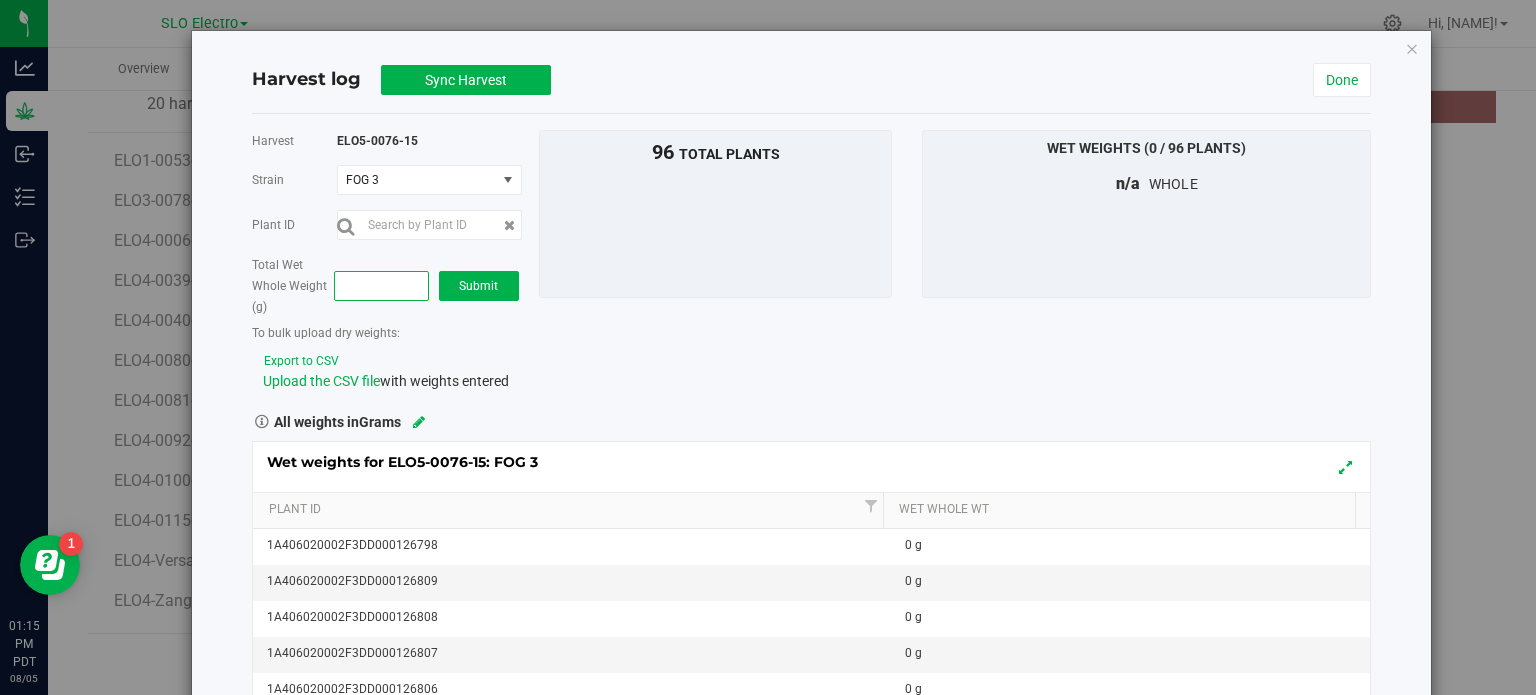 click at bounding box center (381, 286) 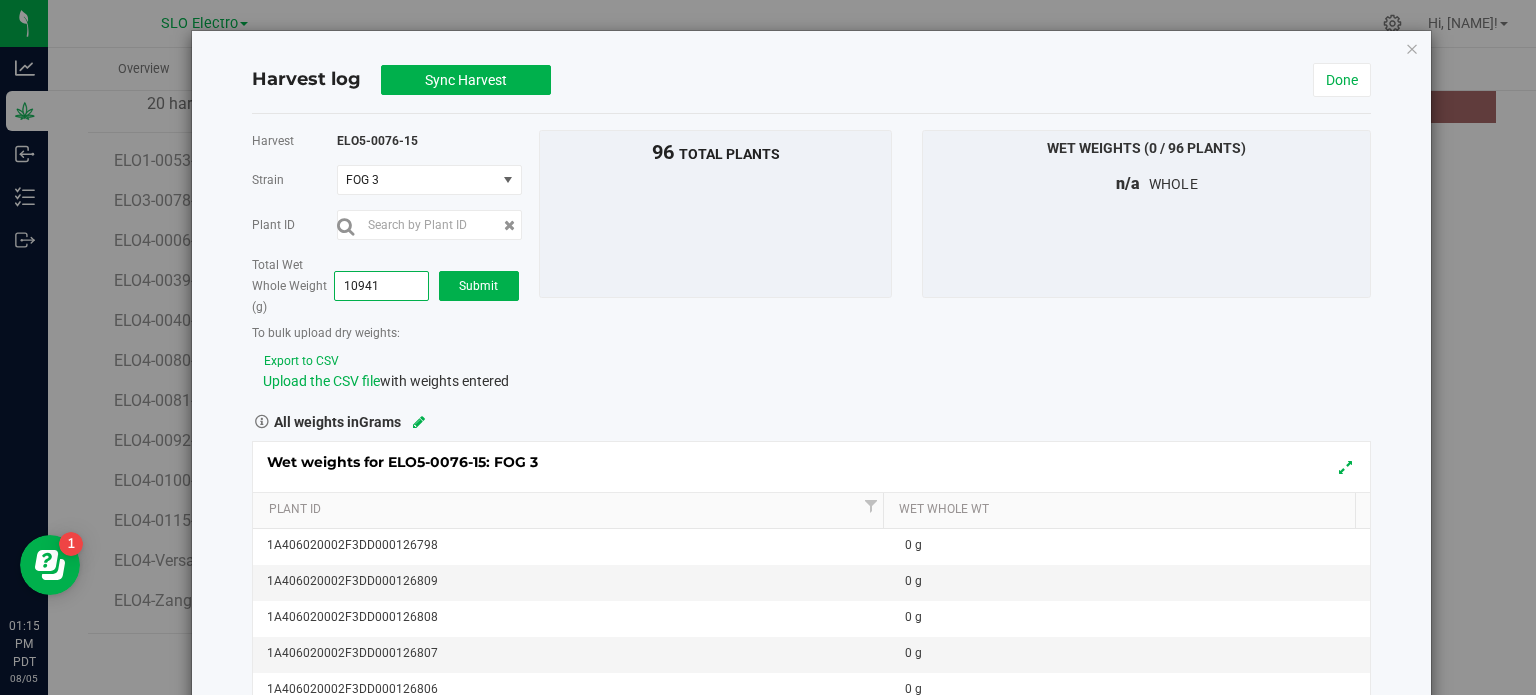 type on "109414" 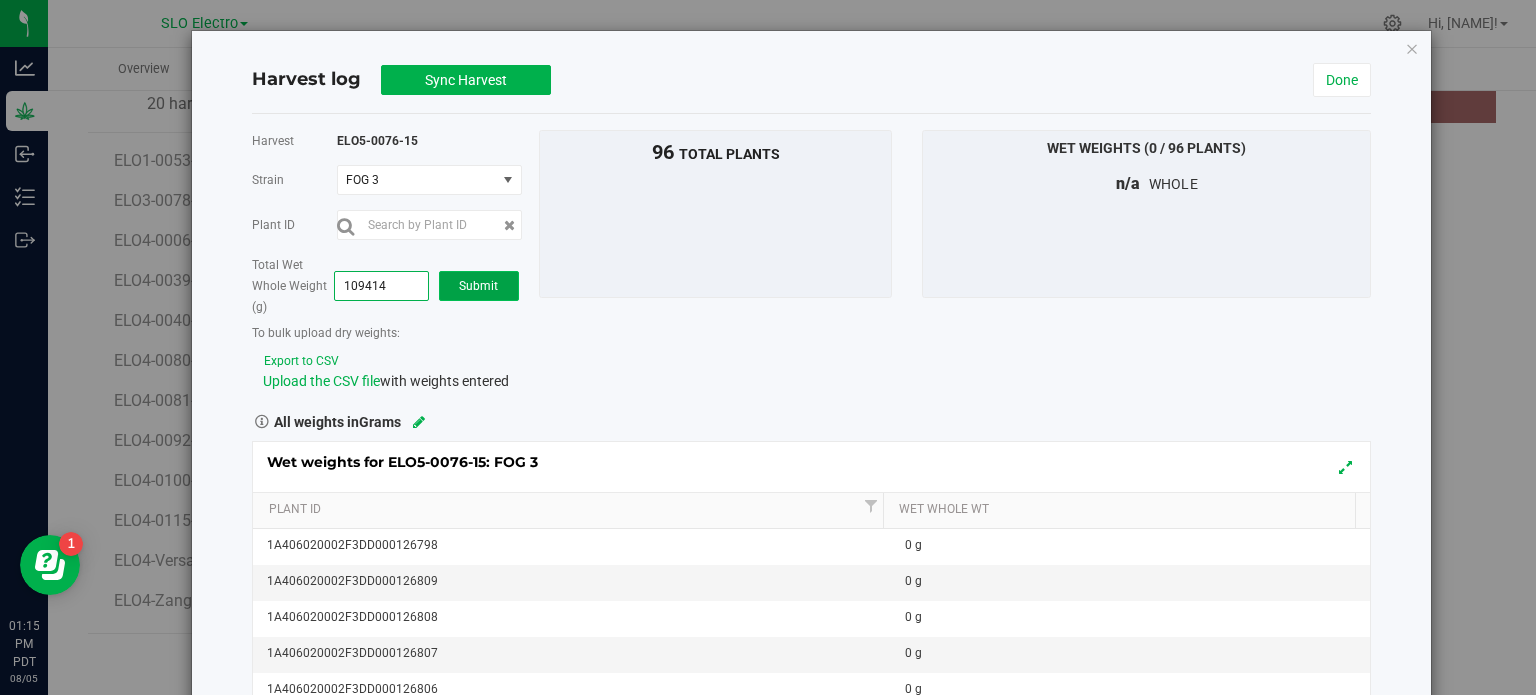 type on "109,414.0000" 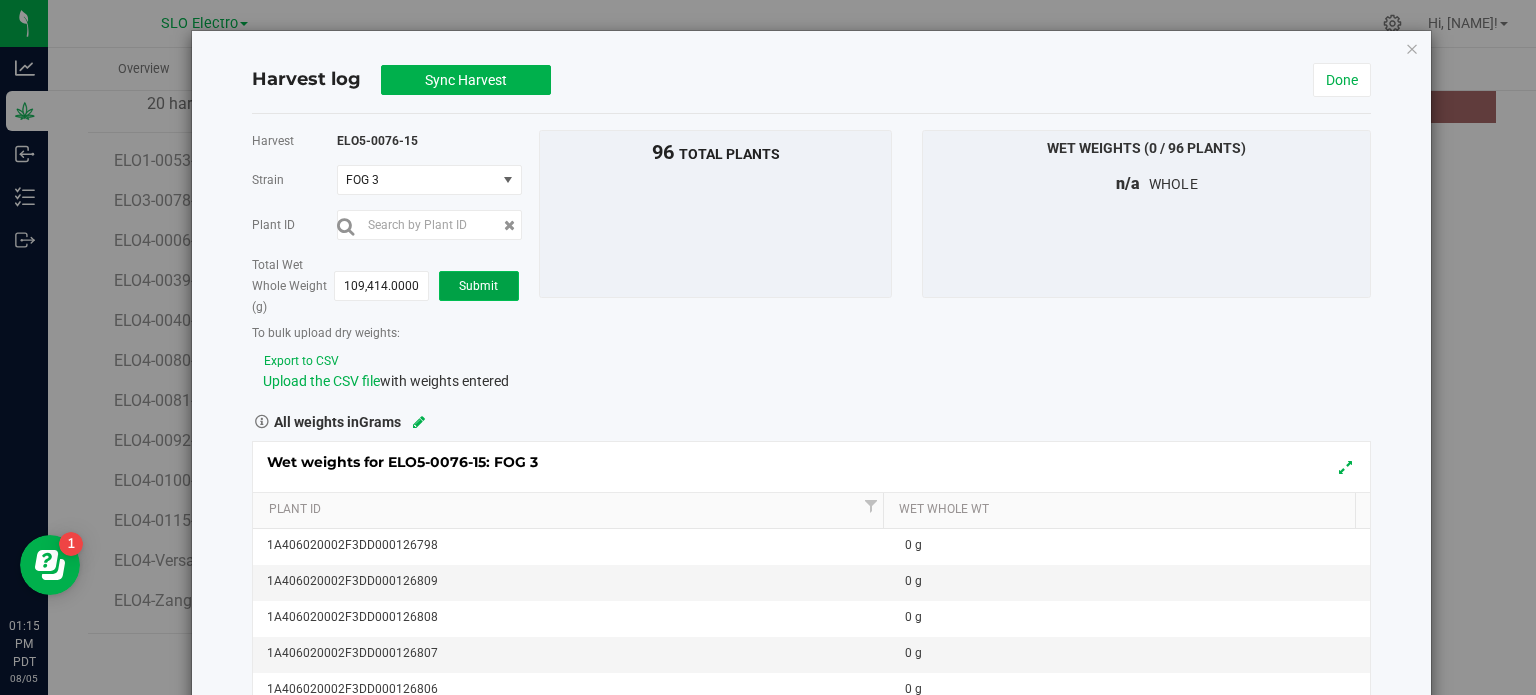 click on "Submit" at bounding box center [479, 286] 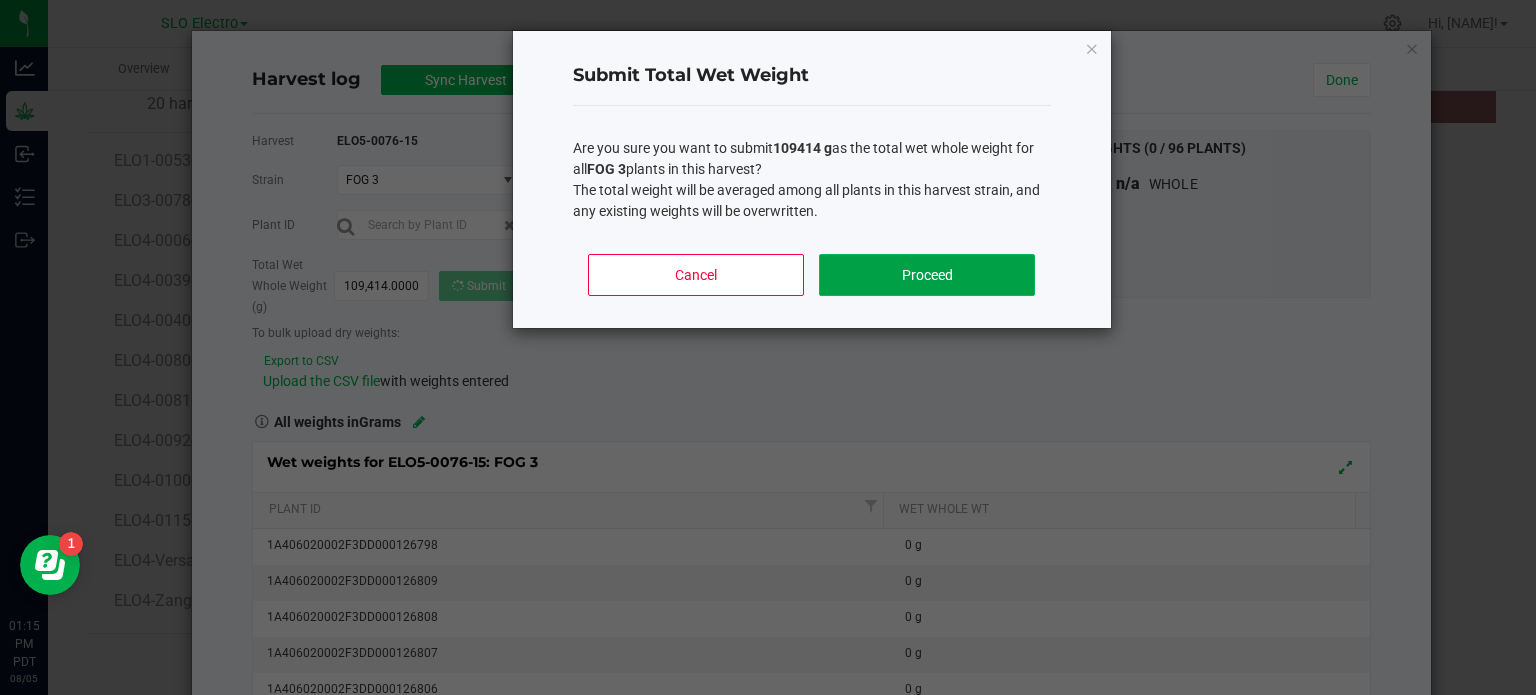 click on "Proceed" 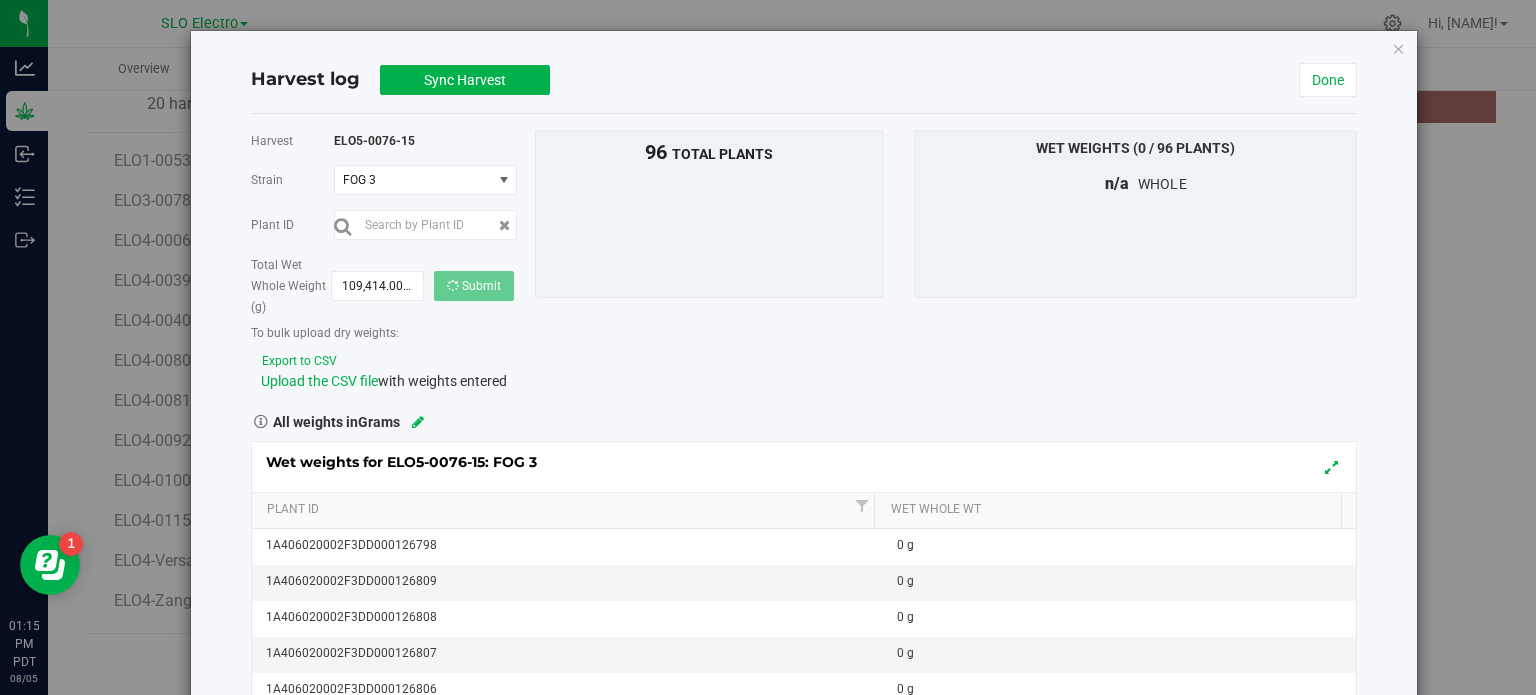 type 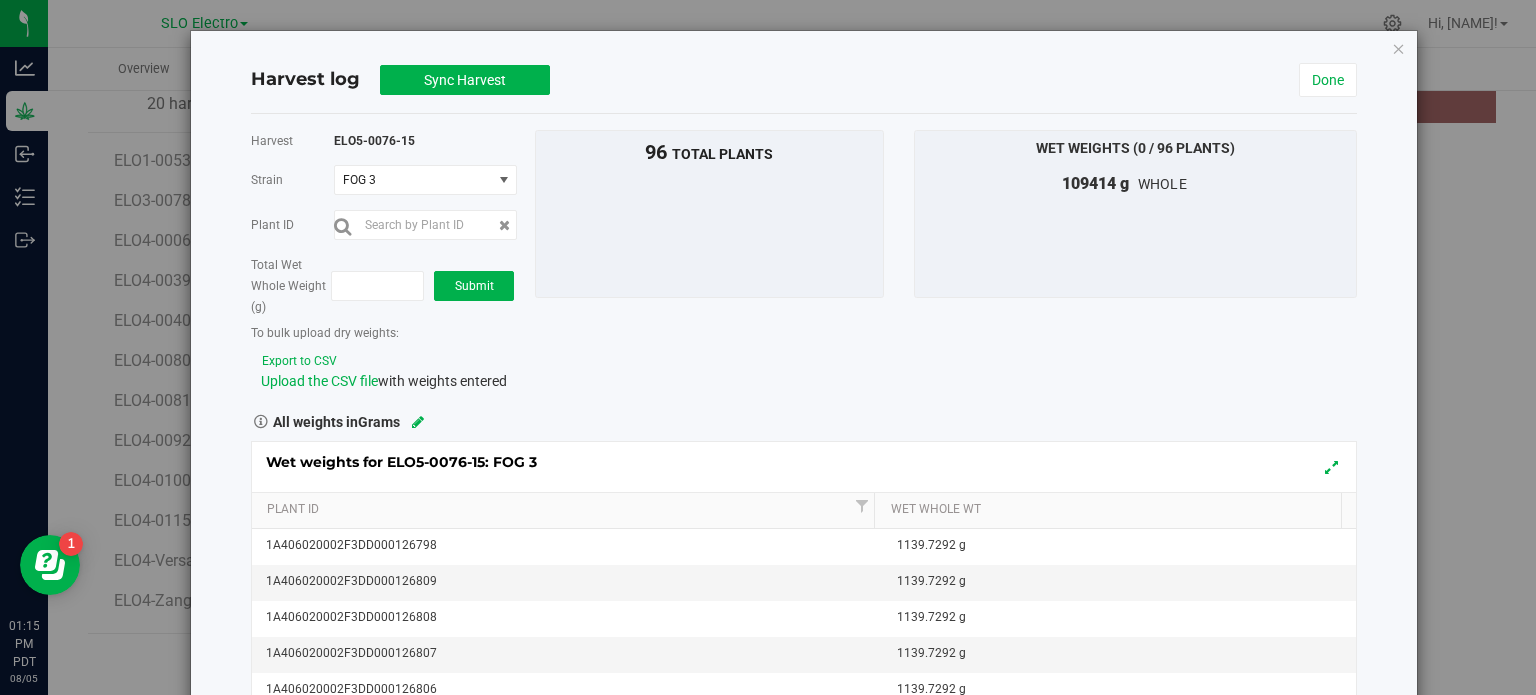 click on "Harvest log
Sync Harvest
Done" at bounding box center [804, 80] 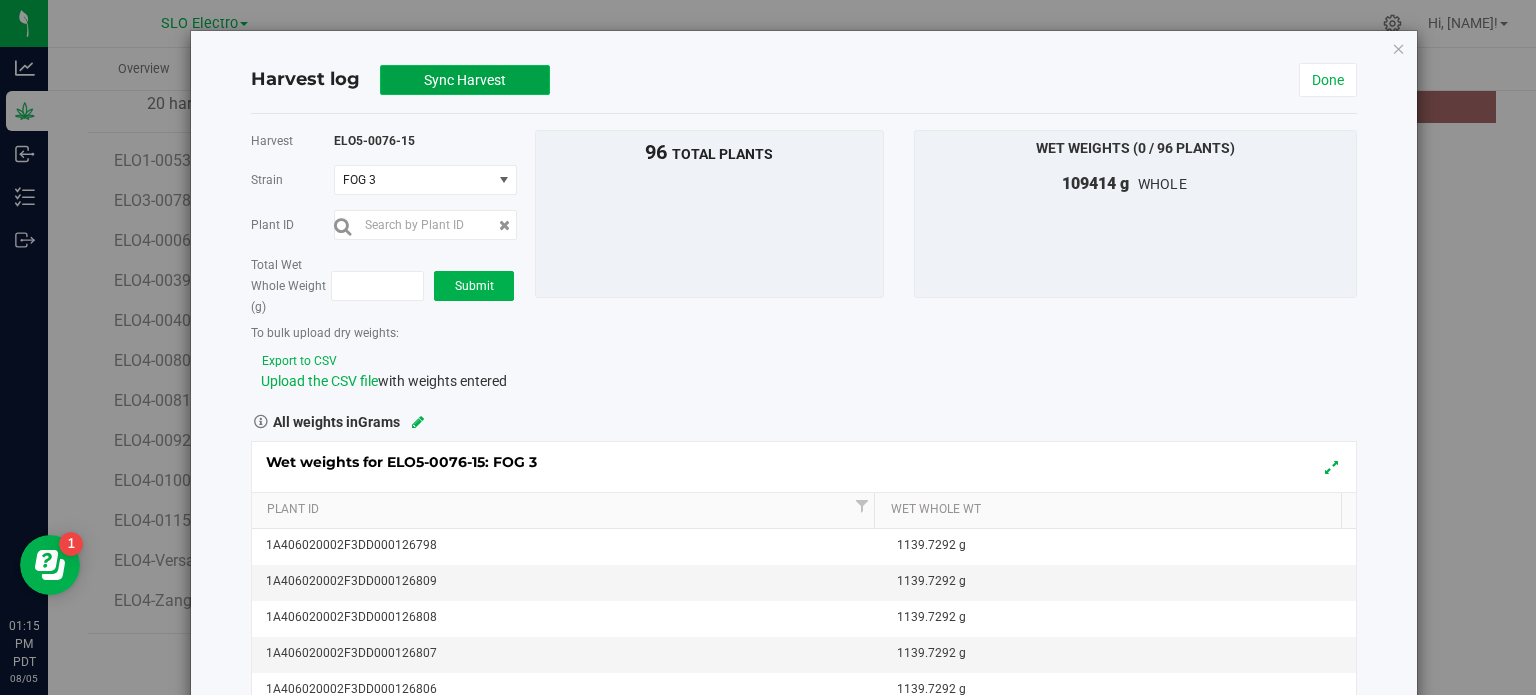 click on "Sync Harvest" at bounding box center (465, 80) 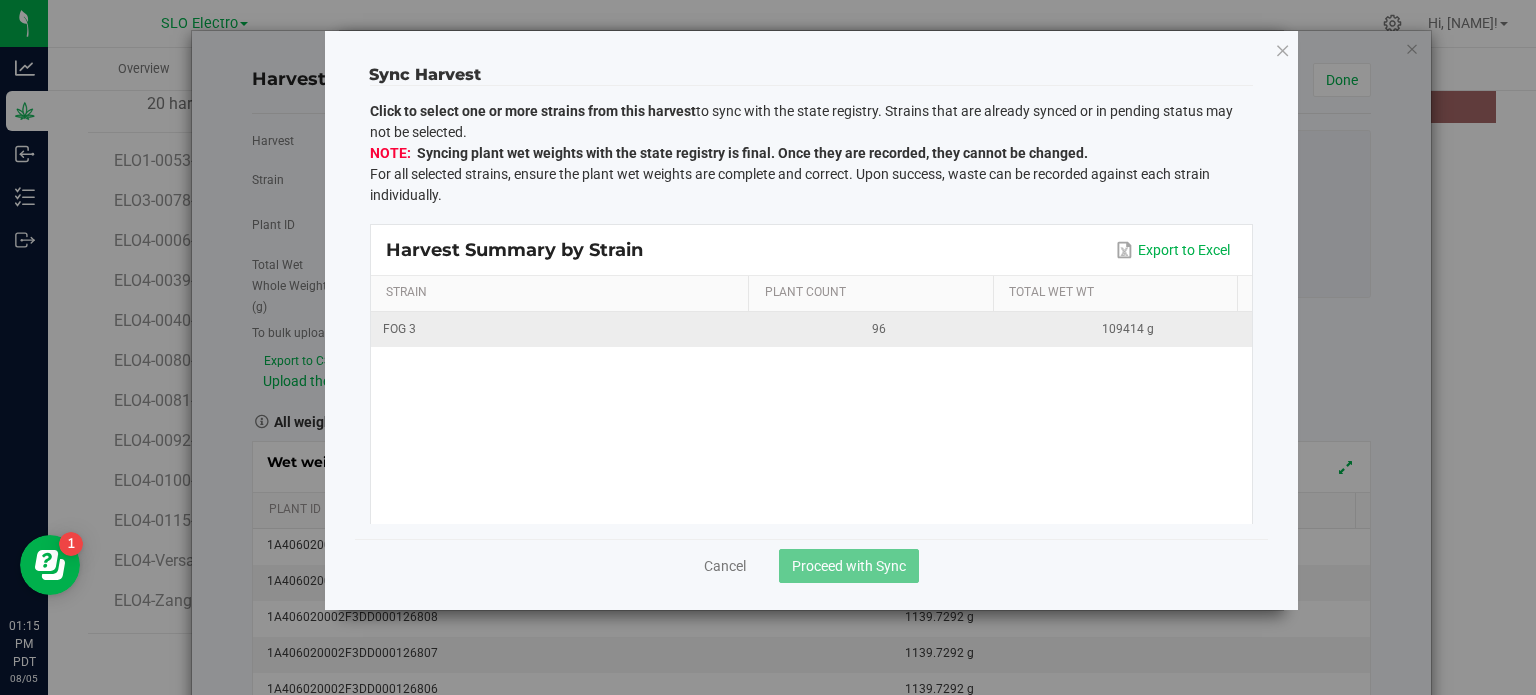 click on "96" at bounding box center (879, 329) 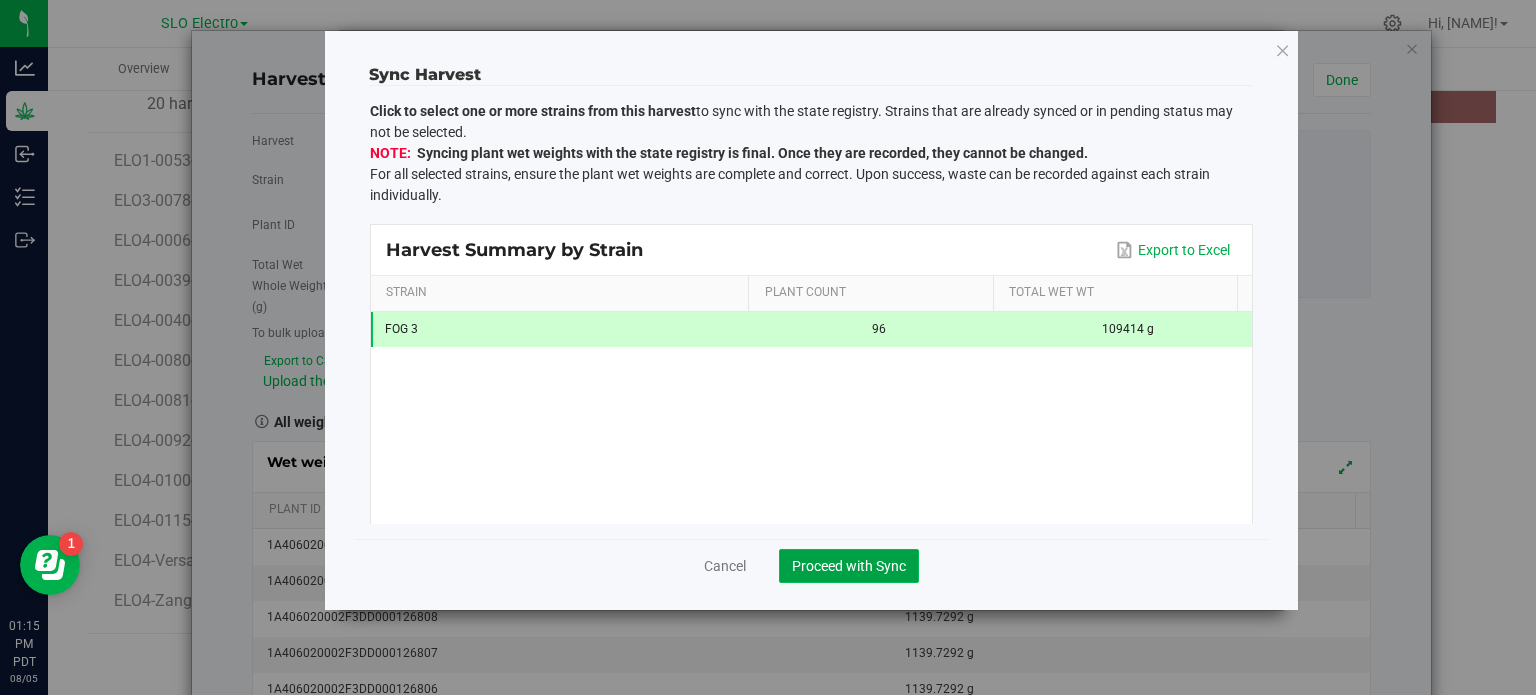 click on "Proceed with Sync" 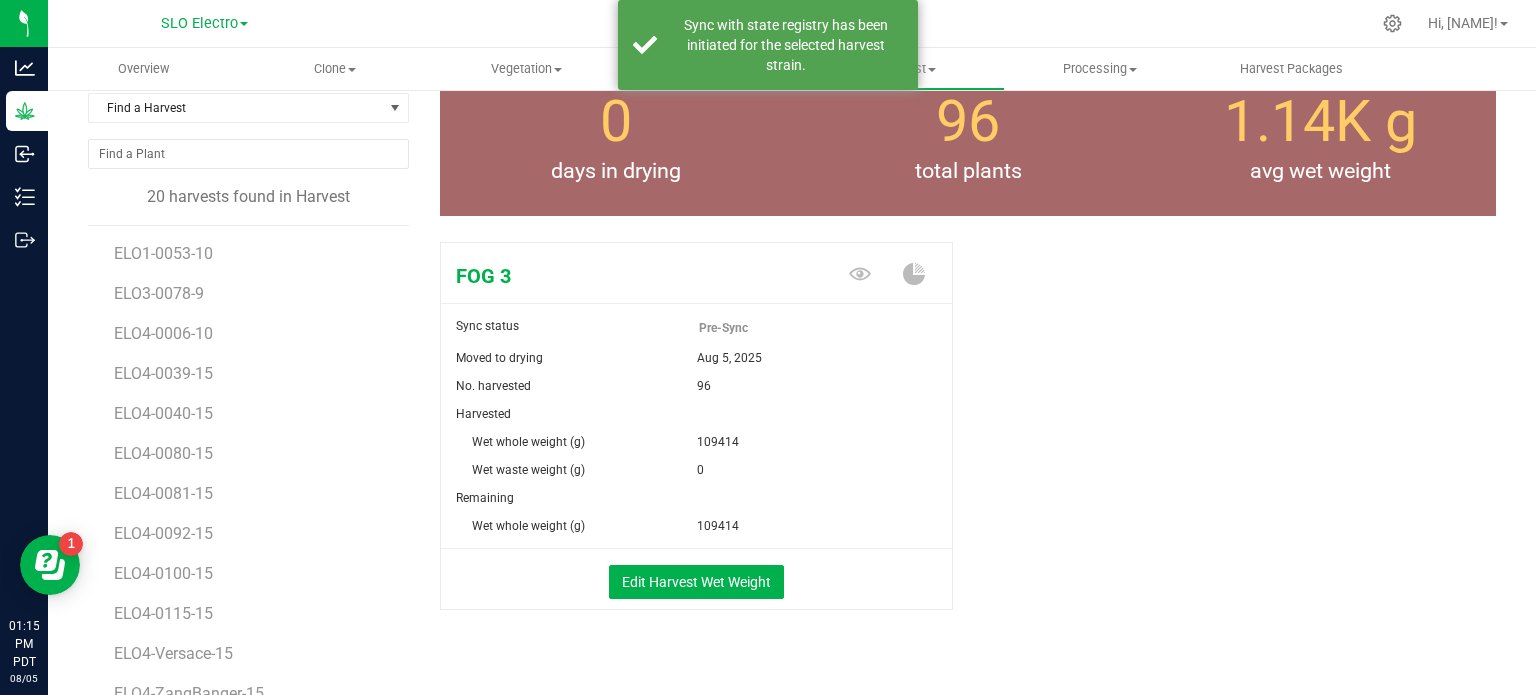 scroll, scrollTop: 0, scrollLeft: 0, axis: both 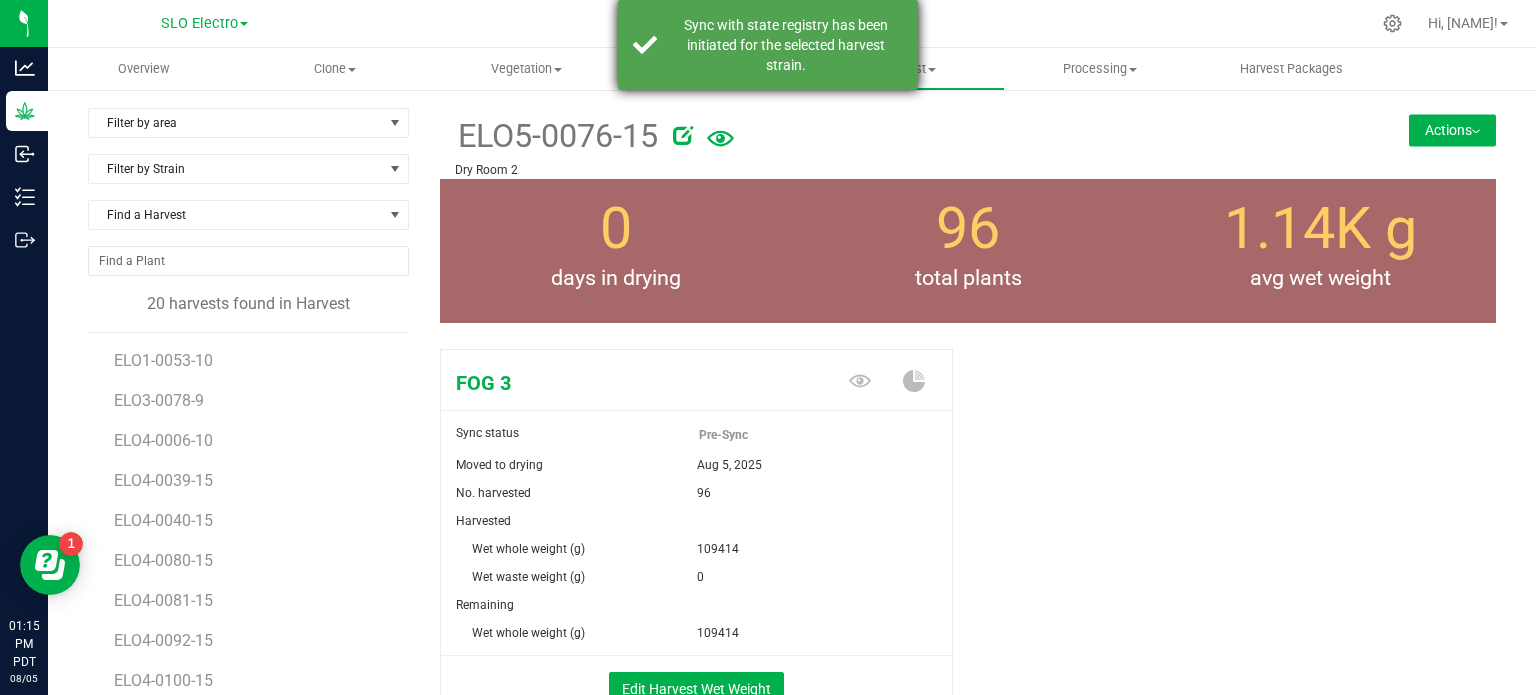drag, startPoint x: 782, startPoint y: 66, endPoint x: 765, endPoint y: 76, distance: 19.723083 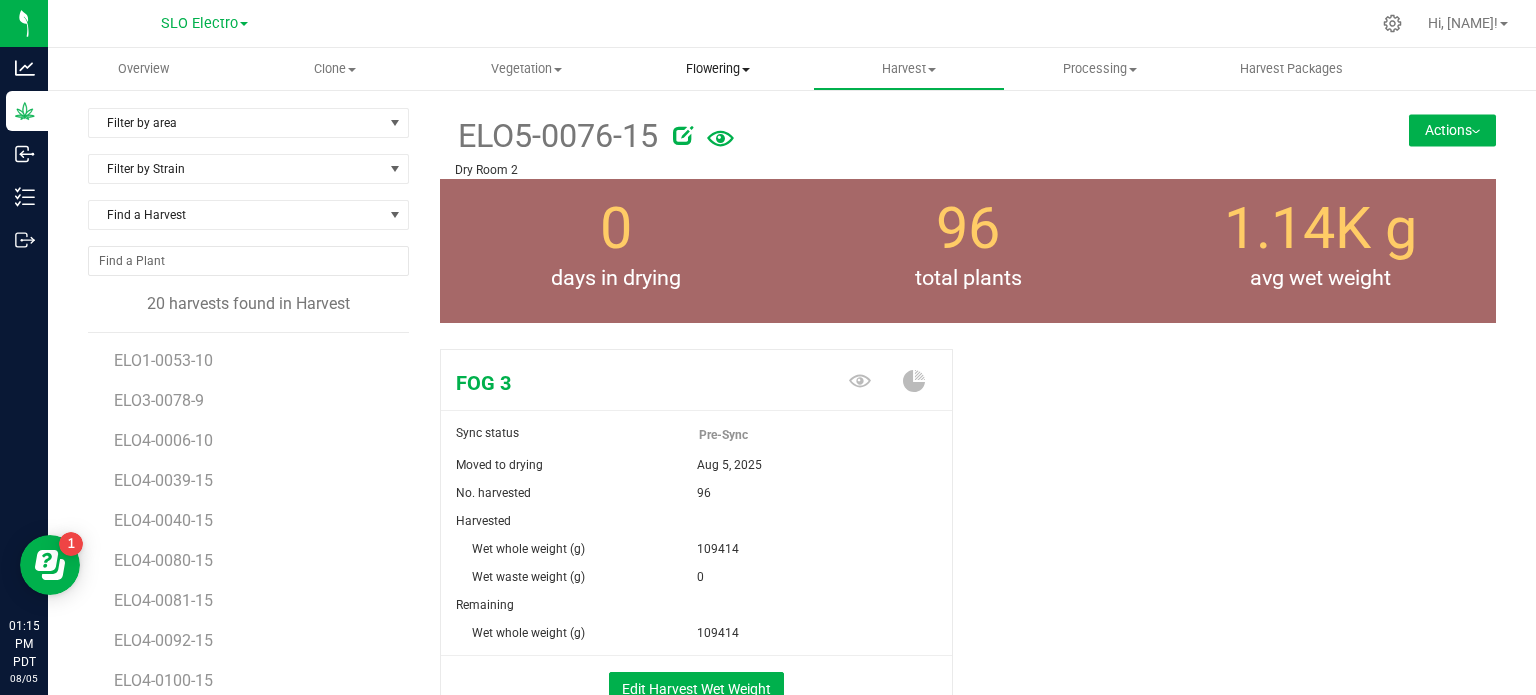 click on "Flowering
Create harvest
Flowering groups
Flowering plants
Apply to plants" at bounding box center [717, 69] 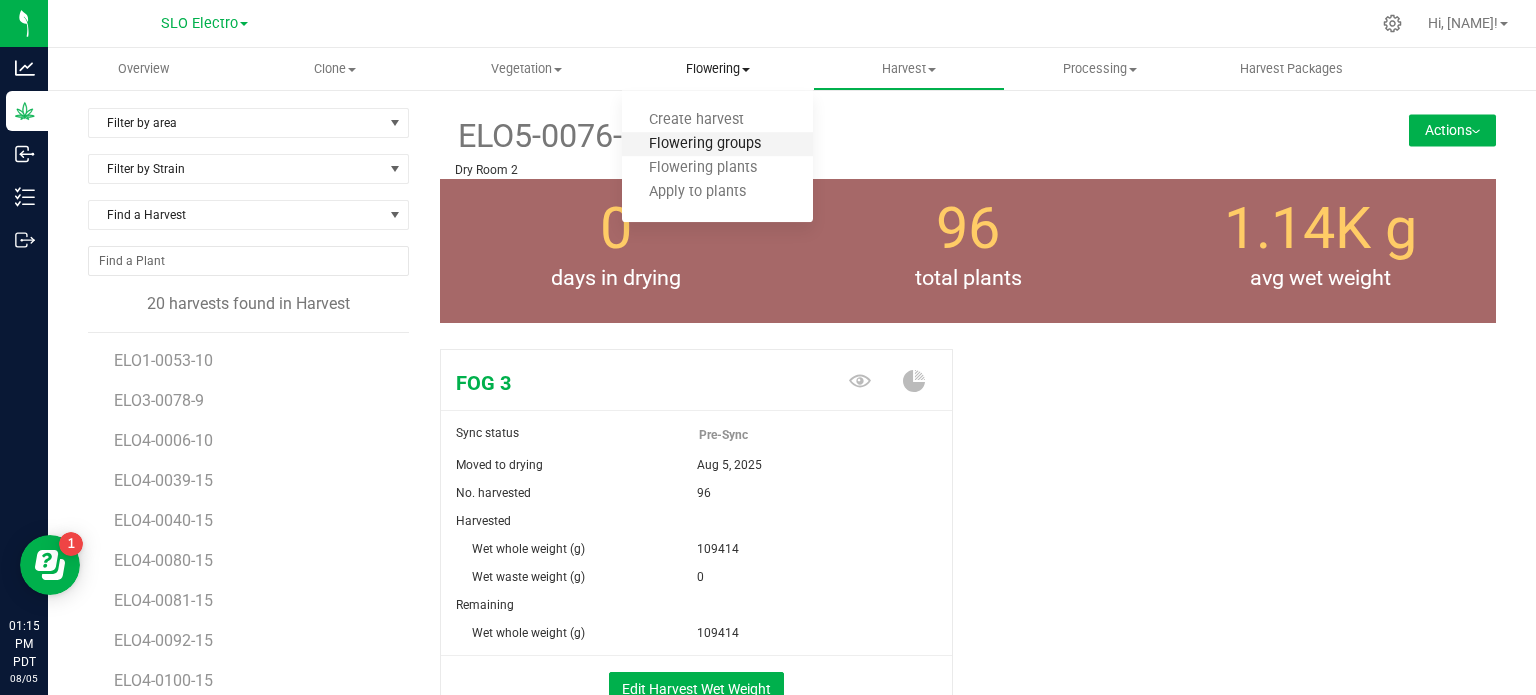 click on "Flowering groups" at bounding box center [705, 144] 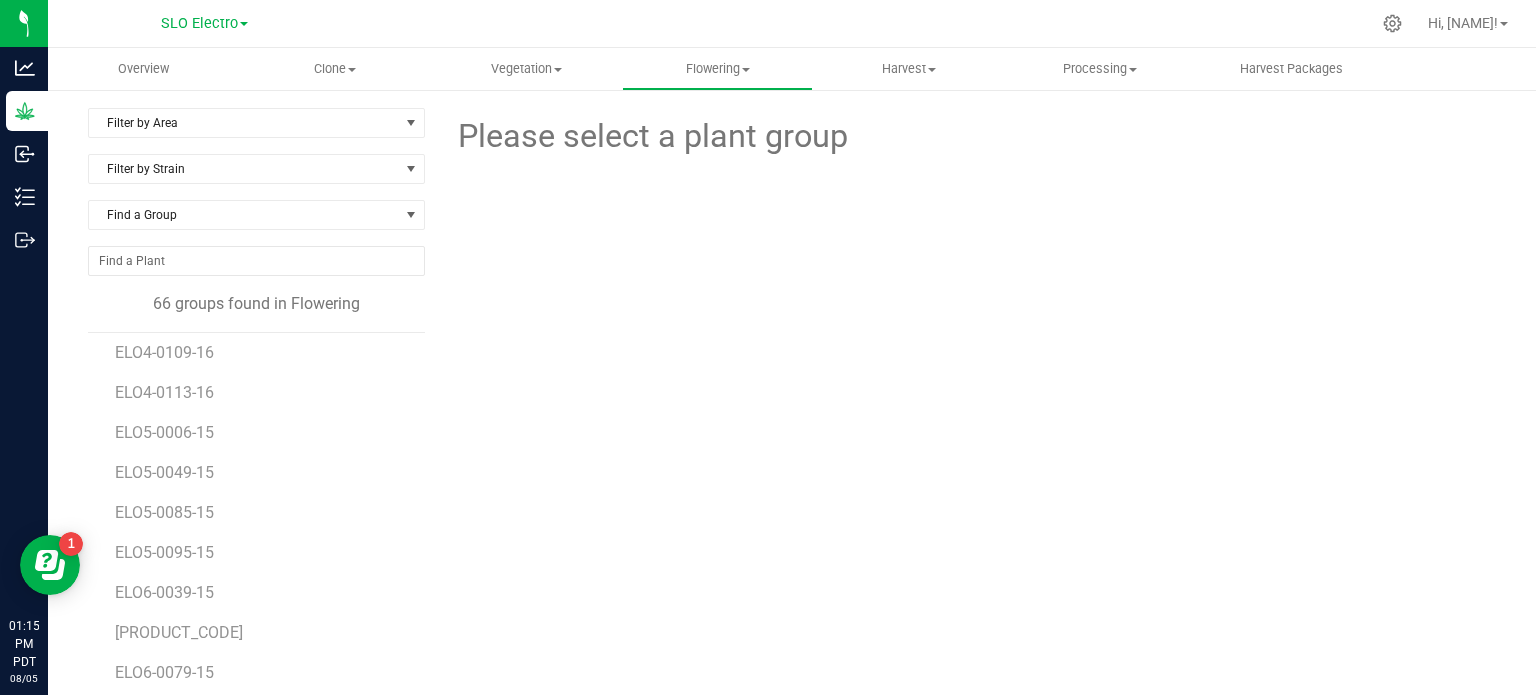 scroll, scrollTop: 1500, scrollLeft: 0, axis: vertical 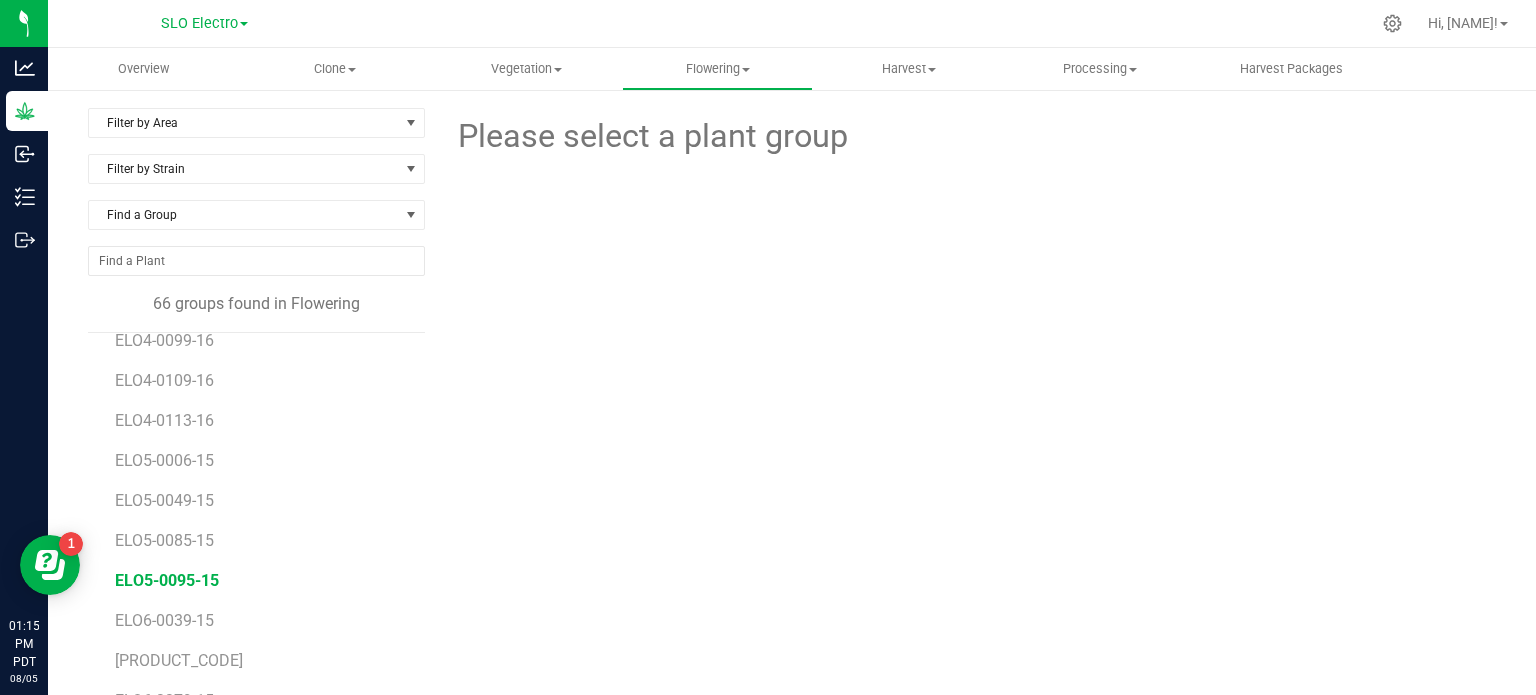 click on "ELO5-0095-15" at bounding box center (167, 580) 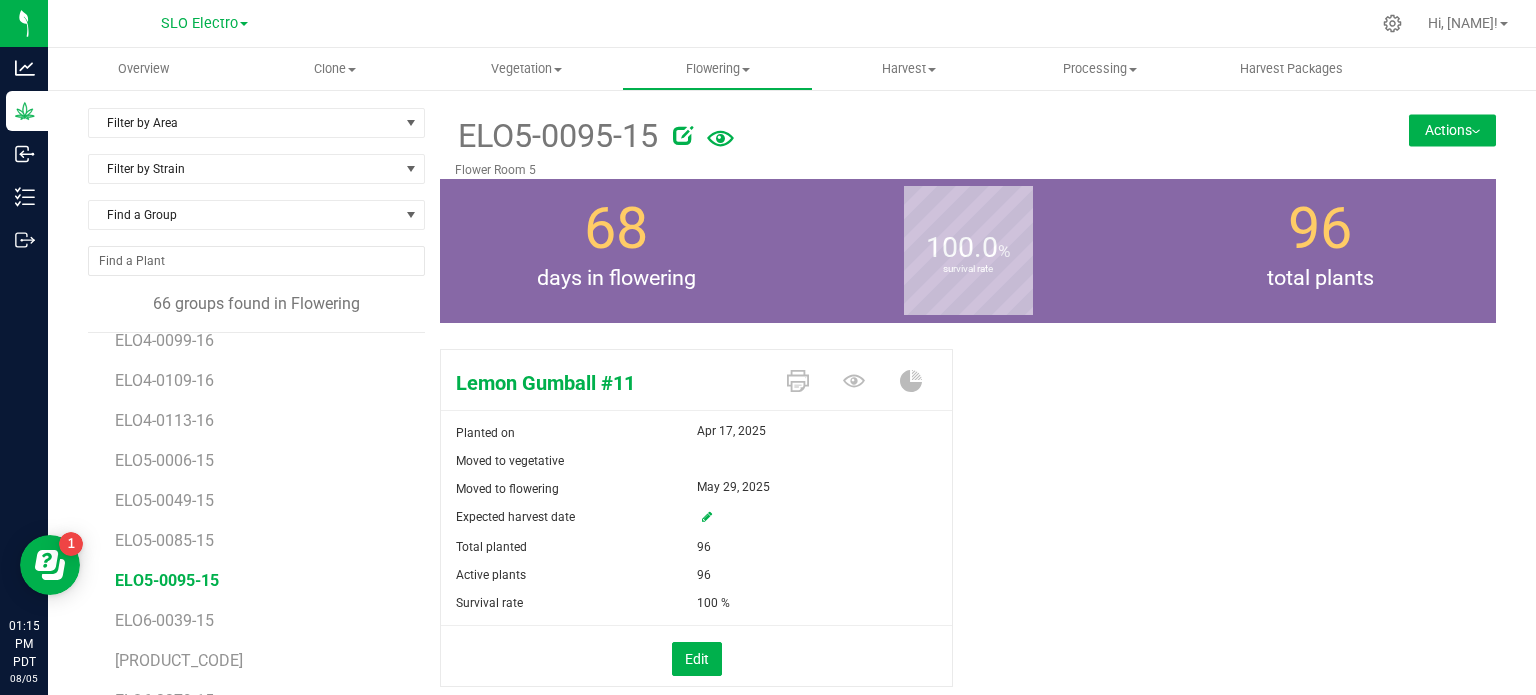 click on "Actions" at bounding box center [1452, 130] 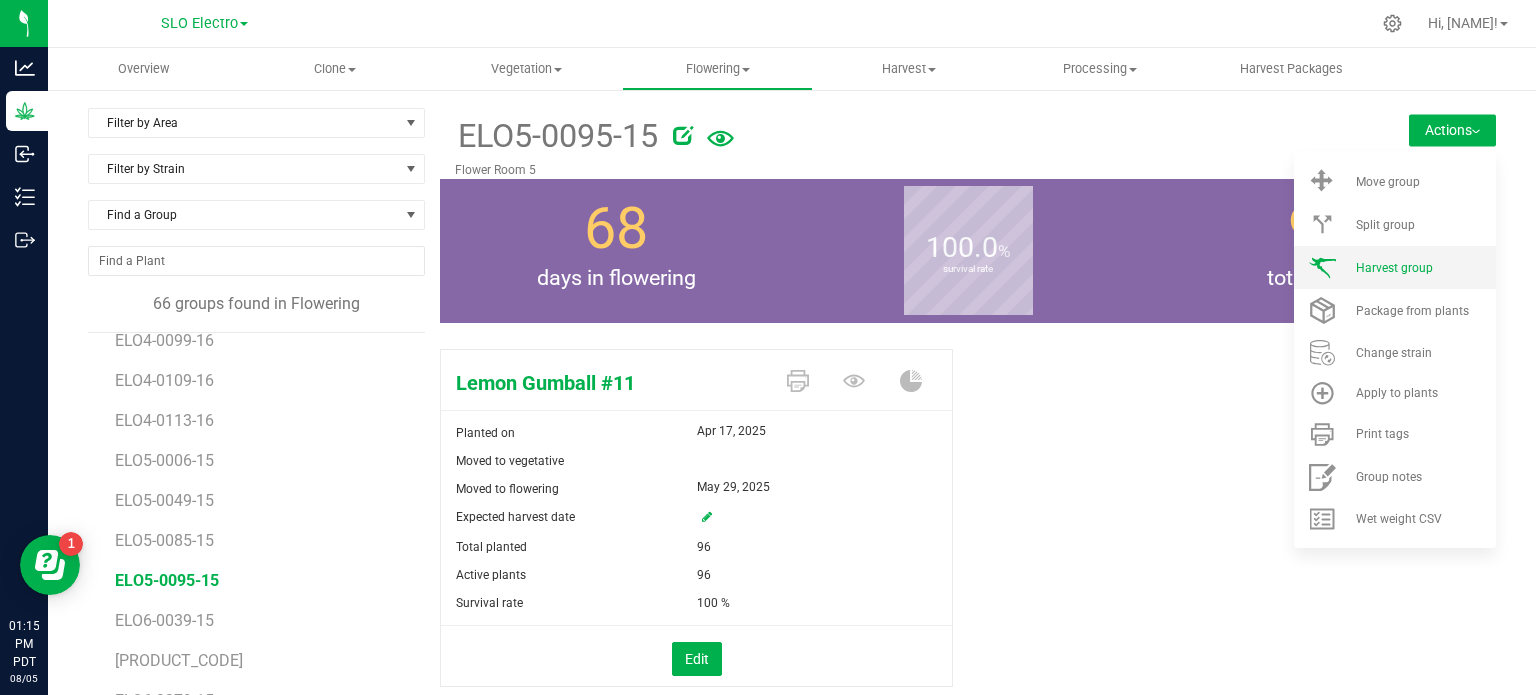 click on "Harvest group" at bounding box center [1394, 268] 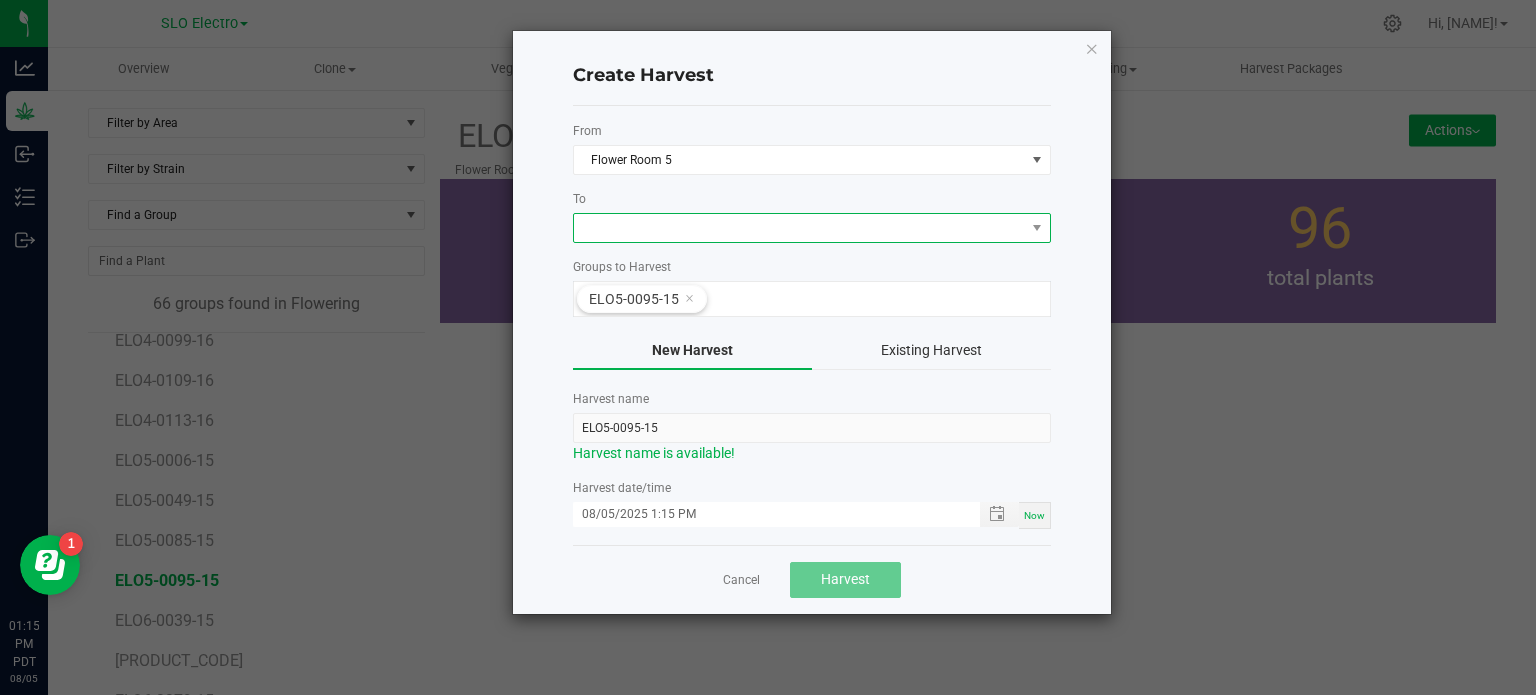 click at bounding box center [799, 228] 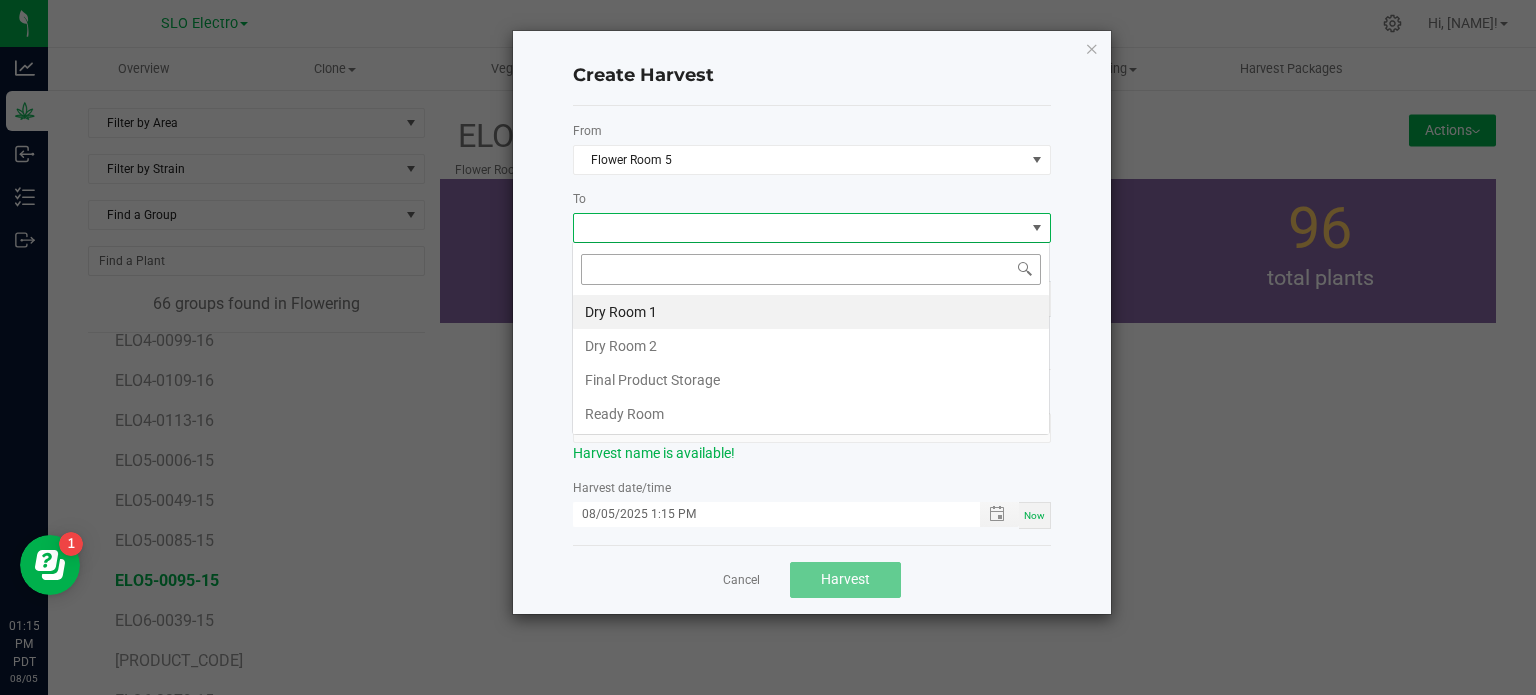 scroll, scrollTop: 99970, scrollLeft: 99521, axis: both 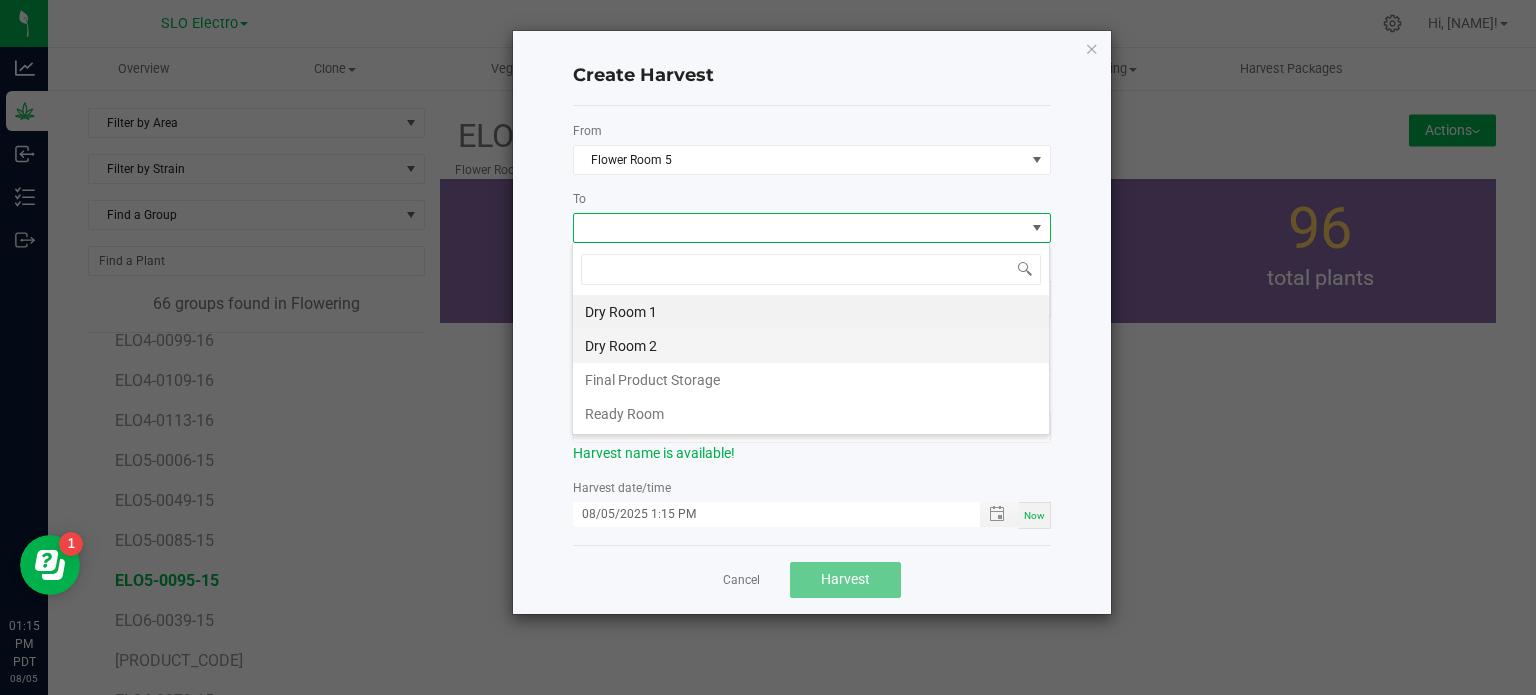 click on "Dry Room 2" at bounding box center [811, 346] 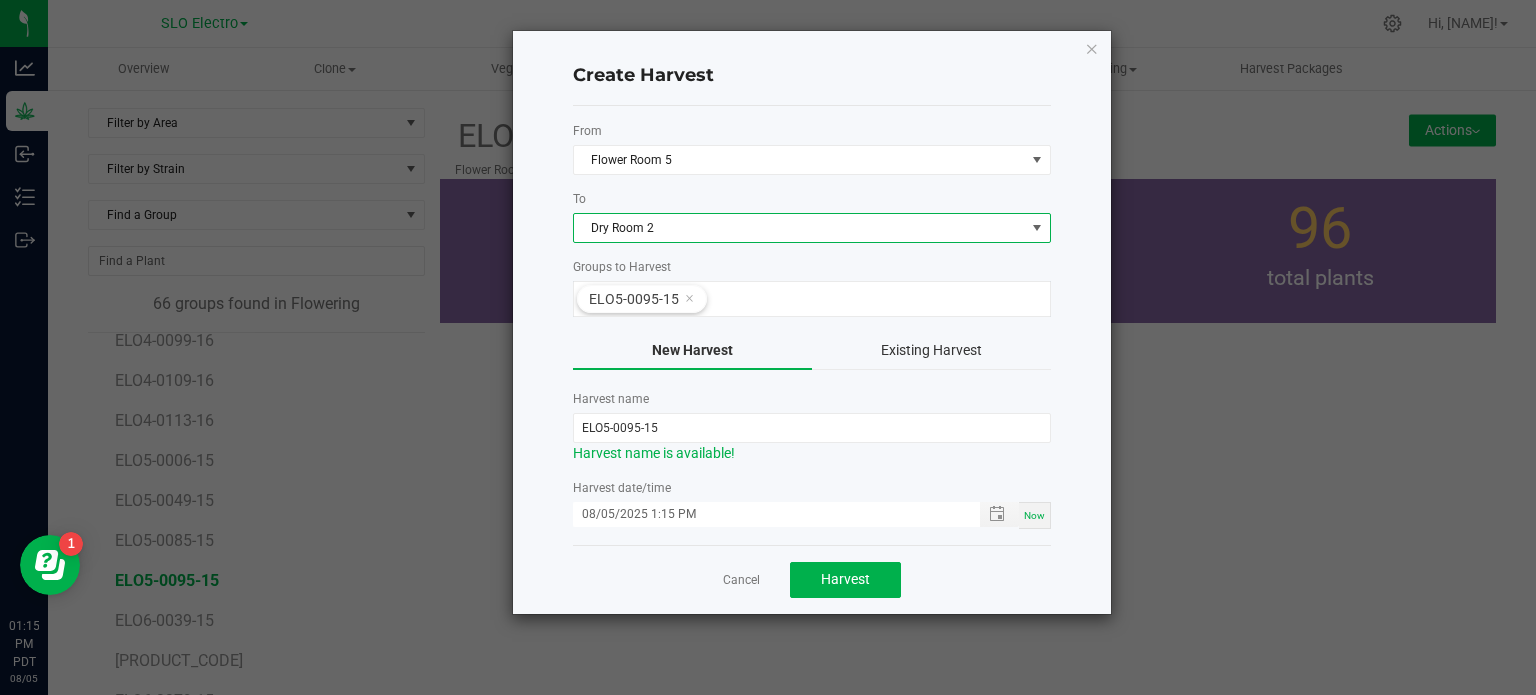 click on "Cancel   Harvest" 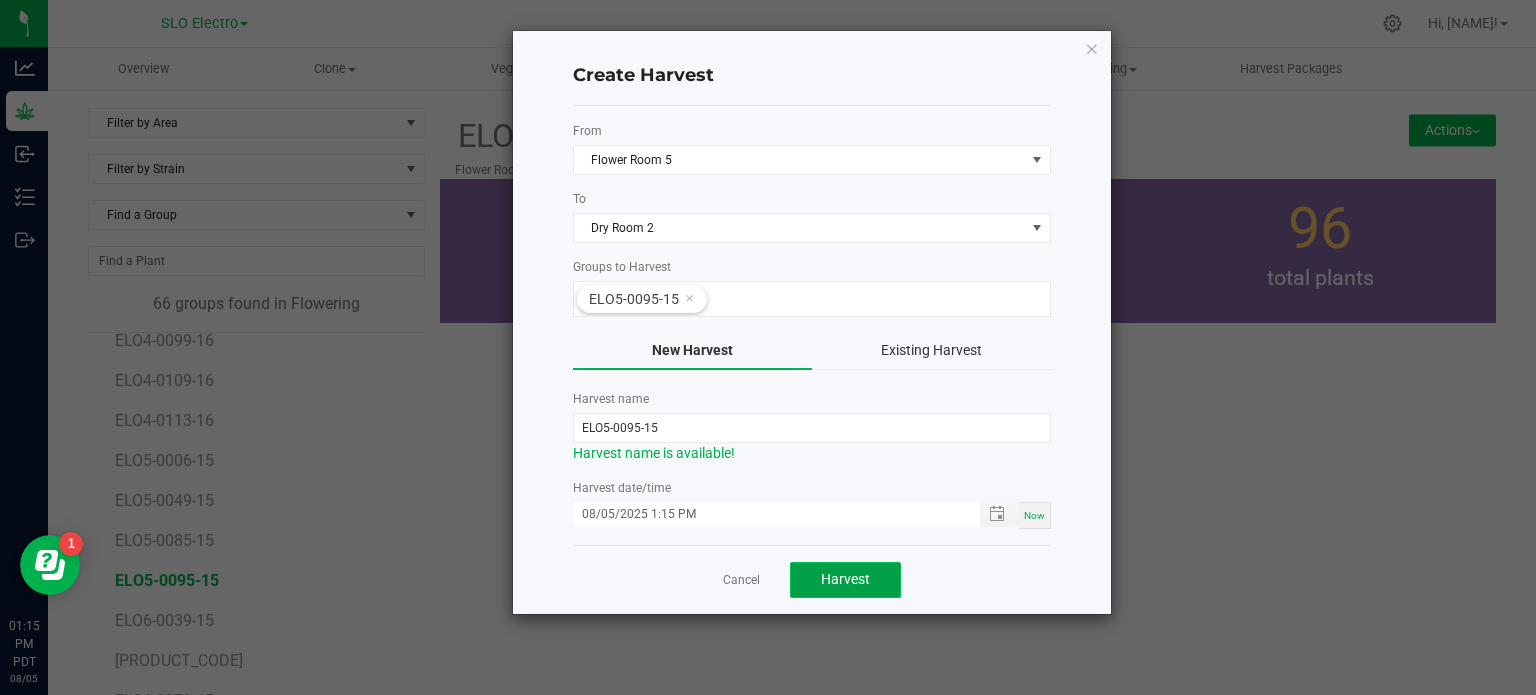 click on "Harvest" 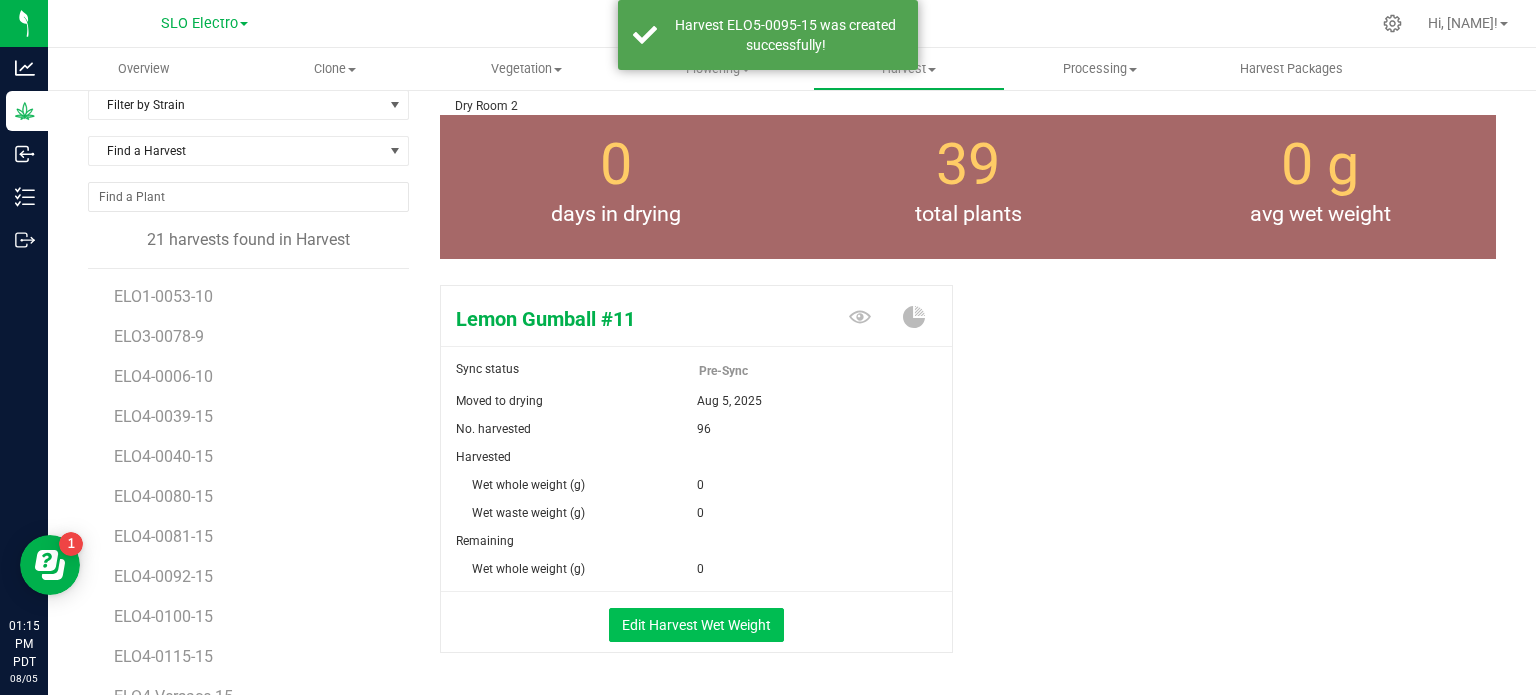 scroll, scrollTop: 100, scrollLeft: 0, axis: vertical 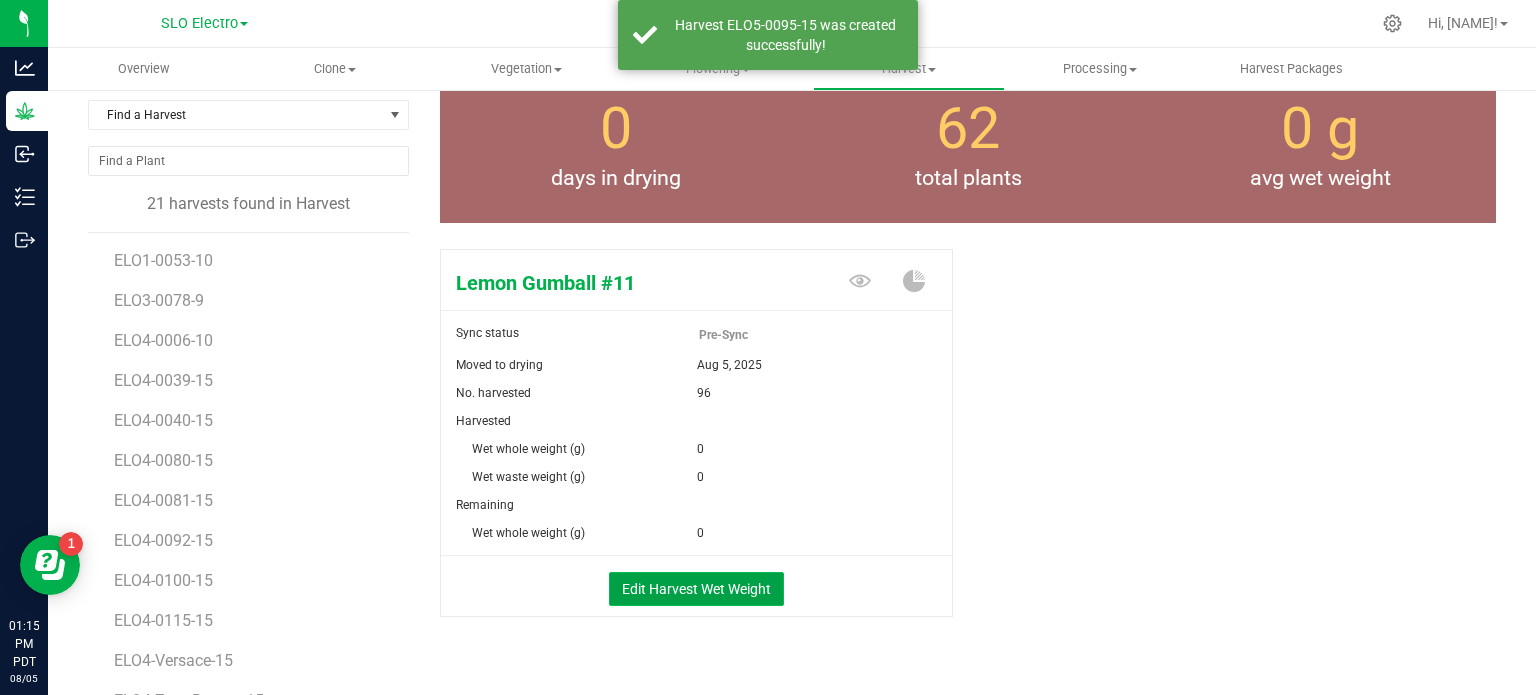 click on "Edit Harvest Wet Weight" at bounding box center (696, 589) 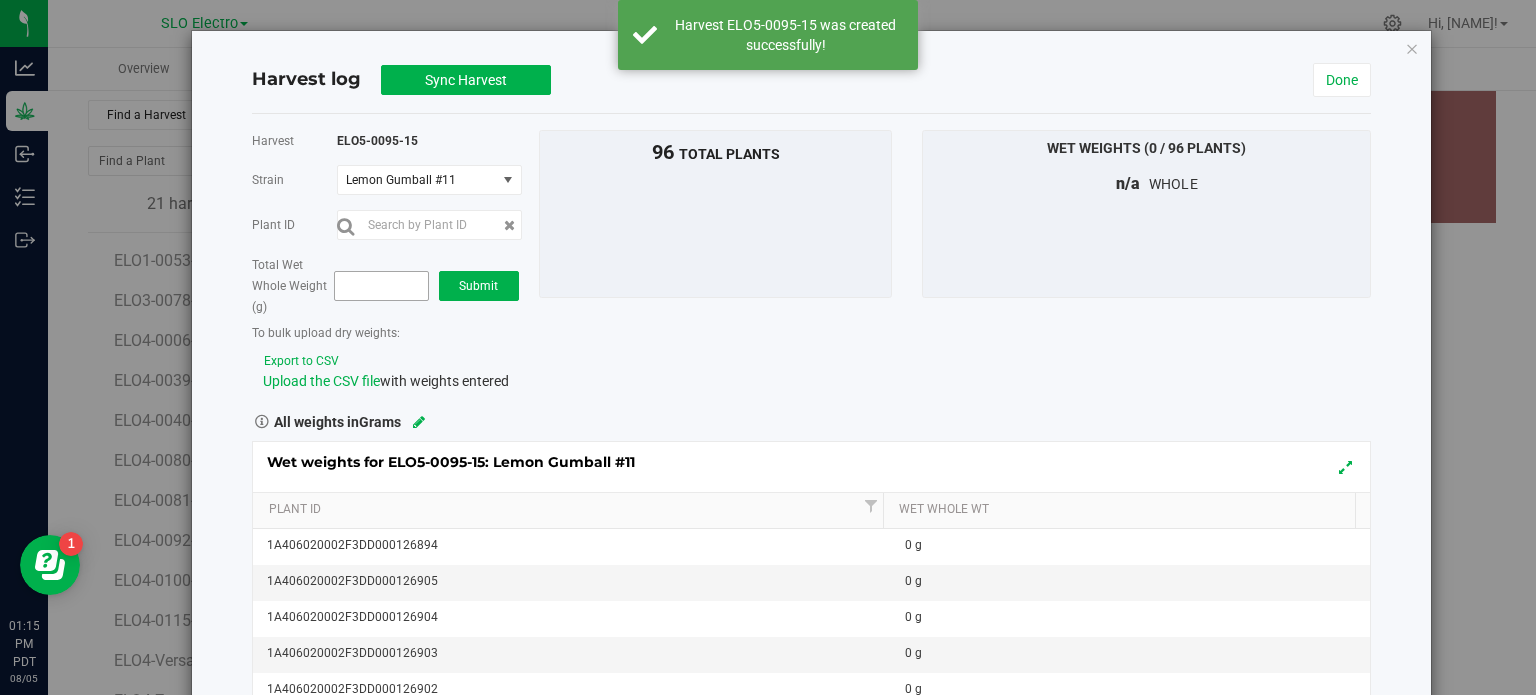 click at bounding box center [381, 286] 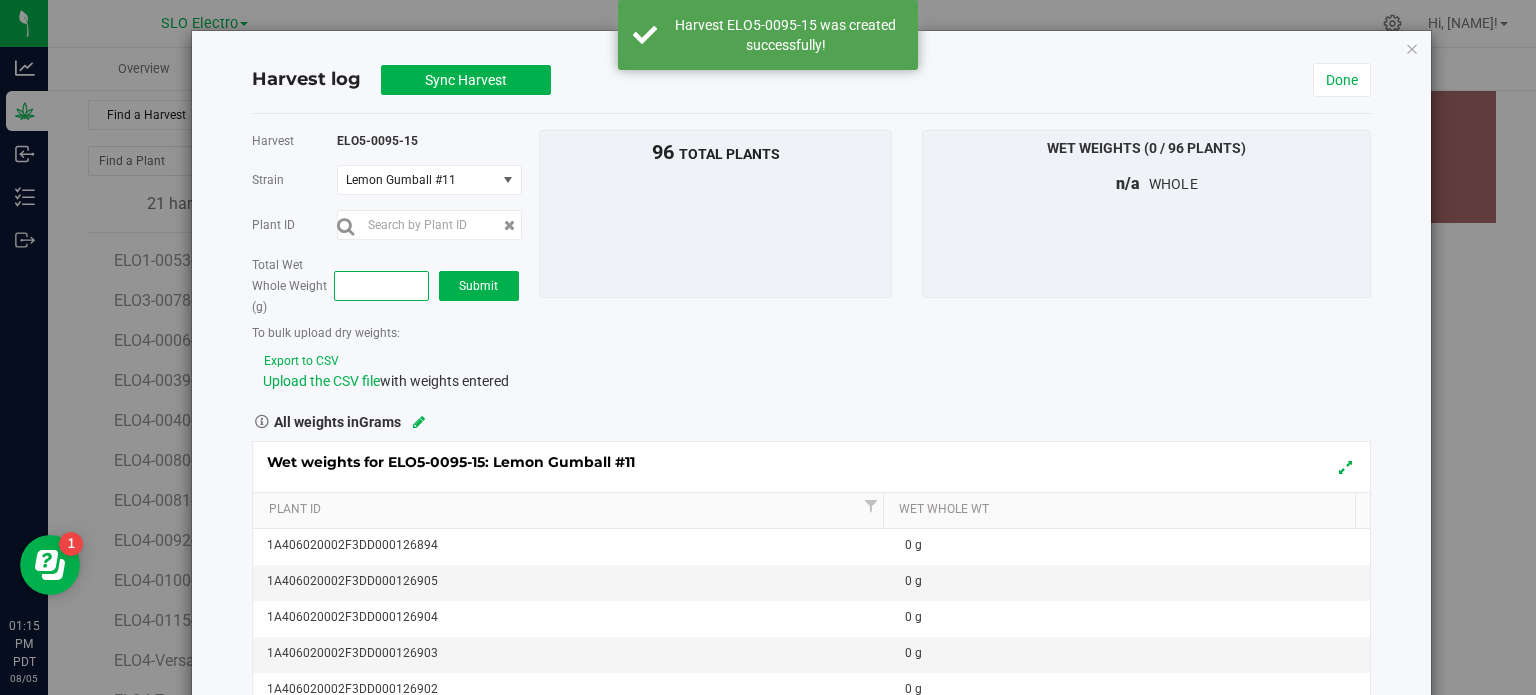 click at bounding box center [381, 286] 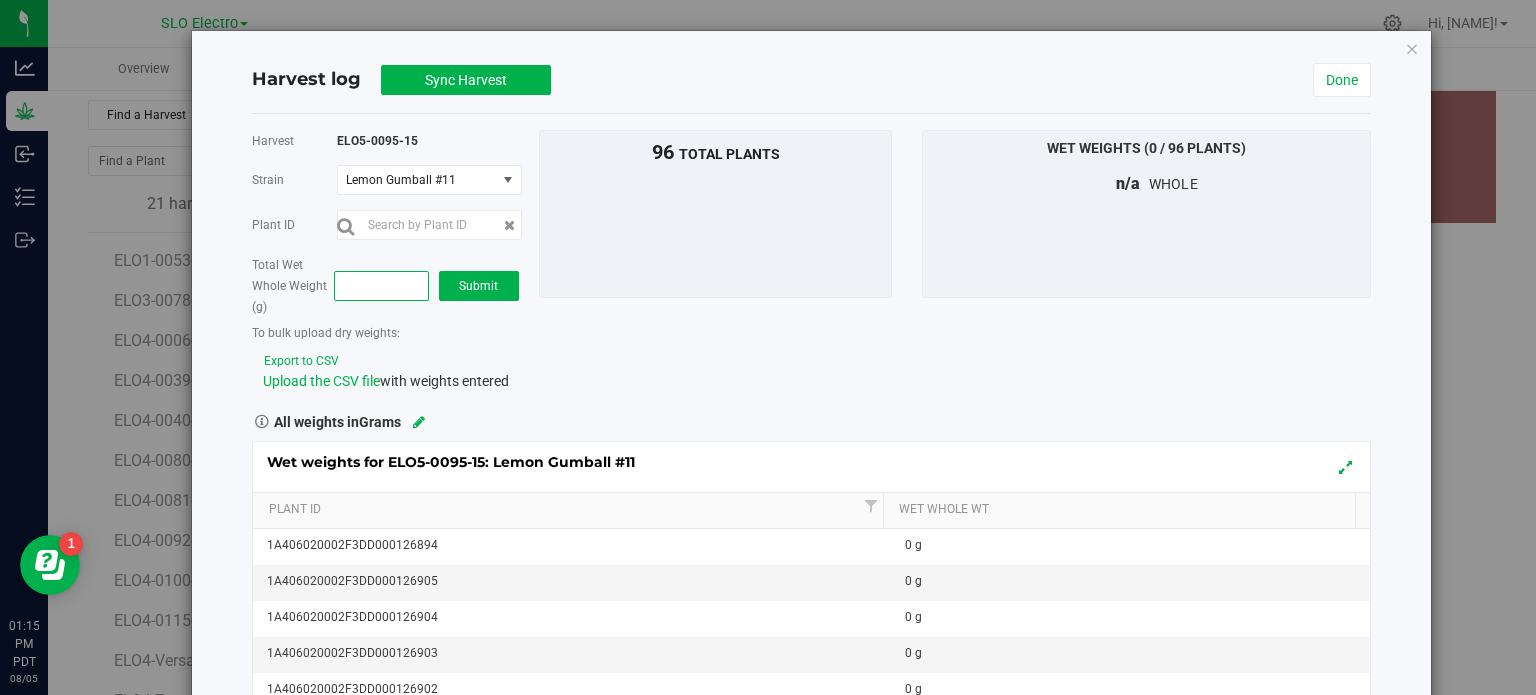 click at bounding box center [381, 286] 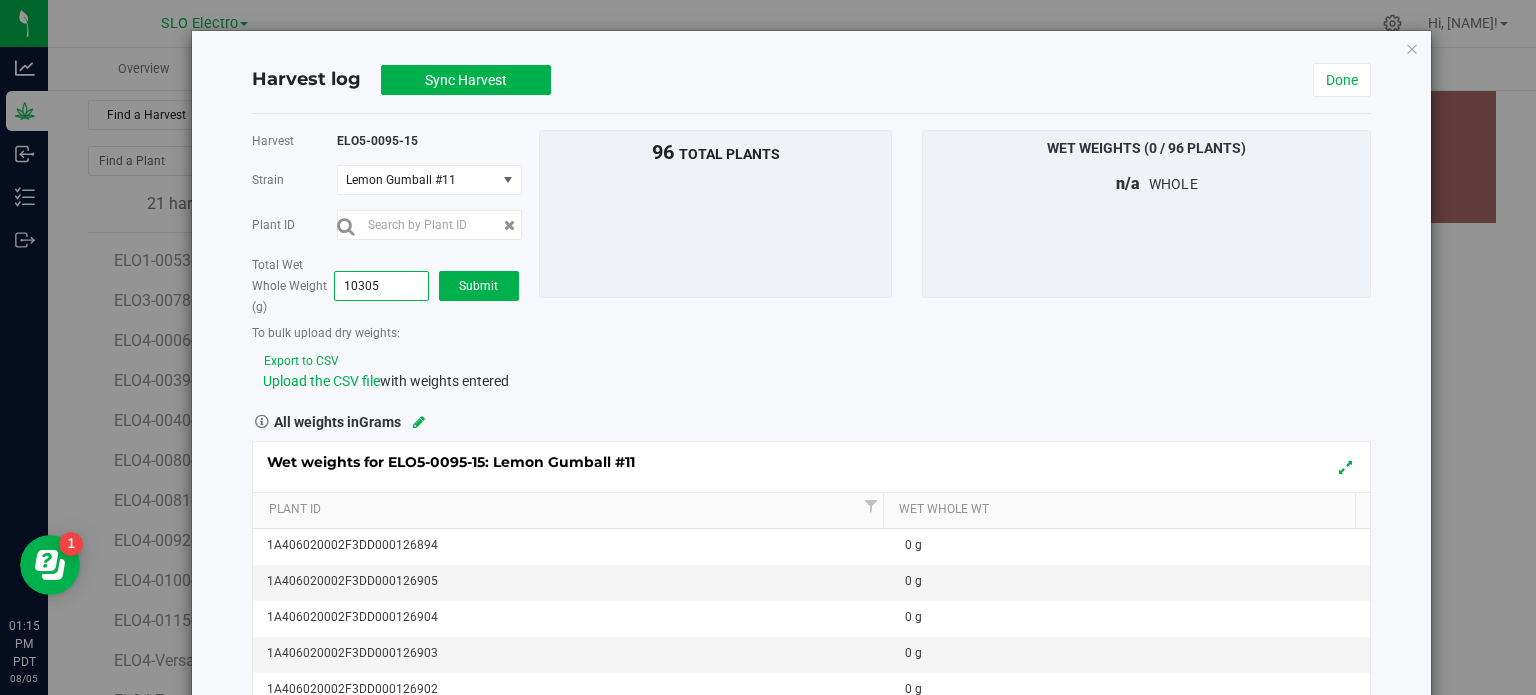 type on "103058" 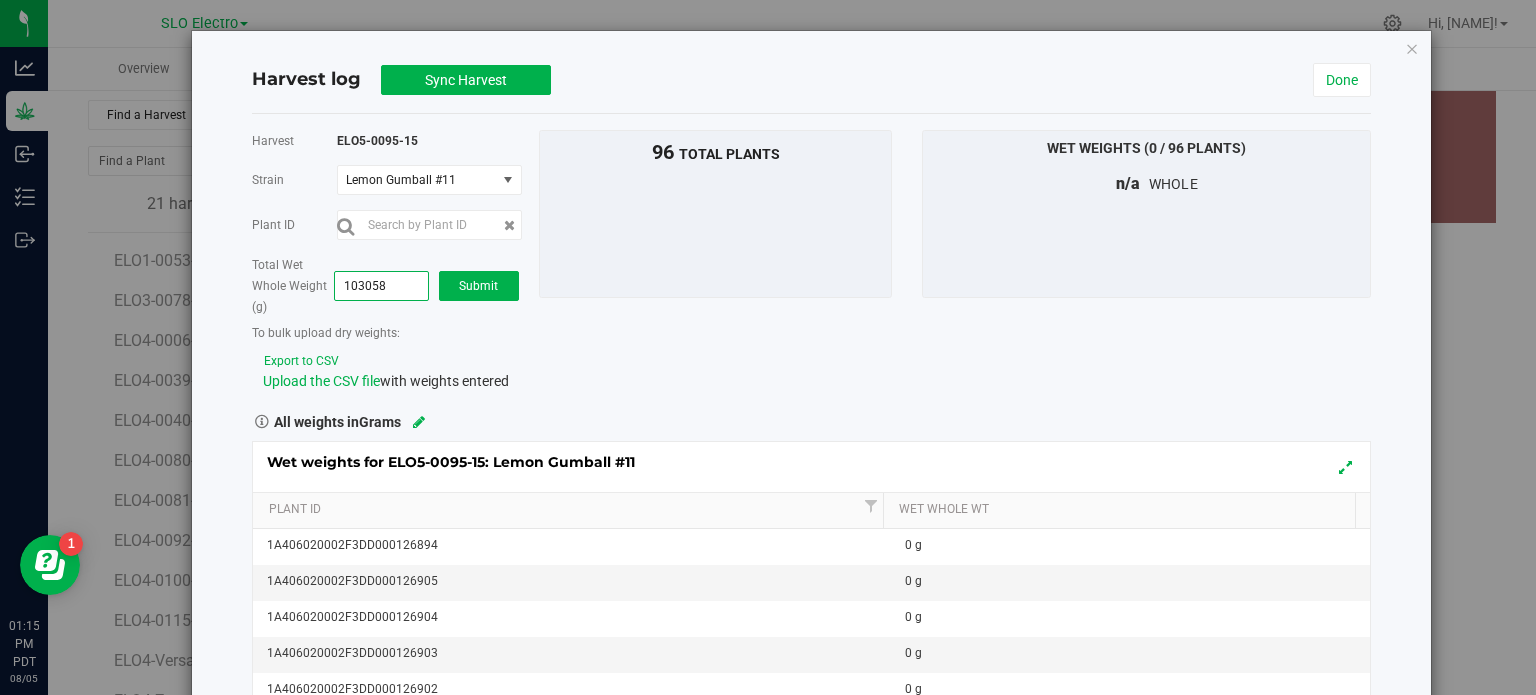 type on "103,058.0000" 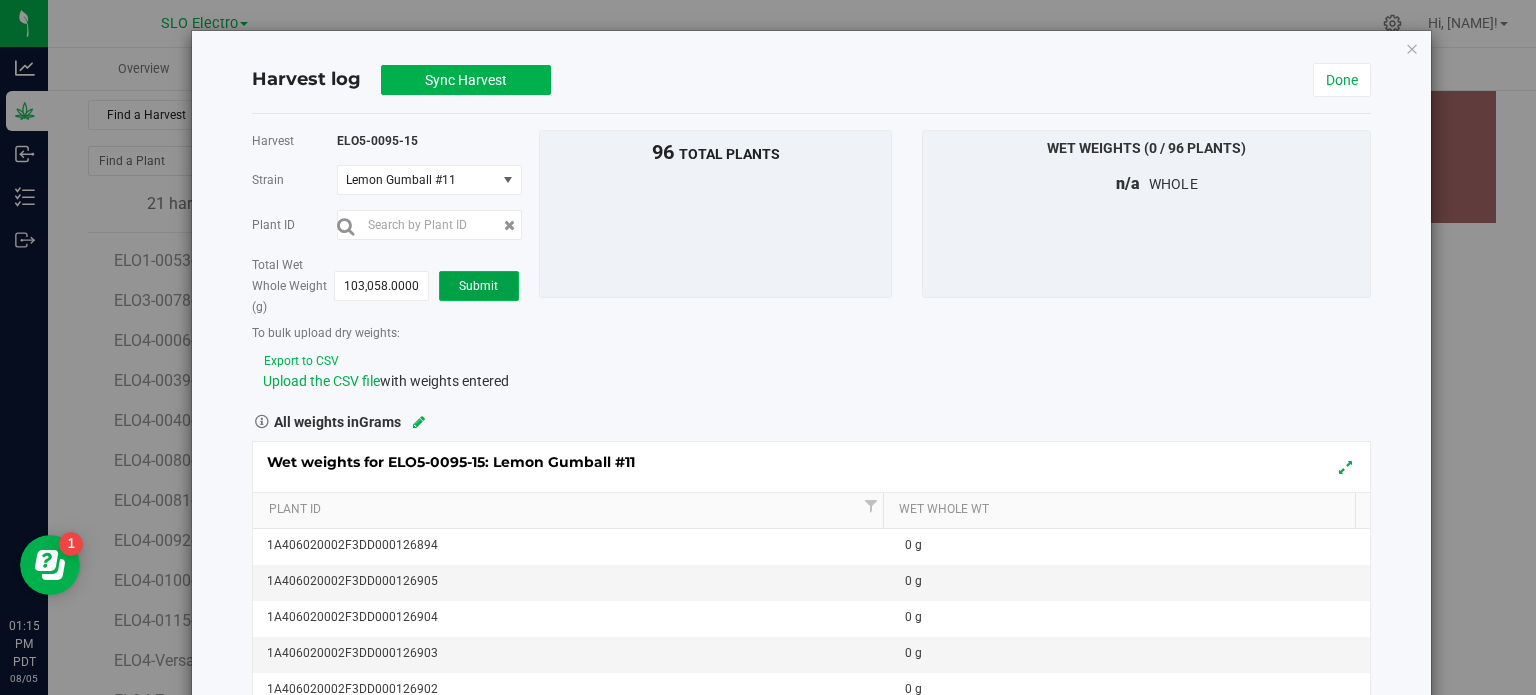 click on "Submit" at bounding box center [478, 286] 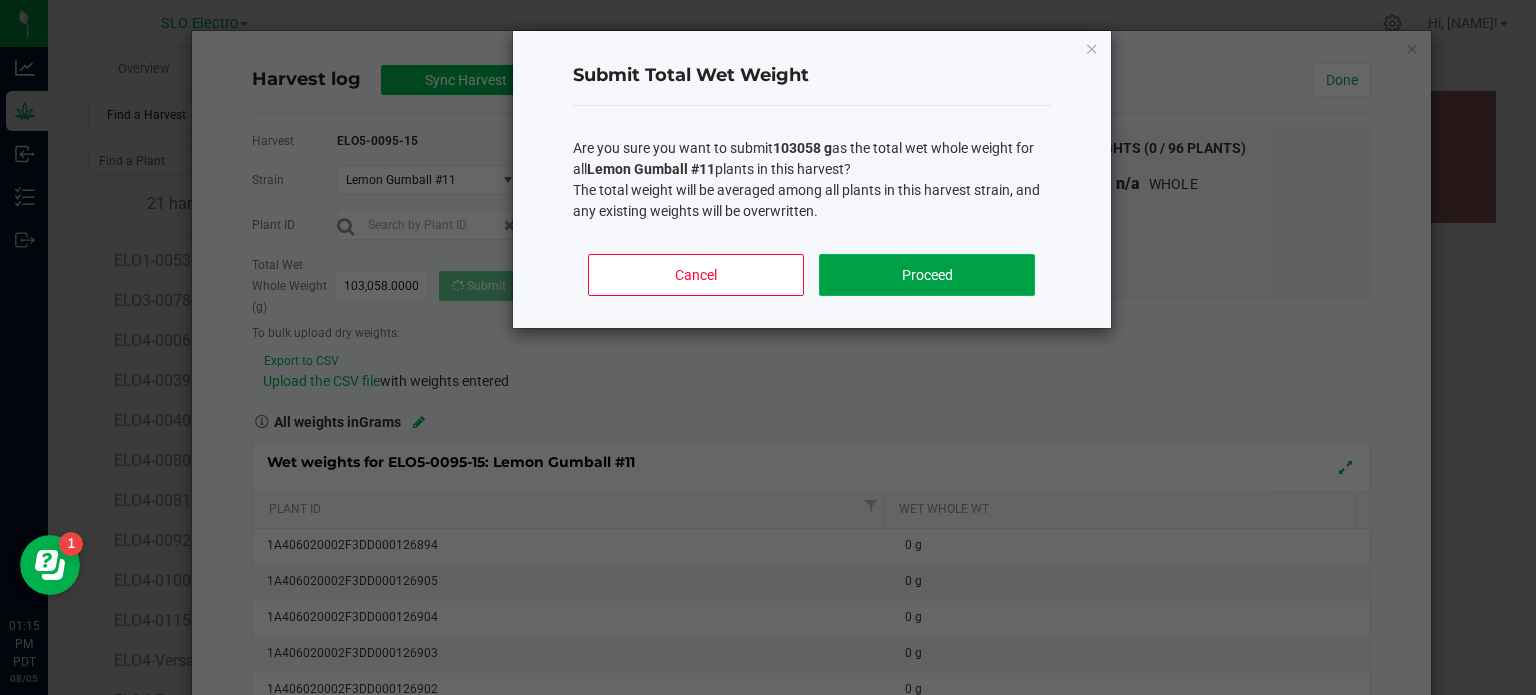 click on "Proceed" 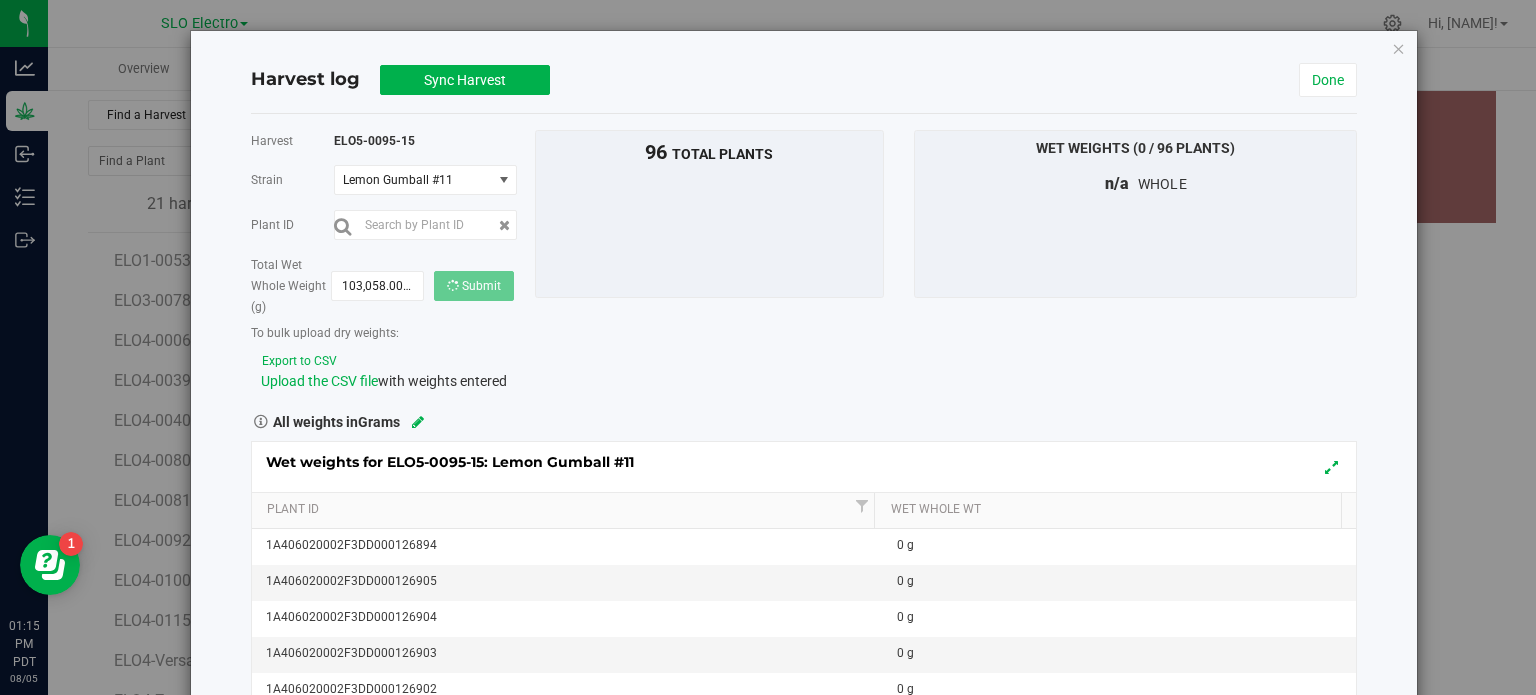 type 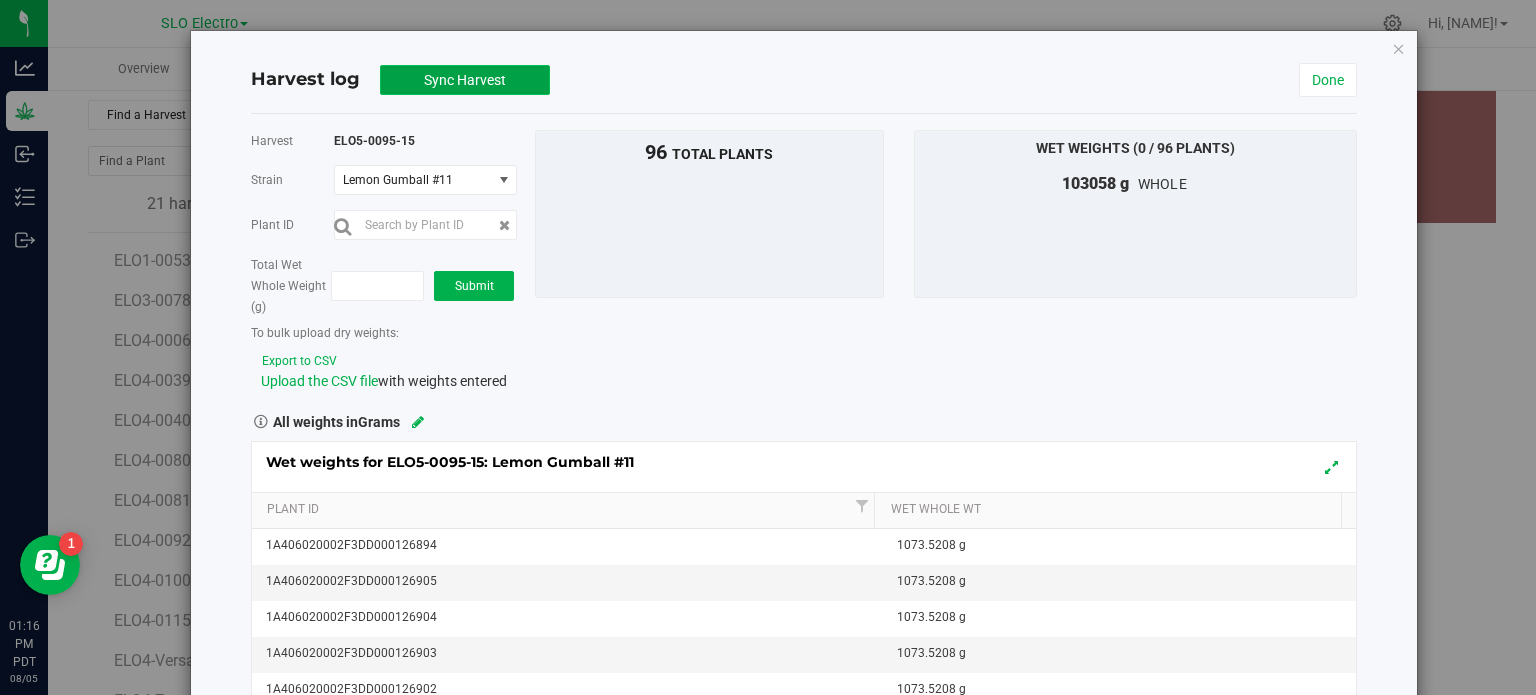 click on "Sync Harvest" at bounding box center (465, 80) 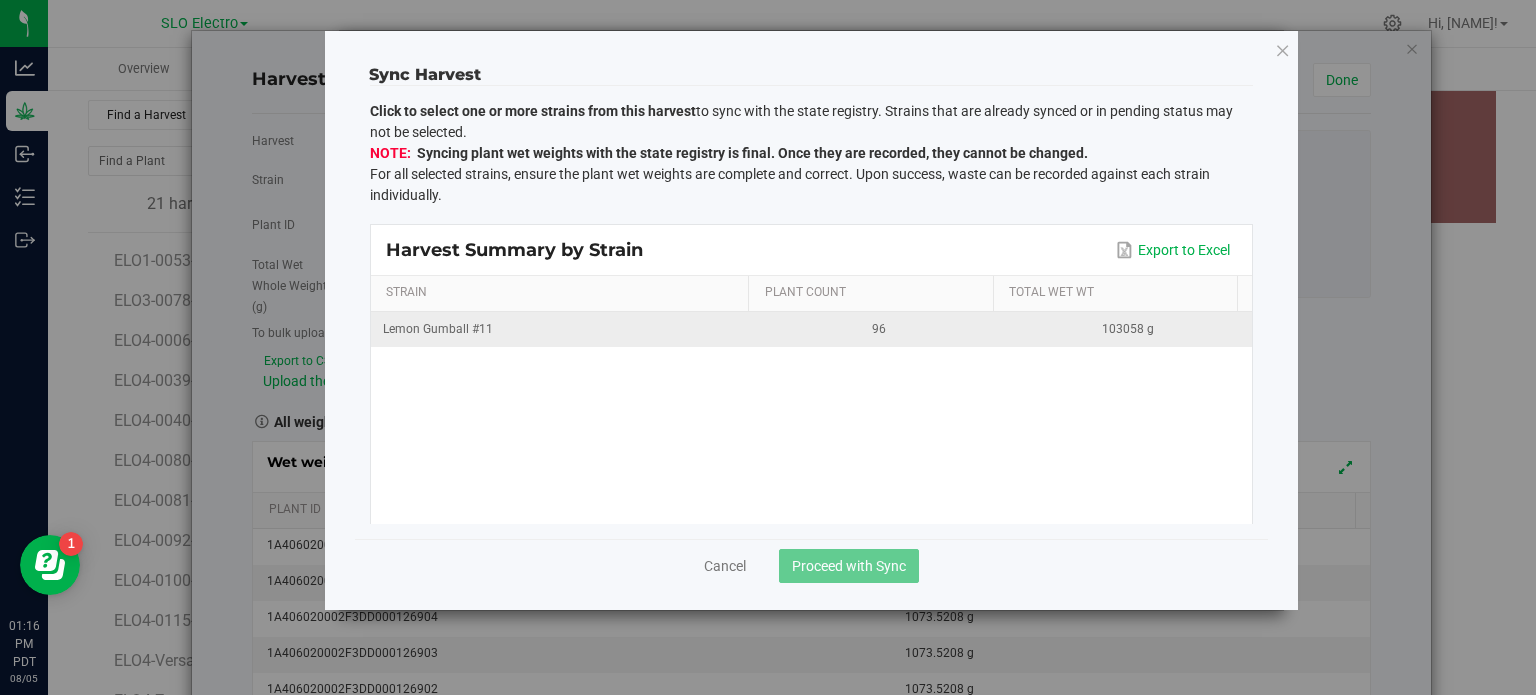 click on "Lemon Gumball #11" at bounding box center (563, 329) 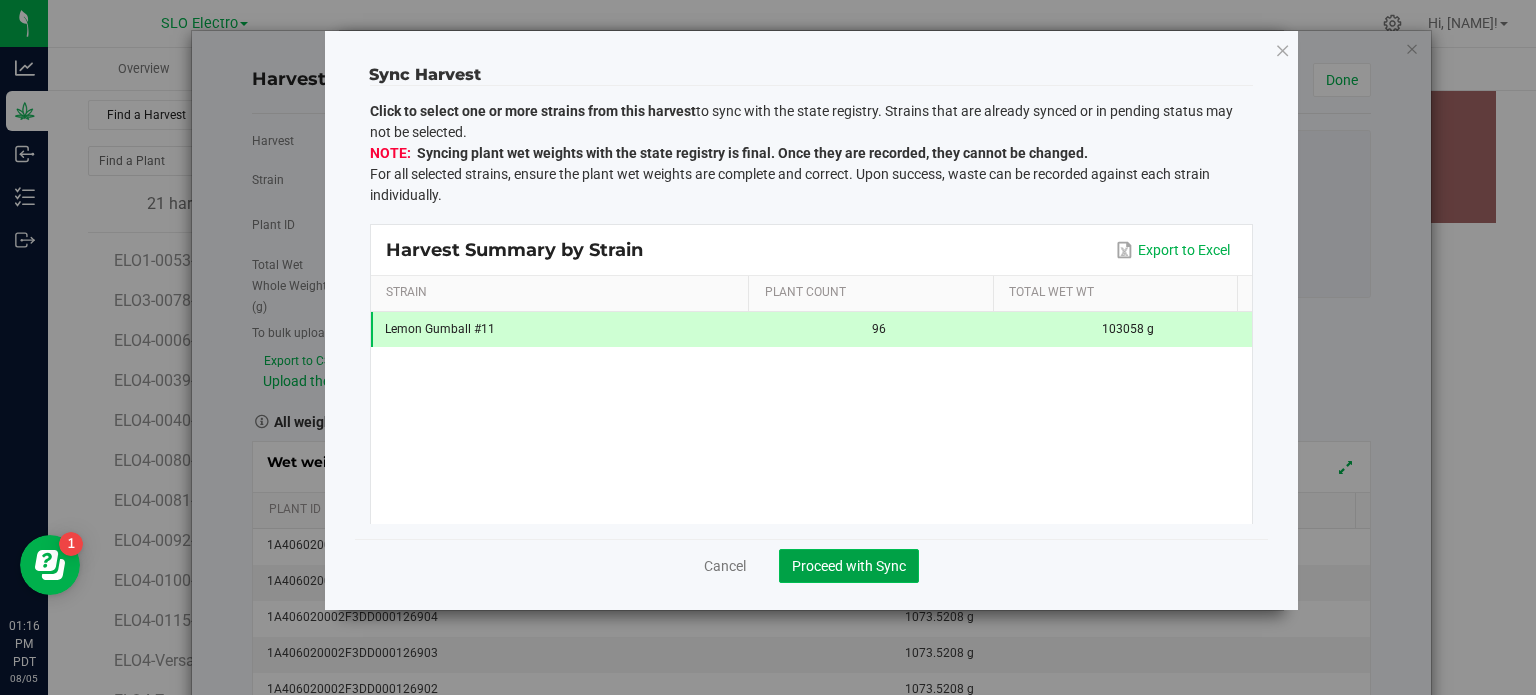 click on "Proceed with Sync" 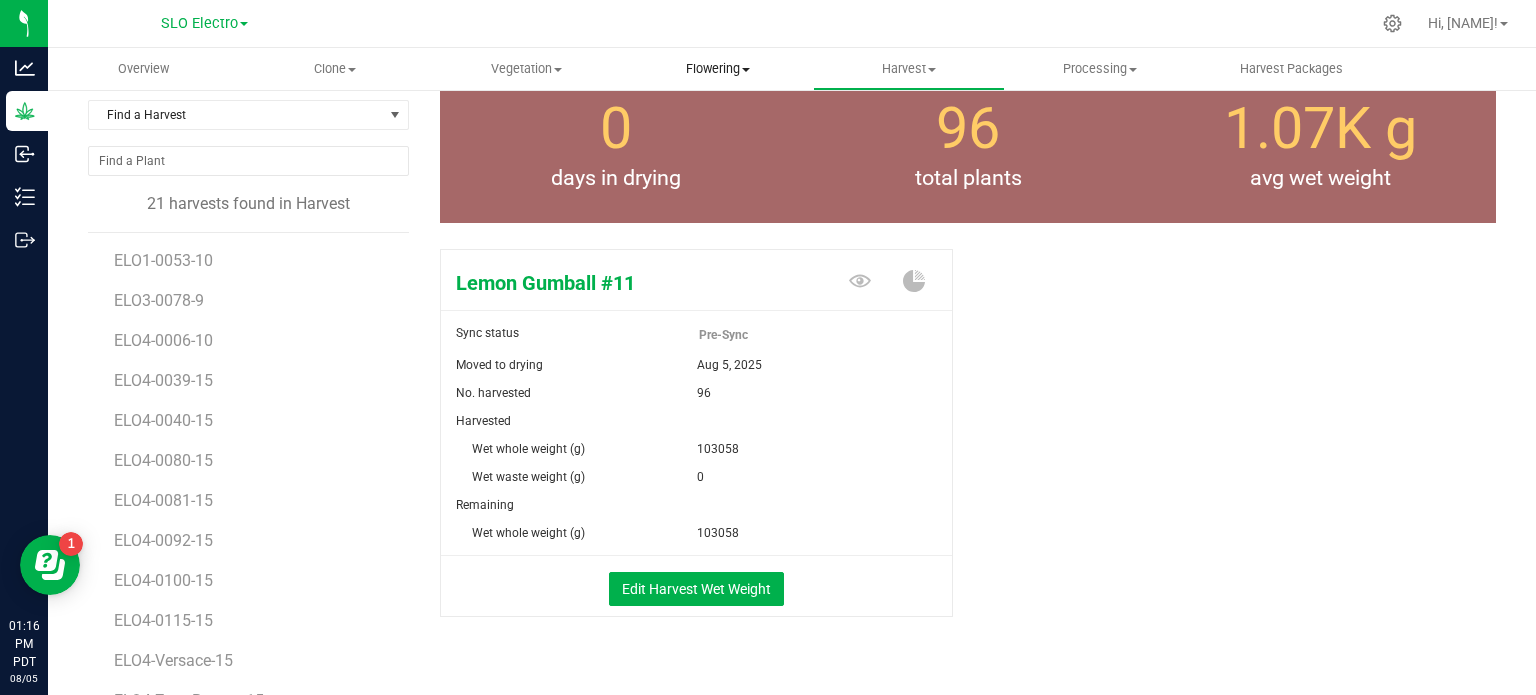 click on "Flowering" at bounding box center (717, 69) 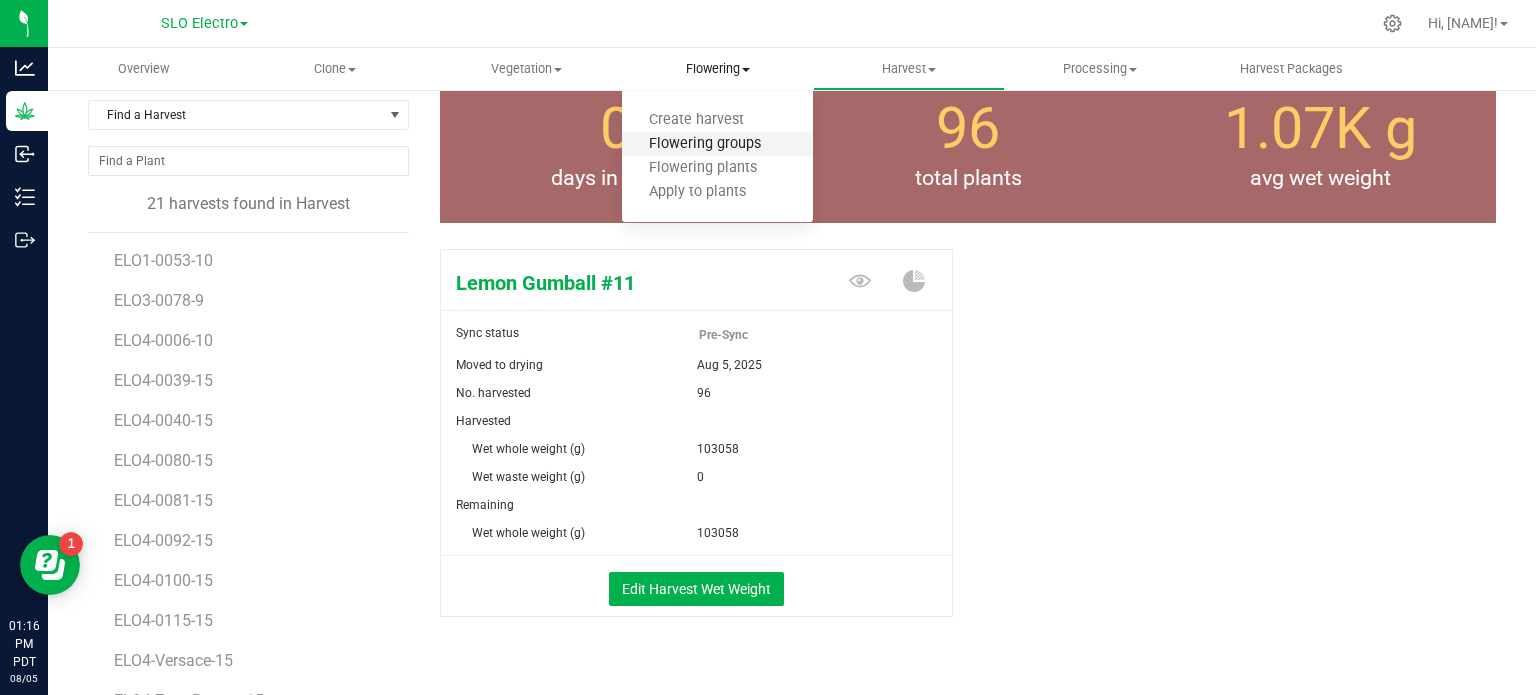 click on "Flowering groups" at bounding box center [705, 144] 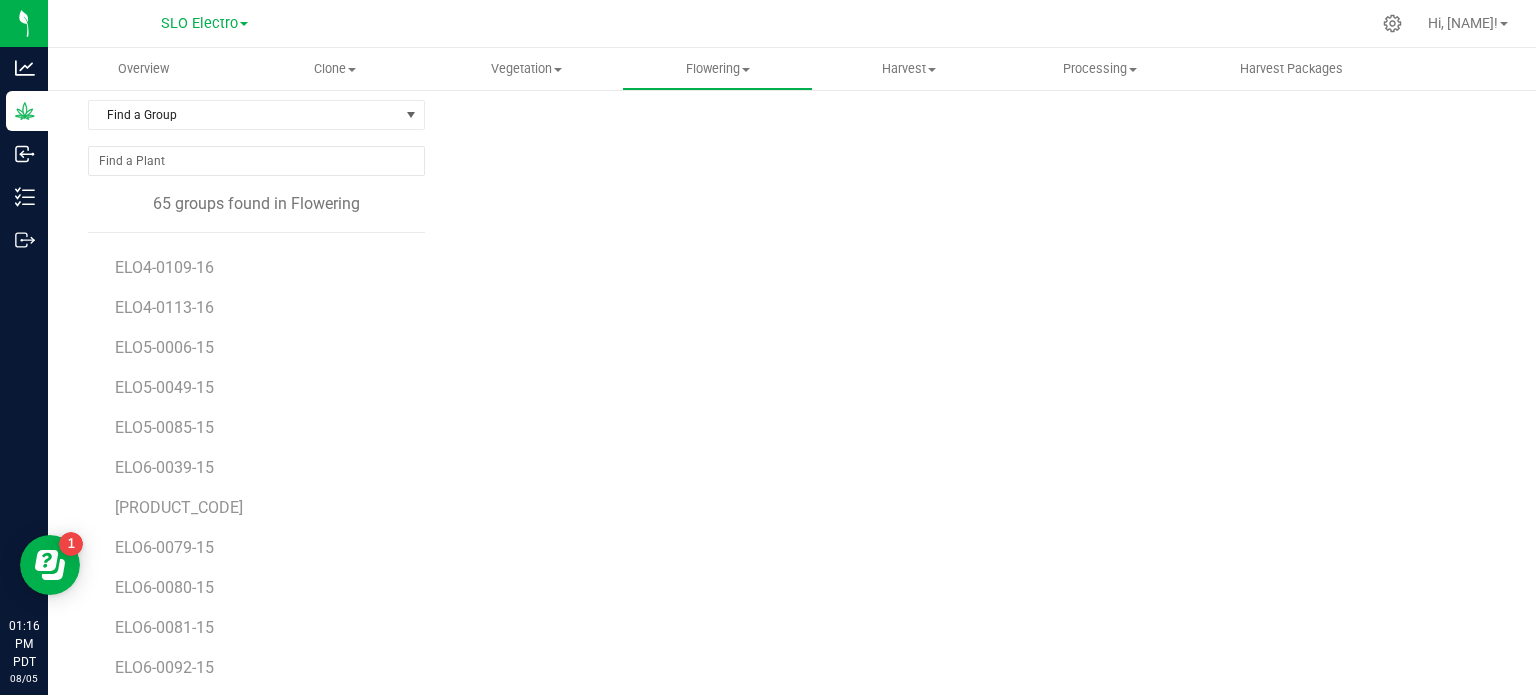 scroll, scrollTop: 1600, scrollLeft: 0, axis: vertical 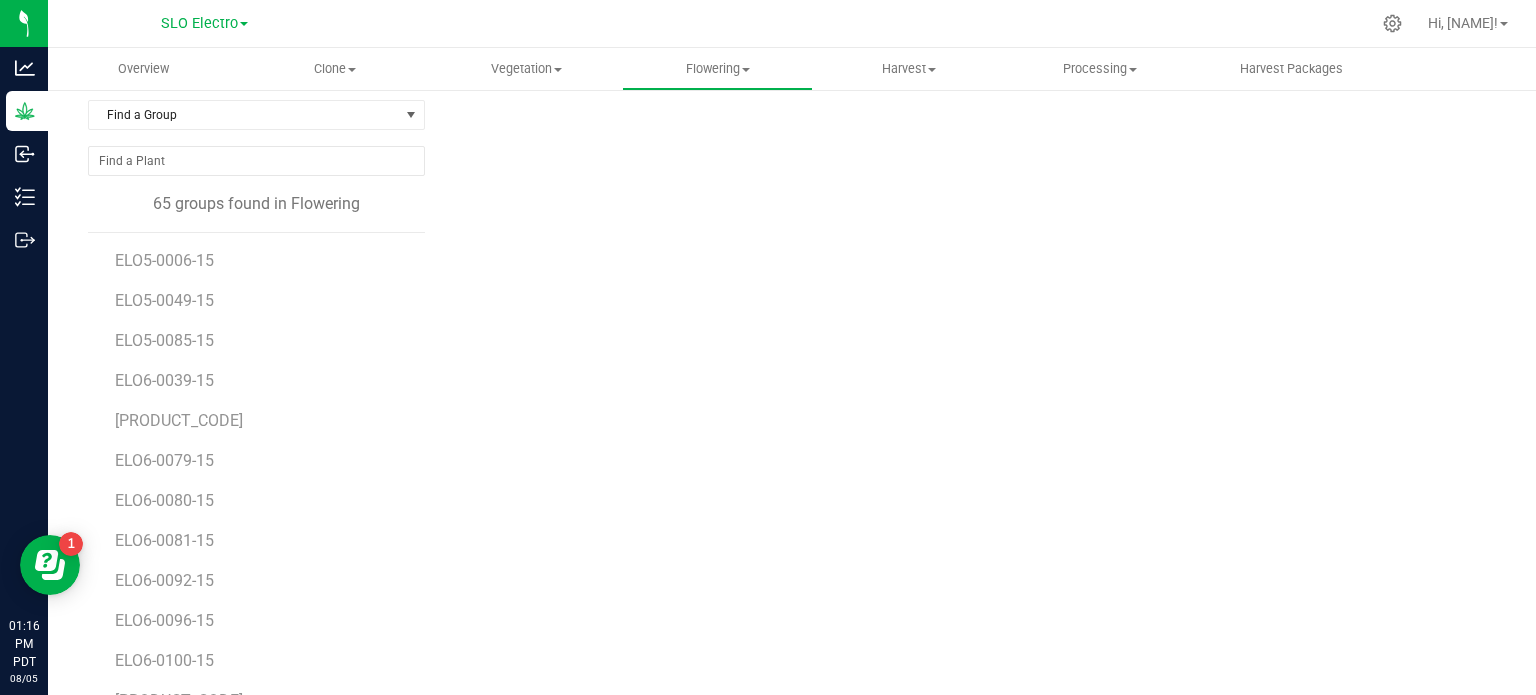 click on "ELO5-0085-15" at bounding box center (263, 333) 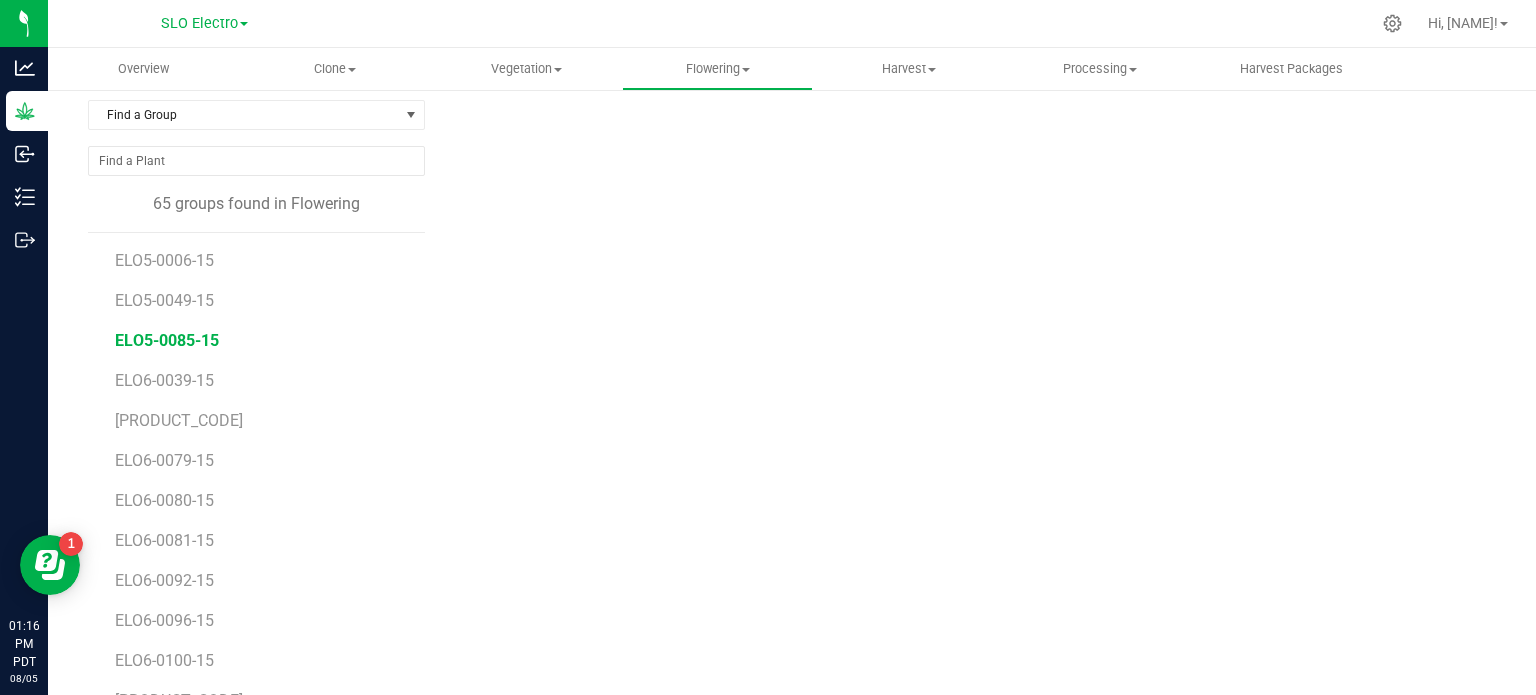 click on "ELO5-0085-15" at bounding box center [167, 340] 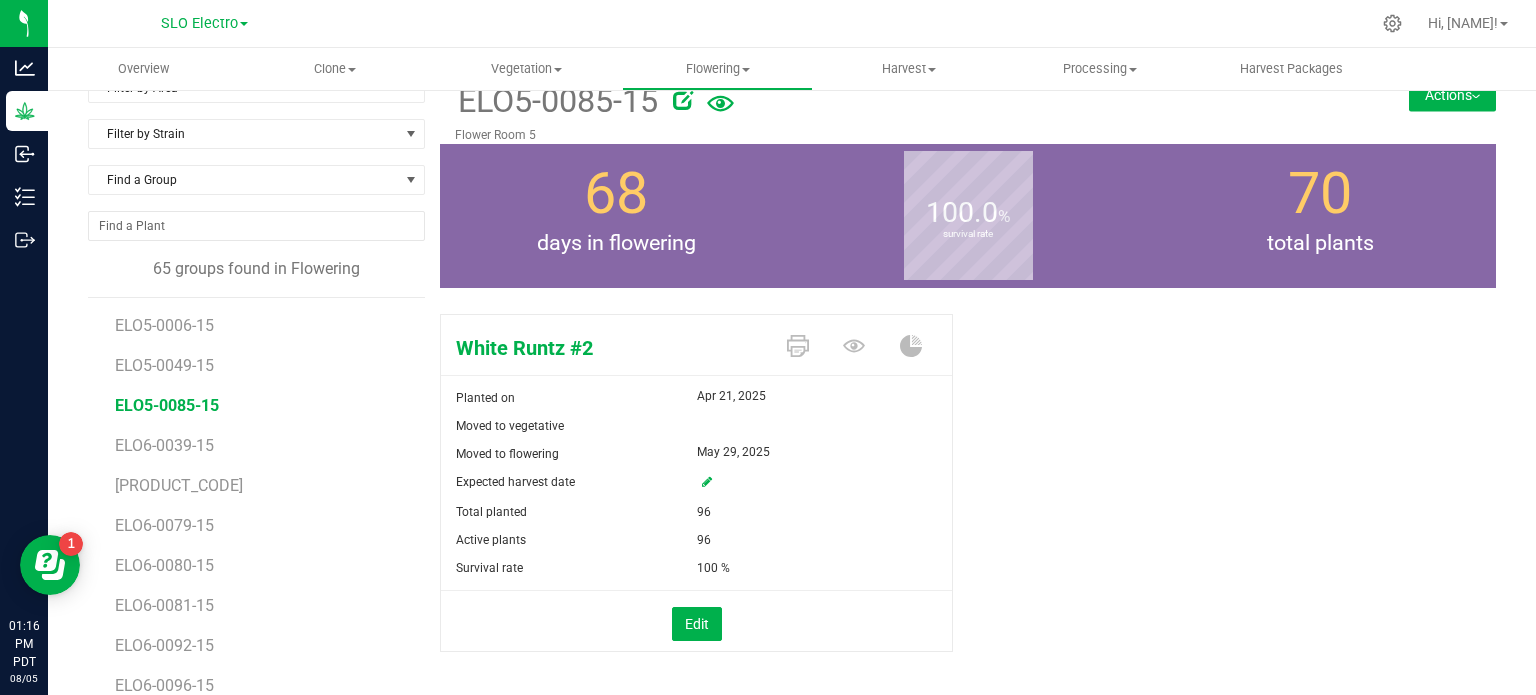 scroll, scrollTop: 0, scrollLeft: 0, axis: both 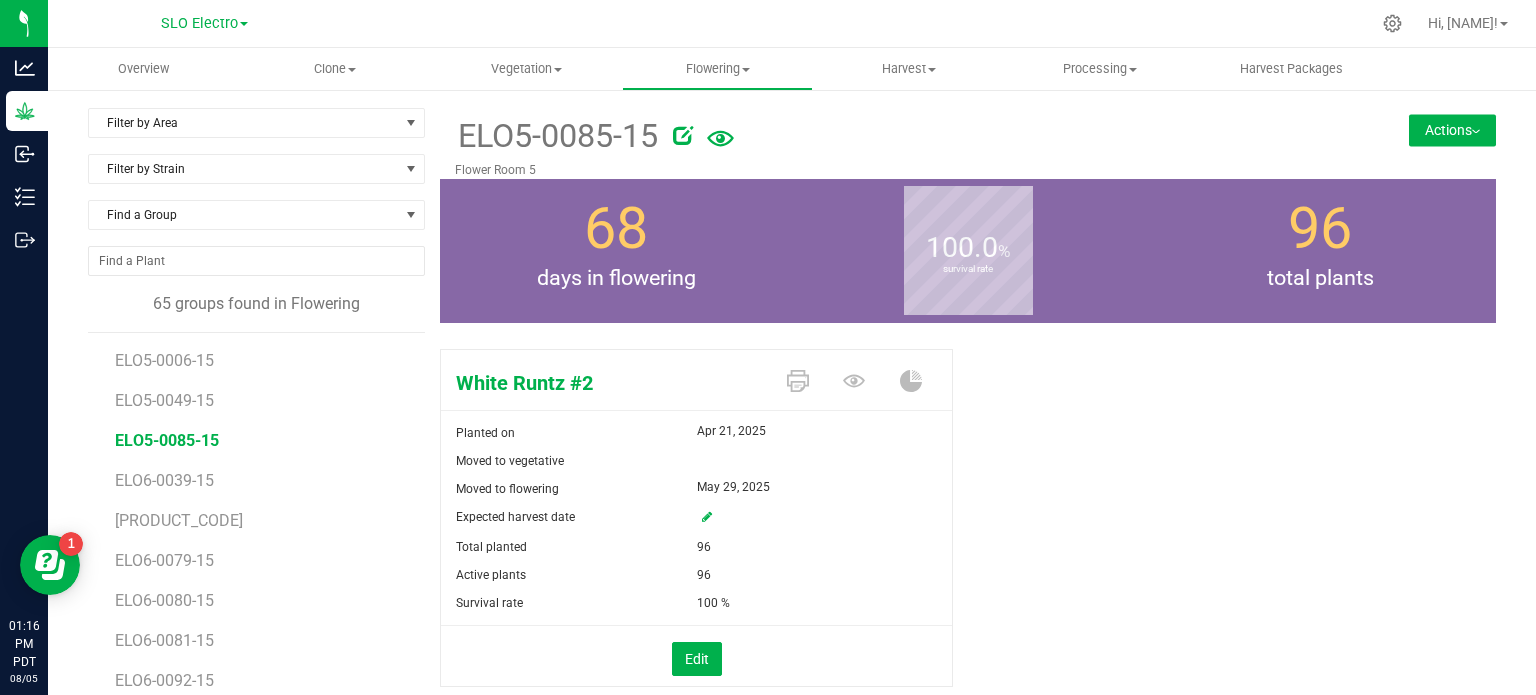 click on "Actions" at bounding box center [1452, 130] 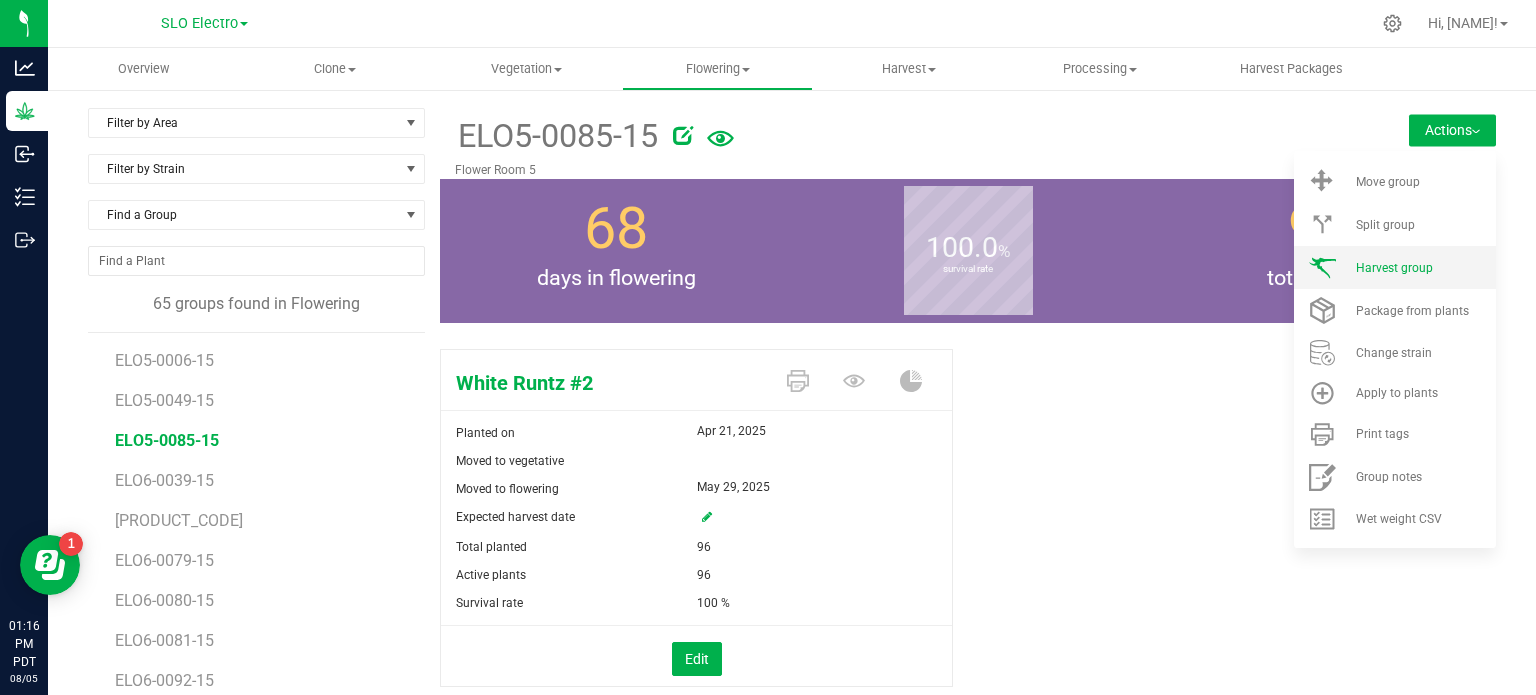 click on "Harvest group" at bounding box center [1394, 268] 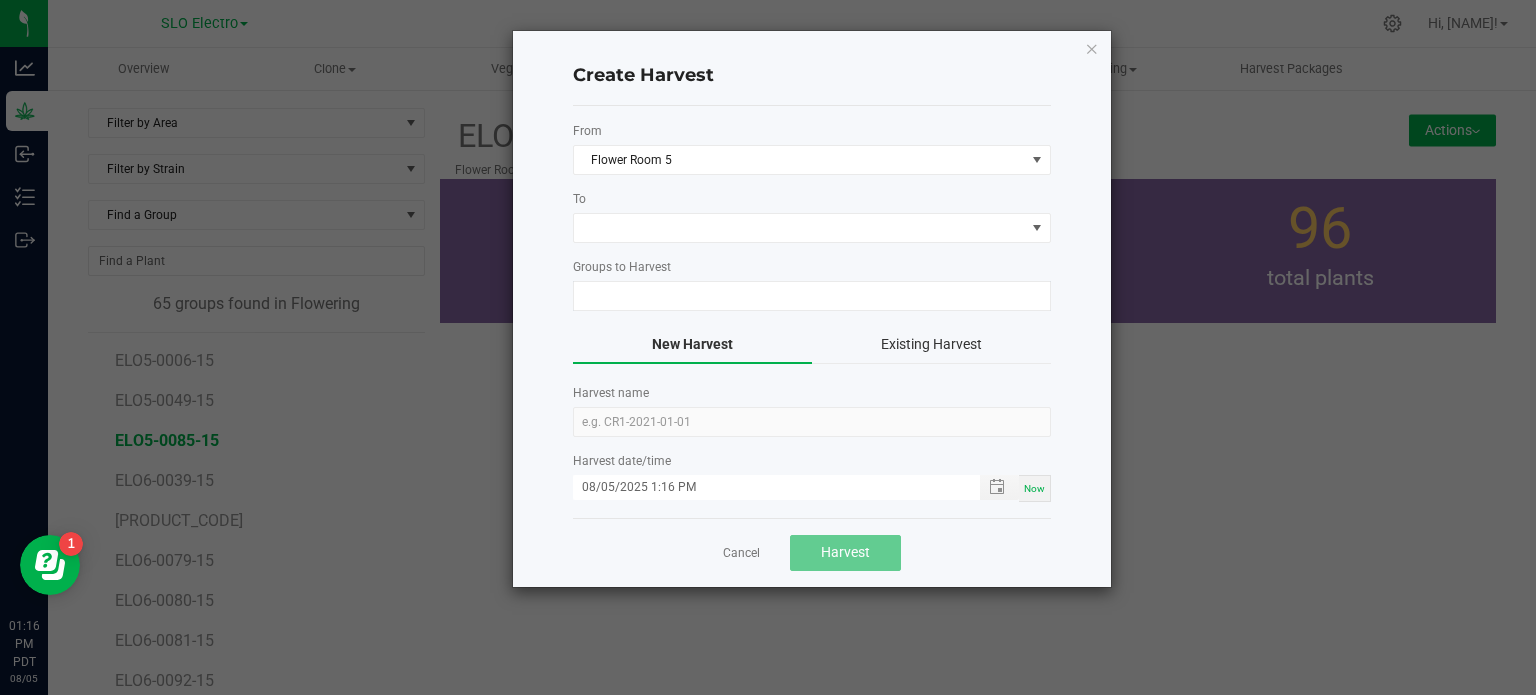 type on "ELO5-0085-15" 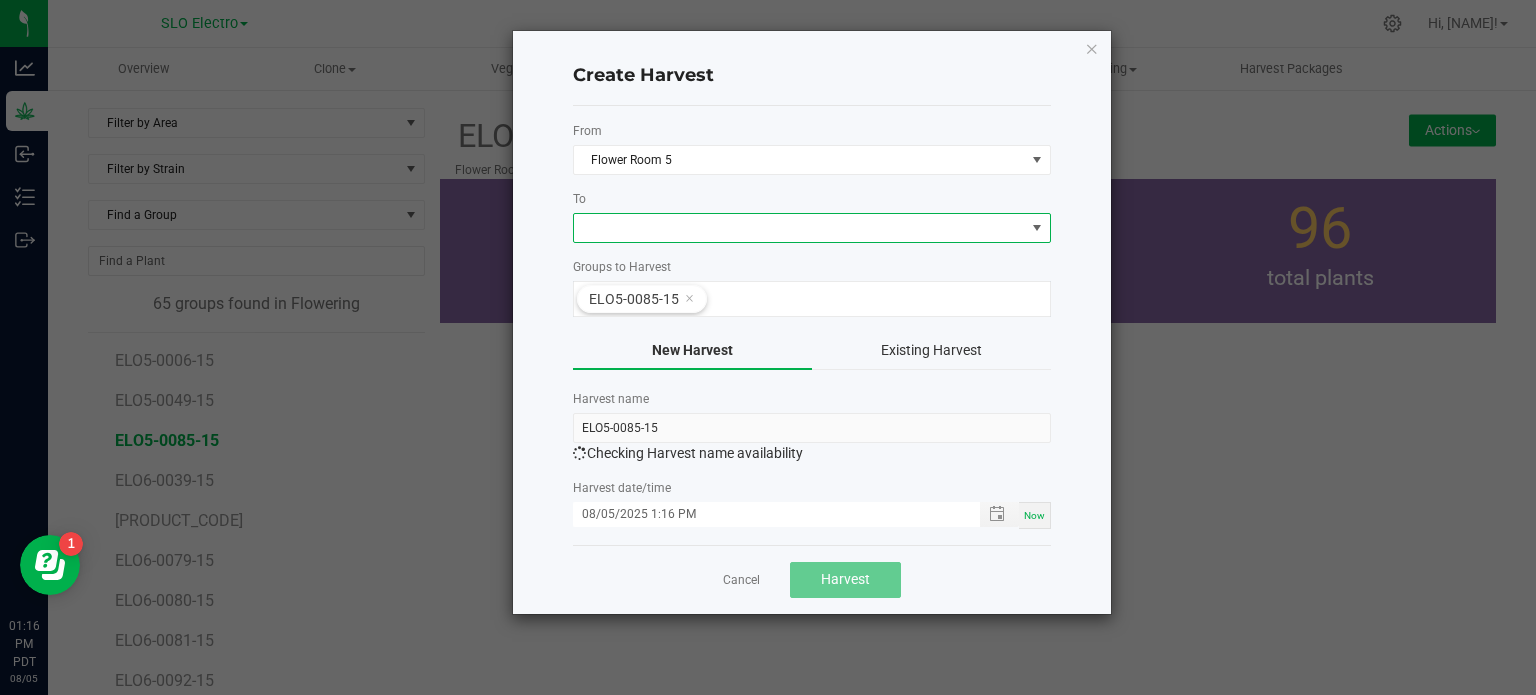 drag, startPoint x: 663, startPoint y: 219, endPoint x: 663, endPoint y: 238, distance: 19 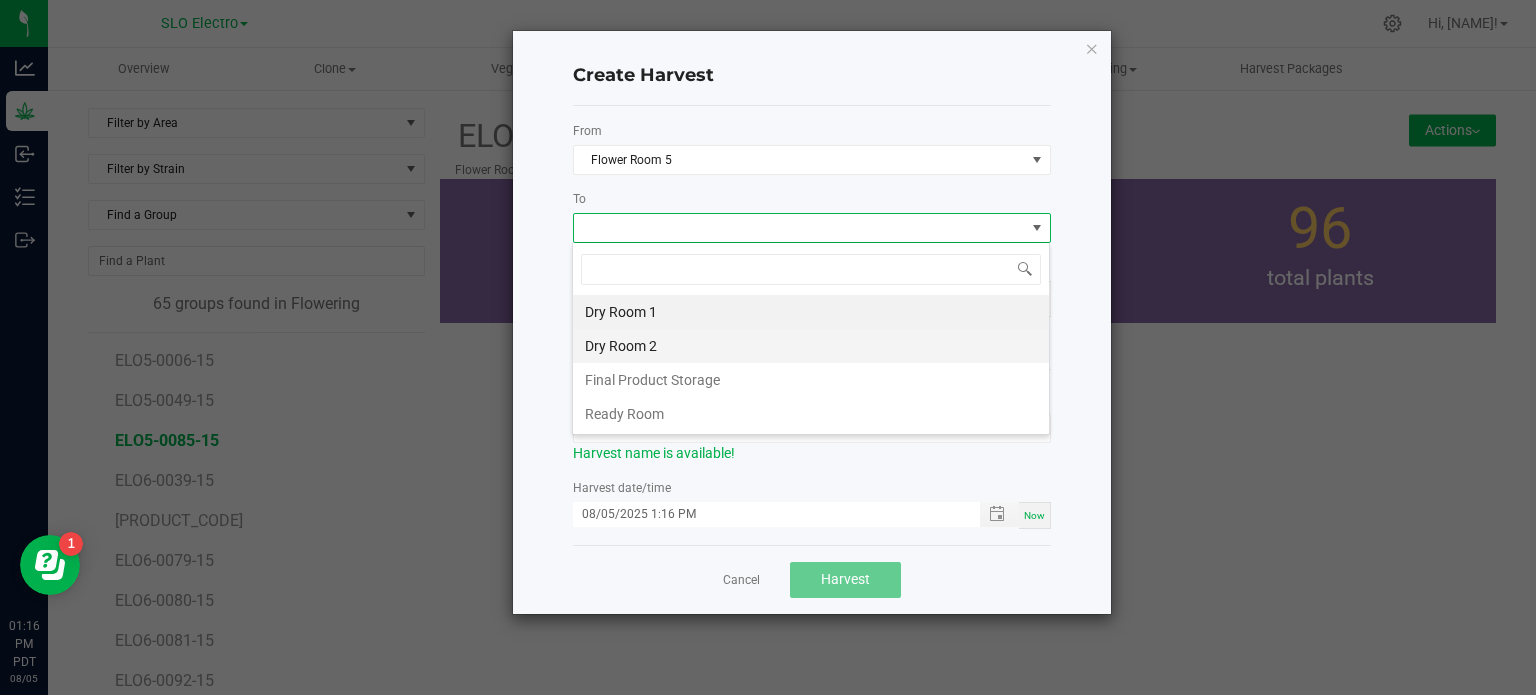 scroll, scrollTop: 99970, scrollLeft: 99521, axis: both 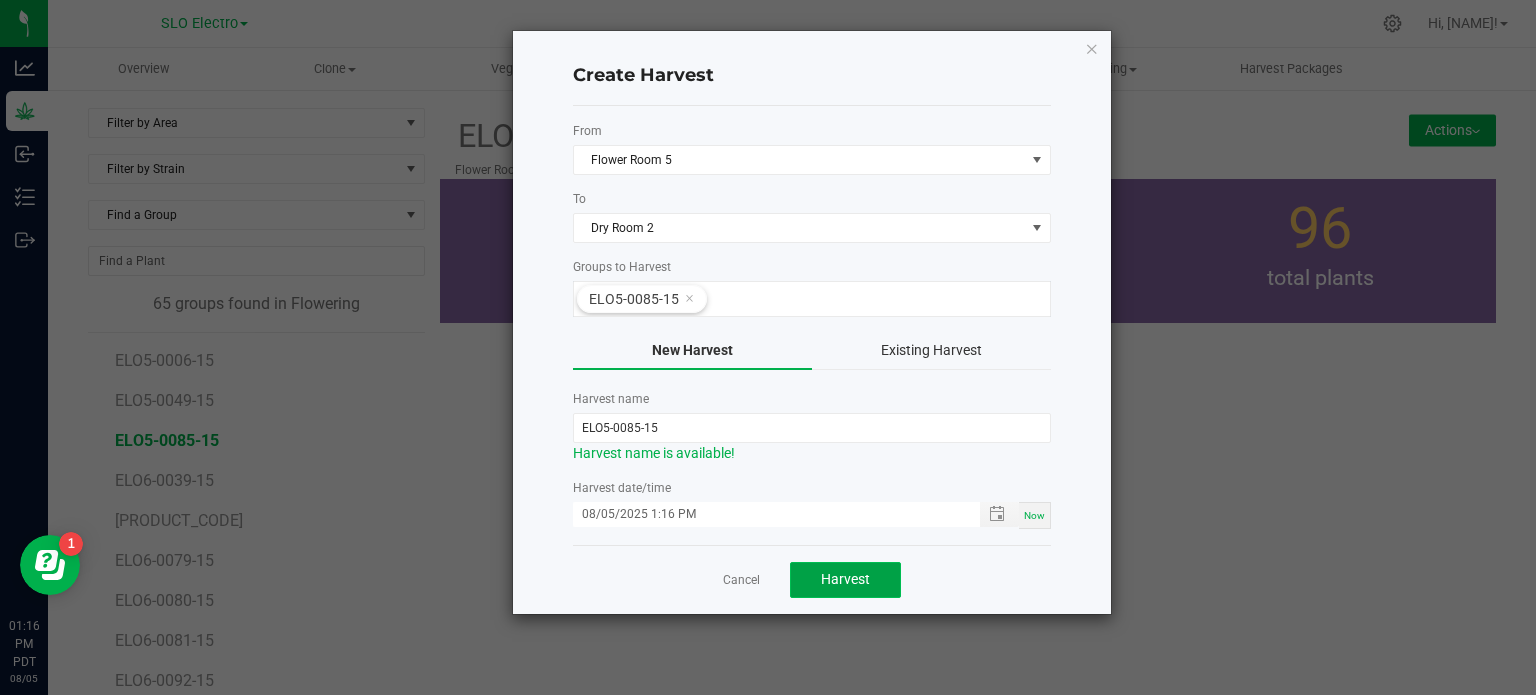 click on "Harvest" 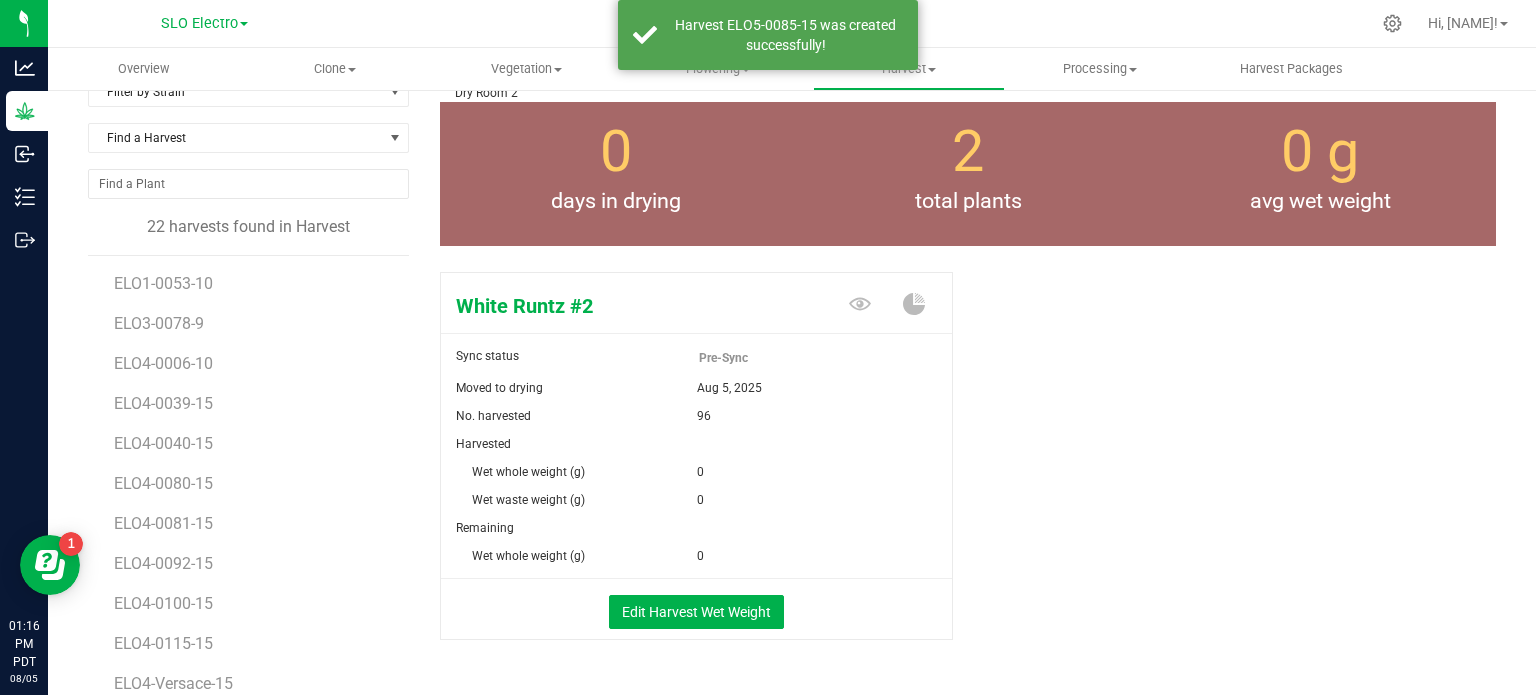 scroll, scrollTop: 100, scrollLeft: 0, axis: vertical 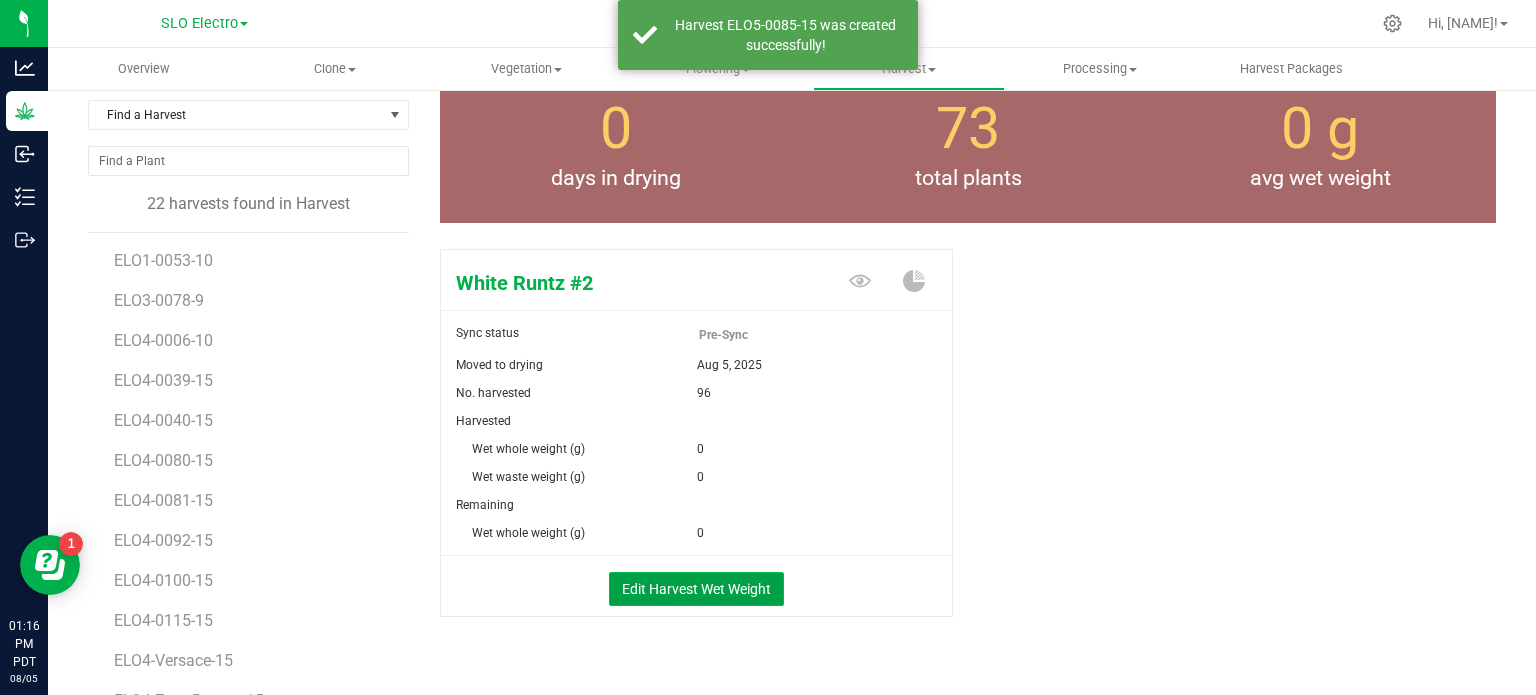 click on "Edit Harvest Wet Weight" at bounding box center (696, 589) 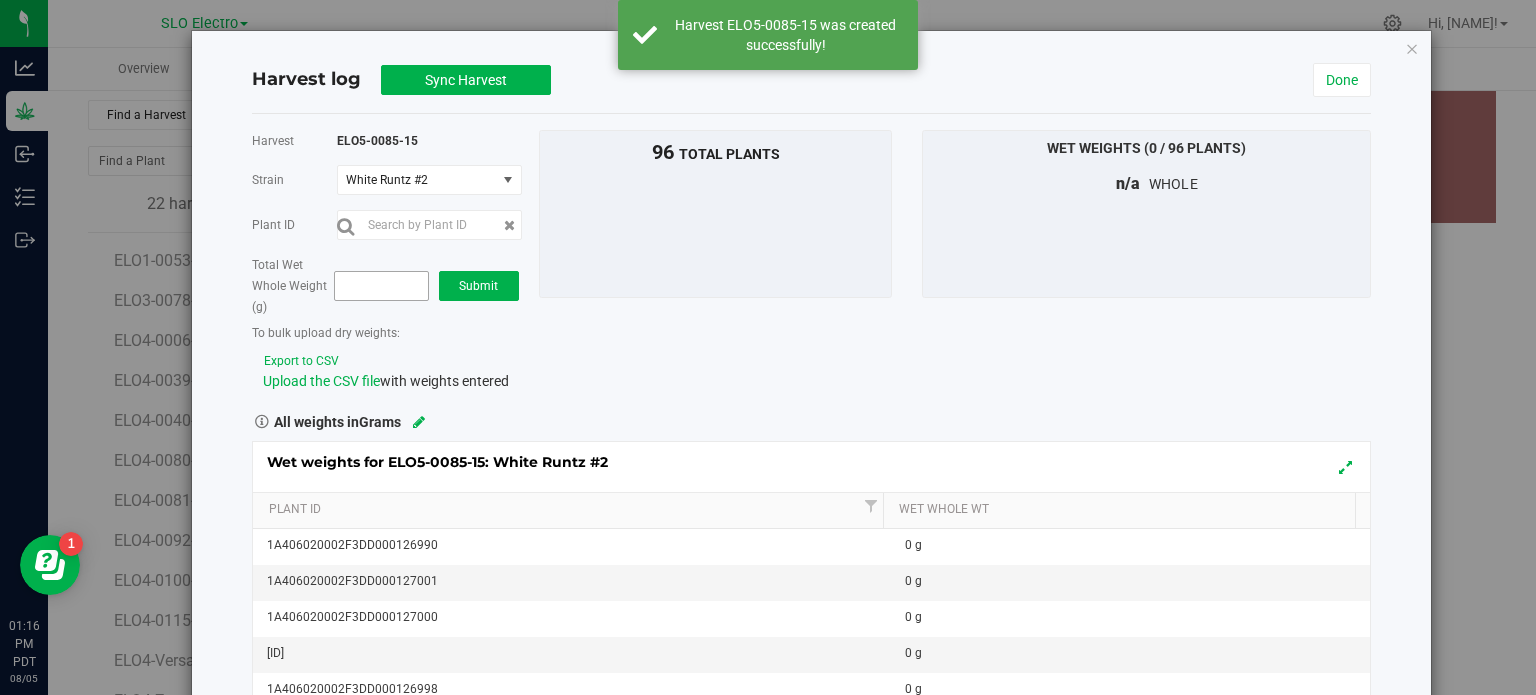 click at bounding box center (381, 286) 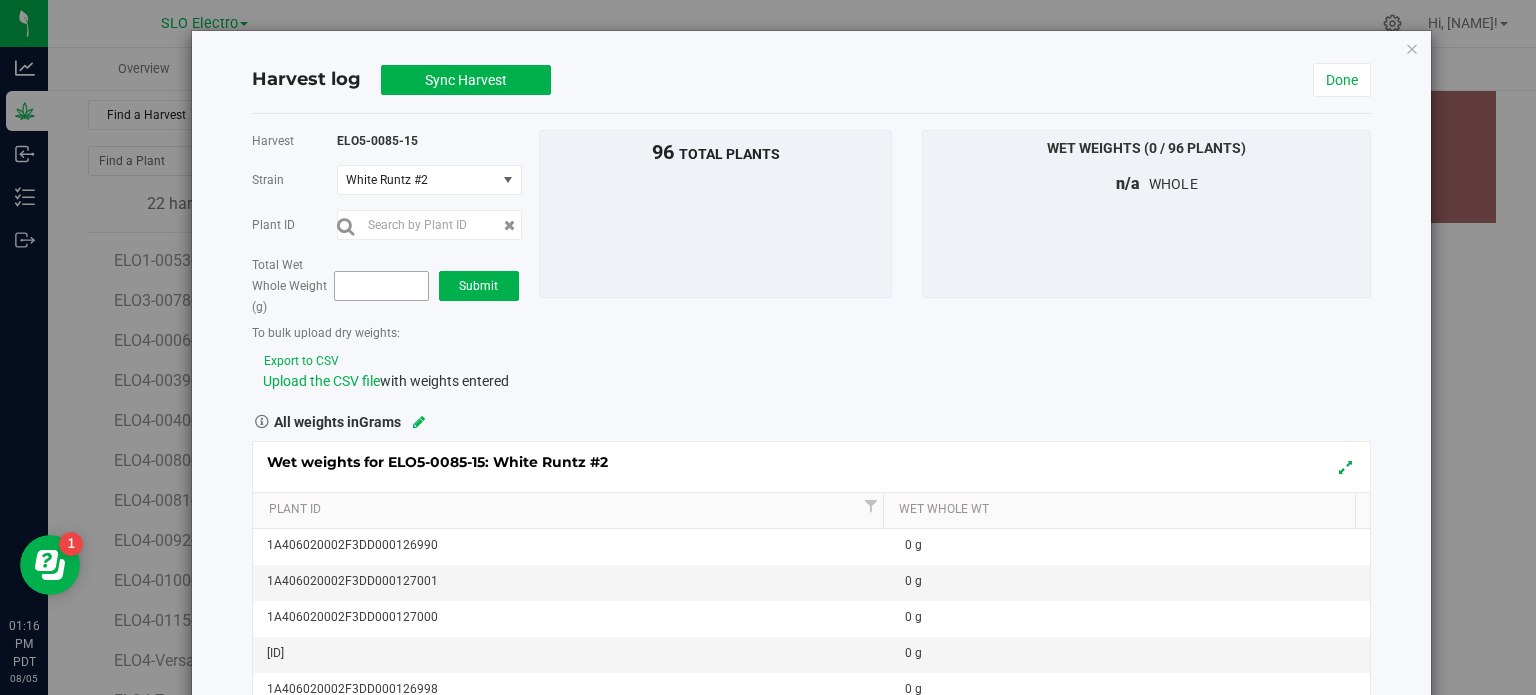 click at bounding box center (381, 286) 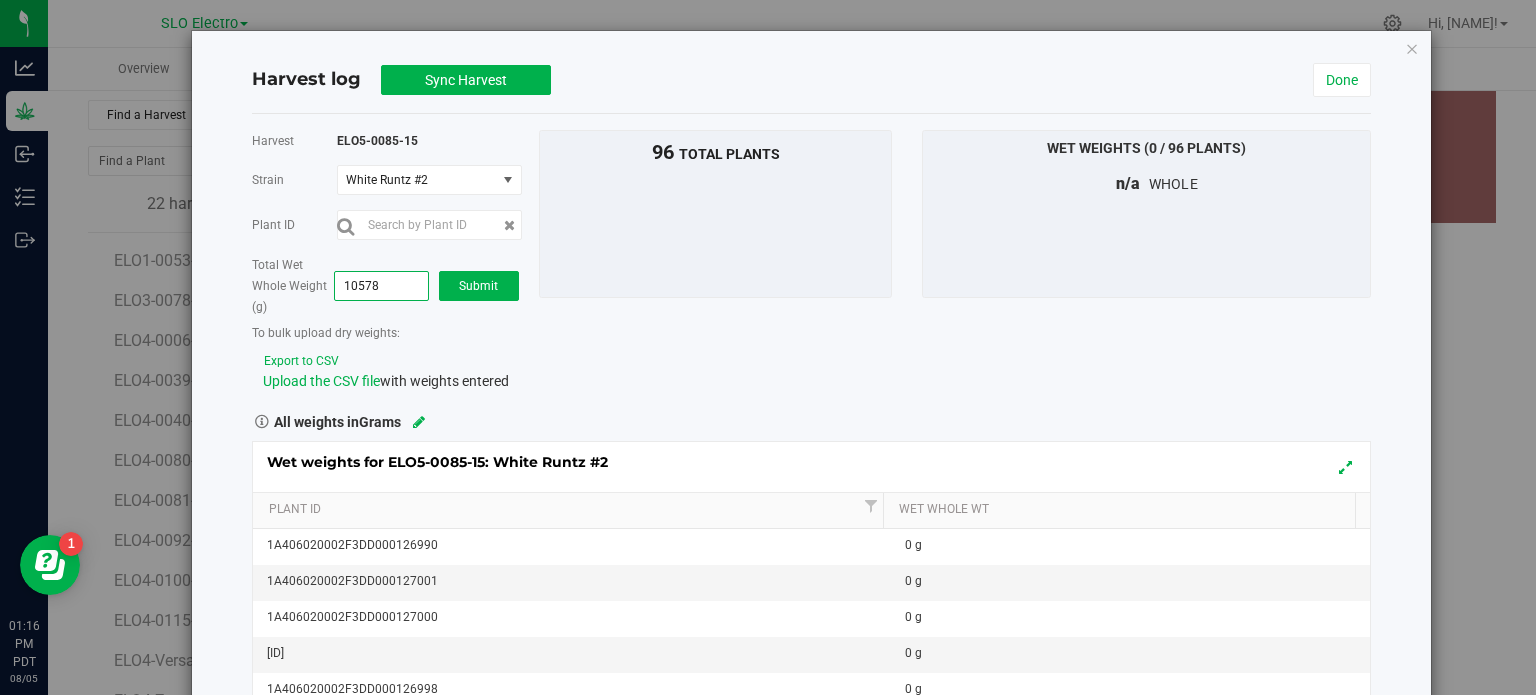type on "105782" 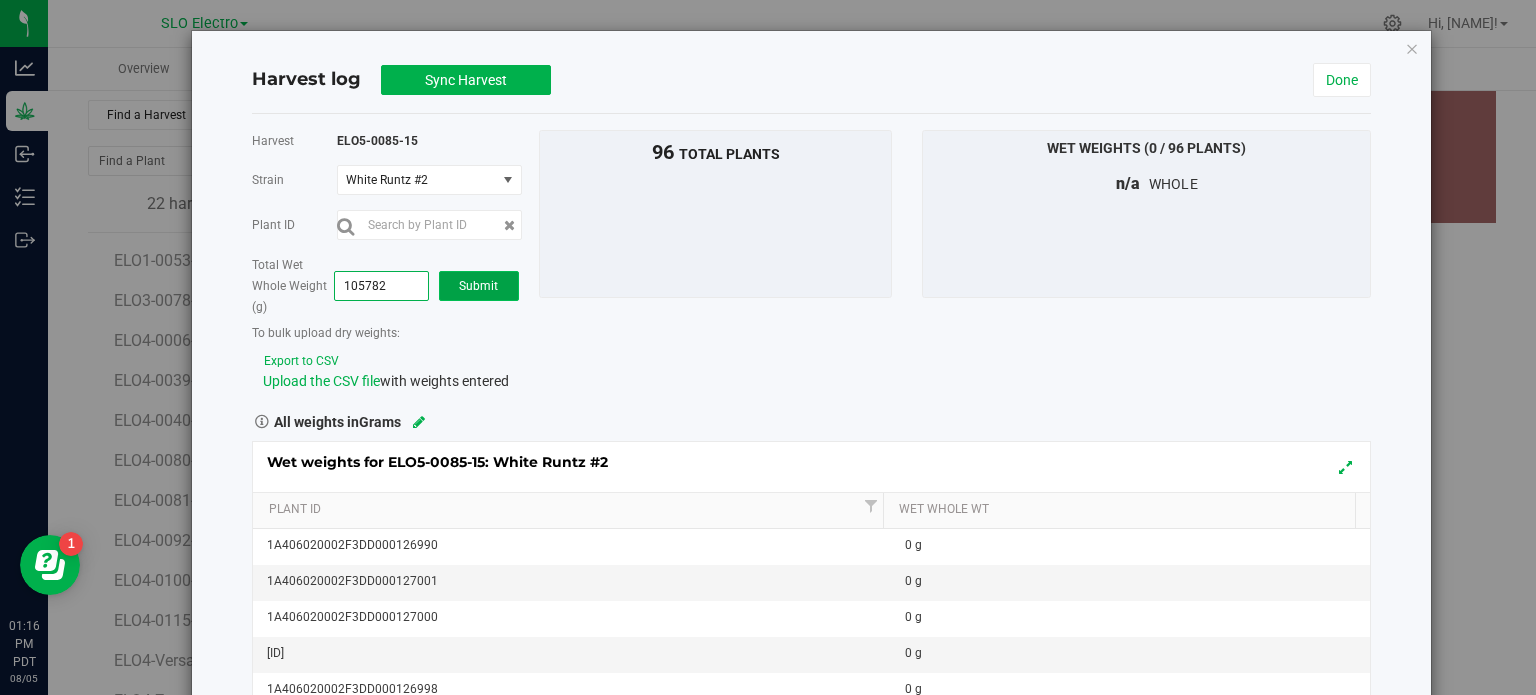 type on "105,782.0000" 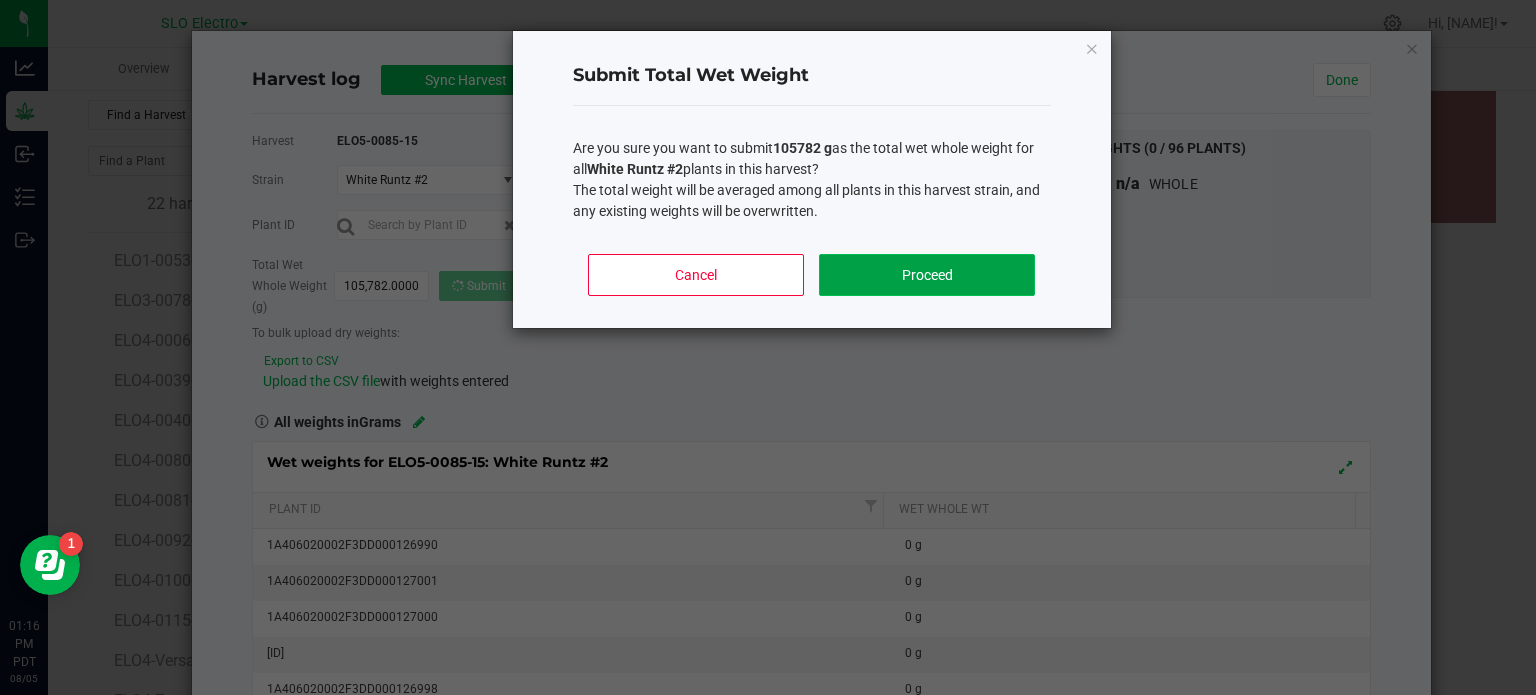 click on "Proceed" 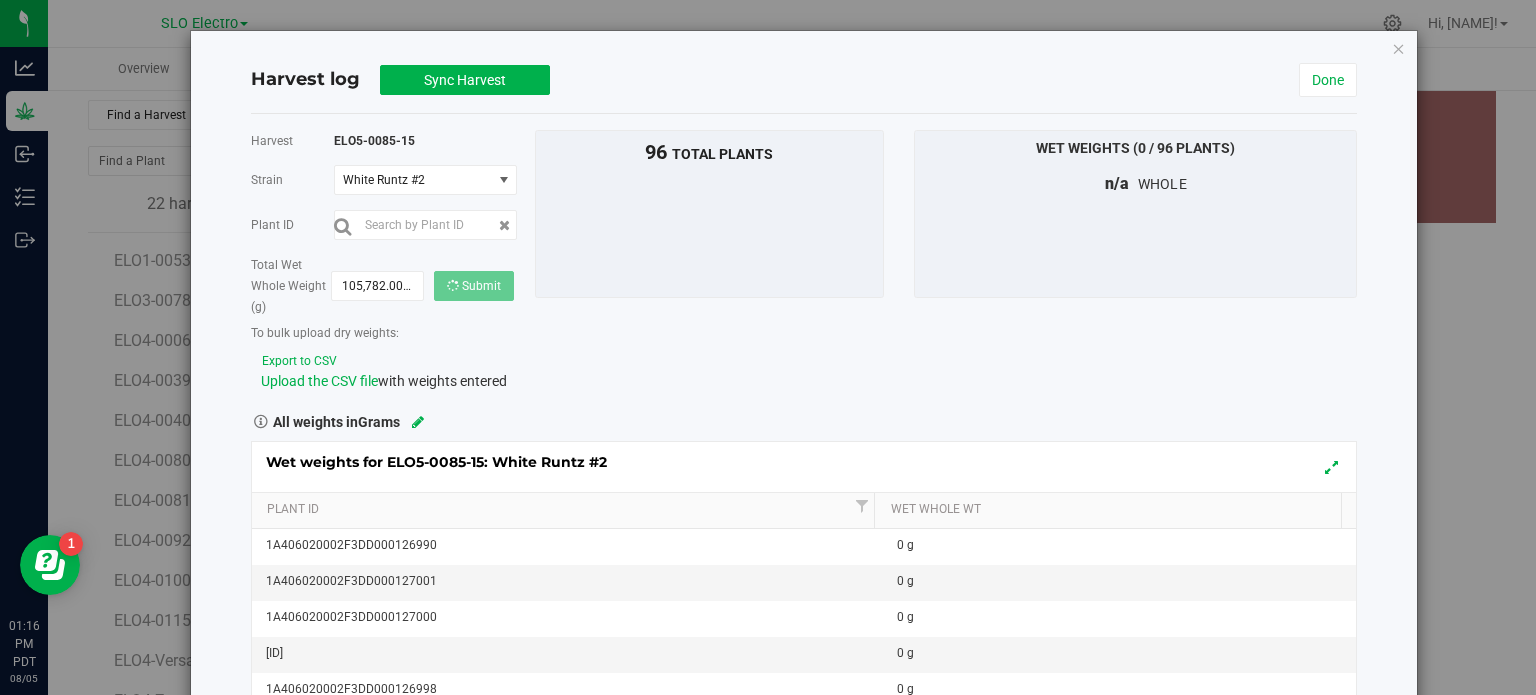type 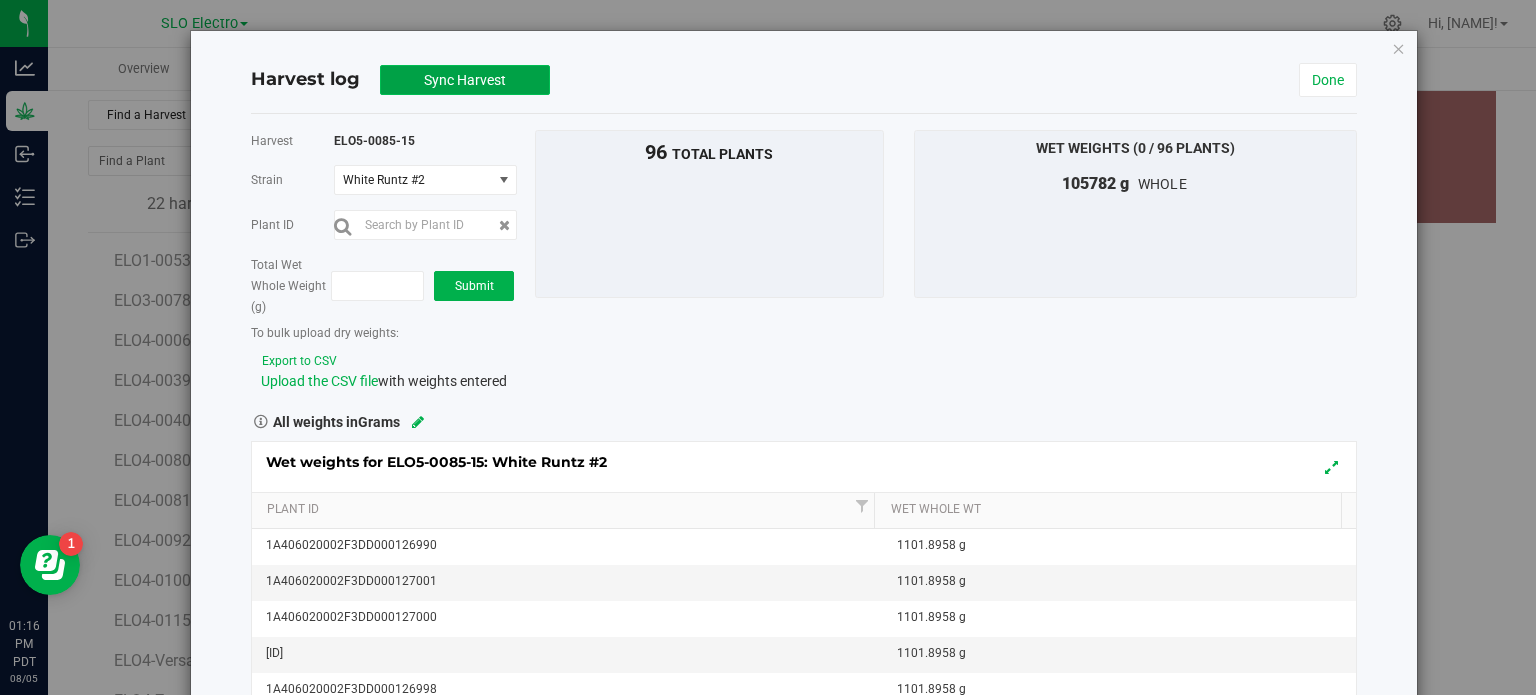click on "Sync Harvest" at bounding box center [465, 80] 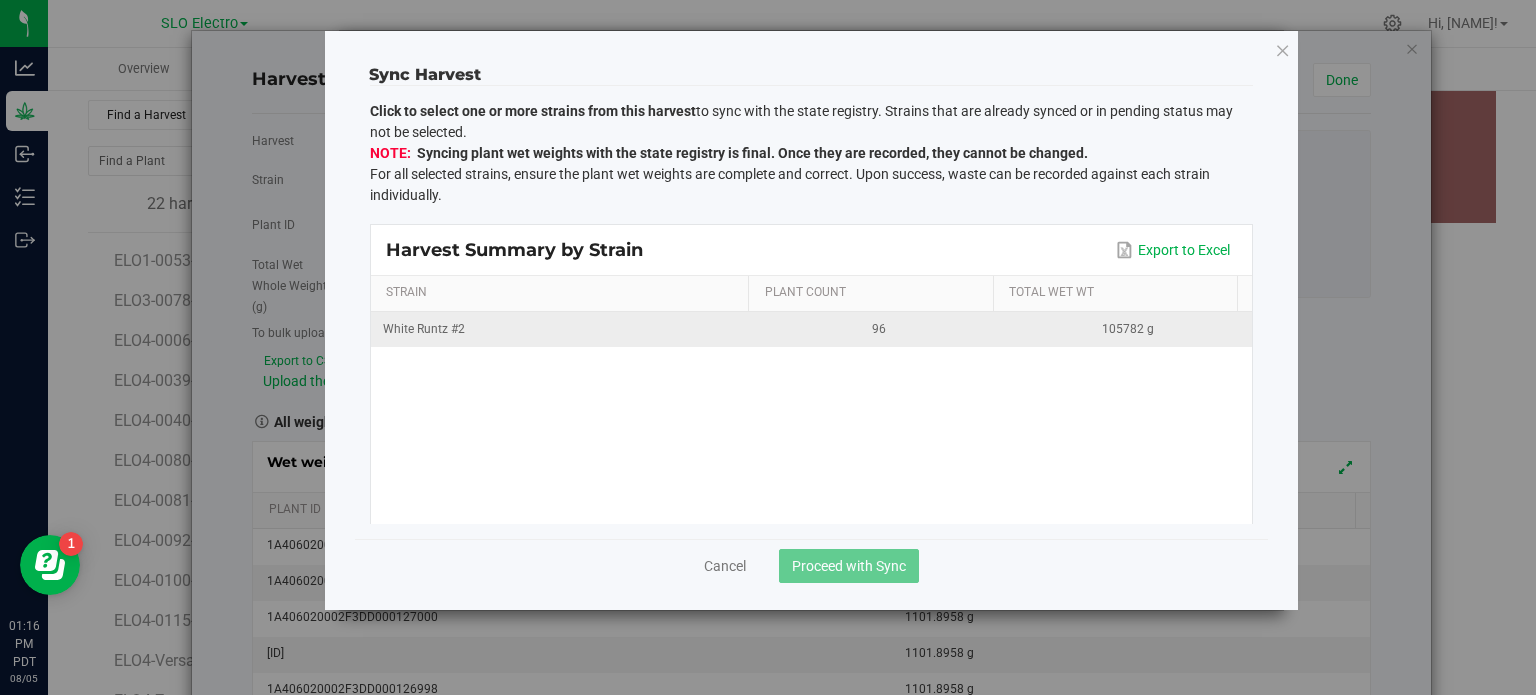 click on "White Runtz #2" at bounding box center [563, 329] 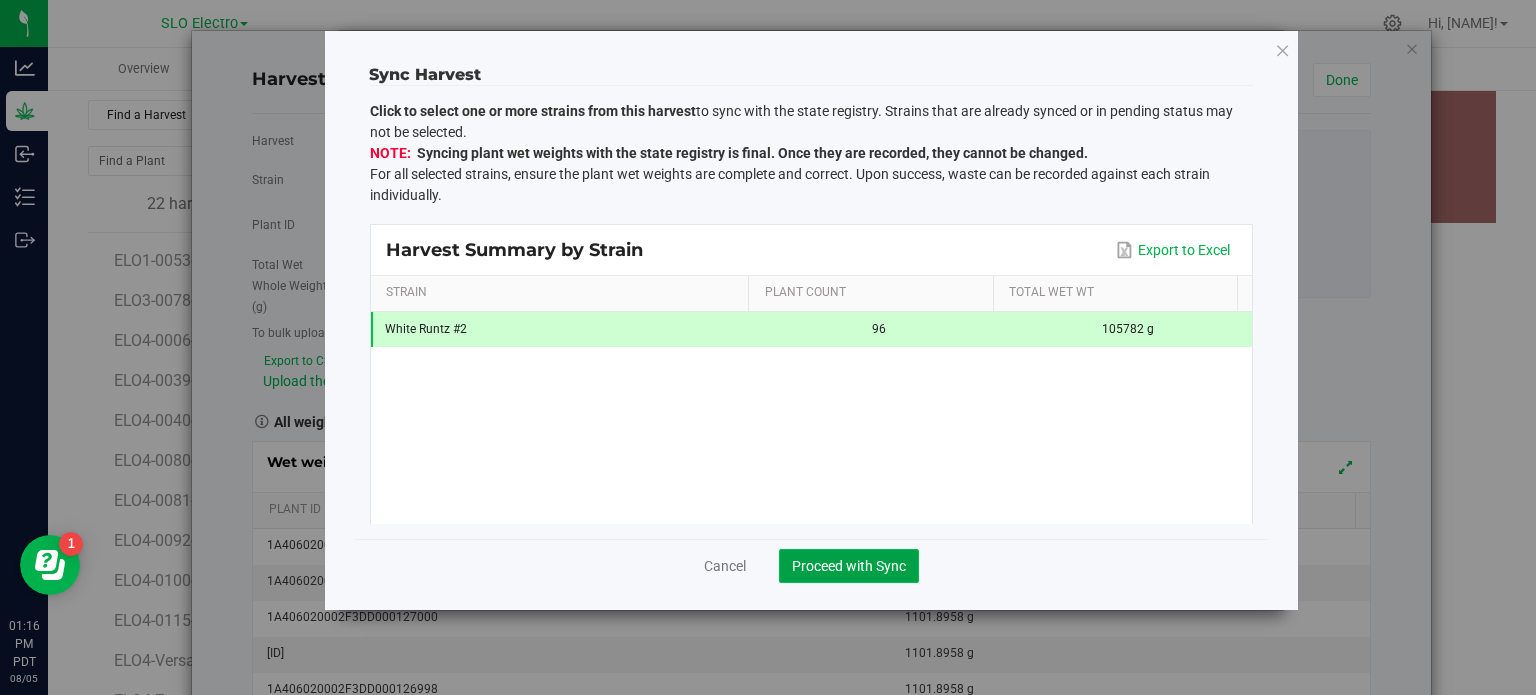 click on "Proceed with Sync" 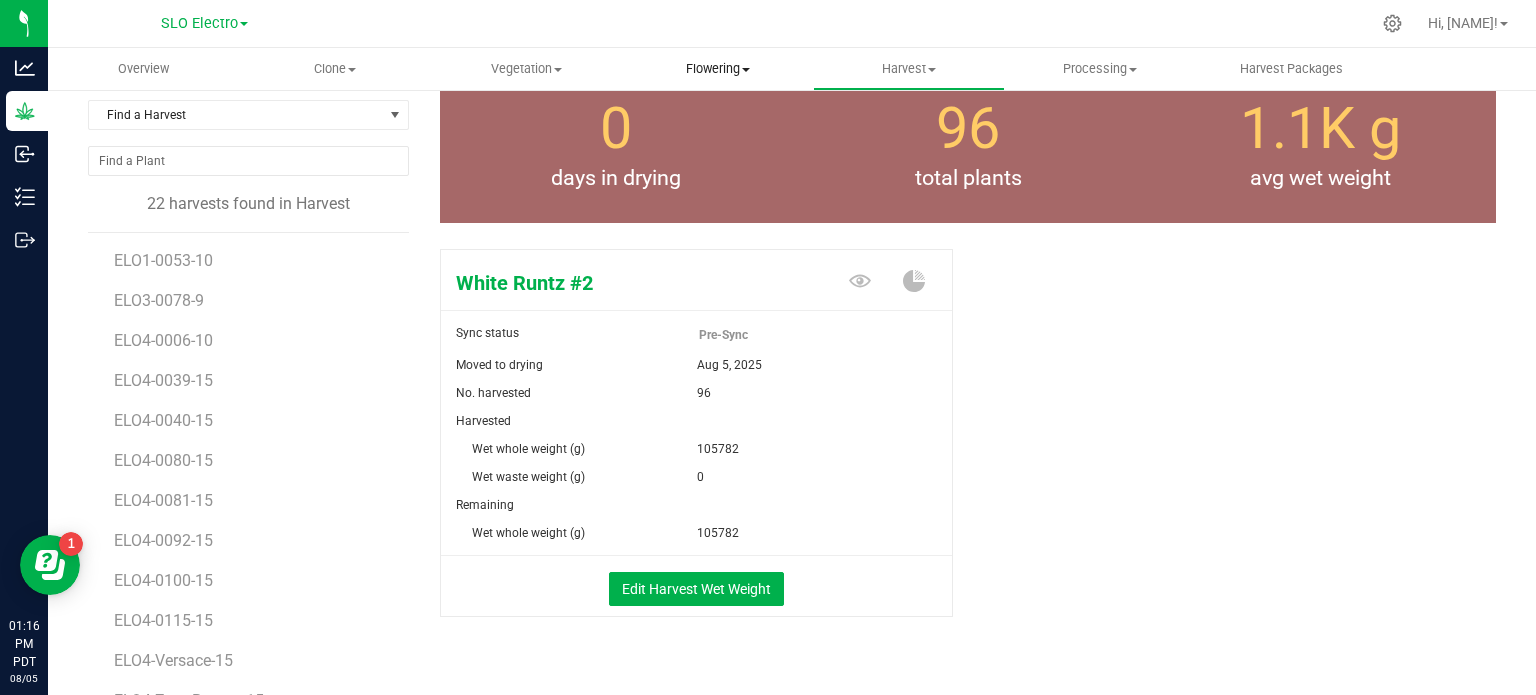 click on "Flowering
Create harvest
Flowering groups
Flowering plants
Apply to plants" at bounding box center (717, 69) 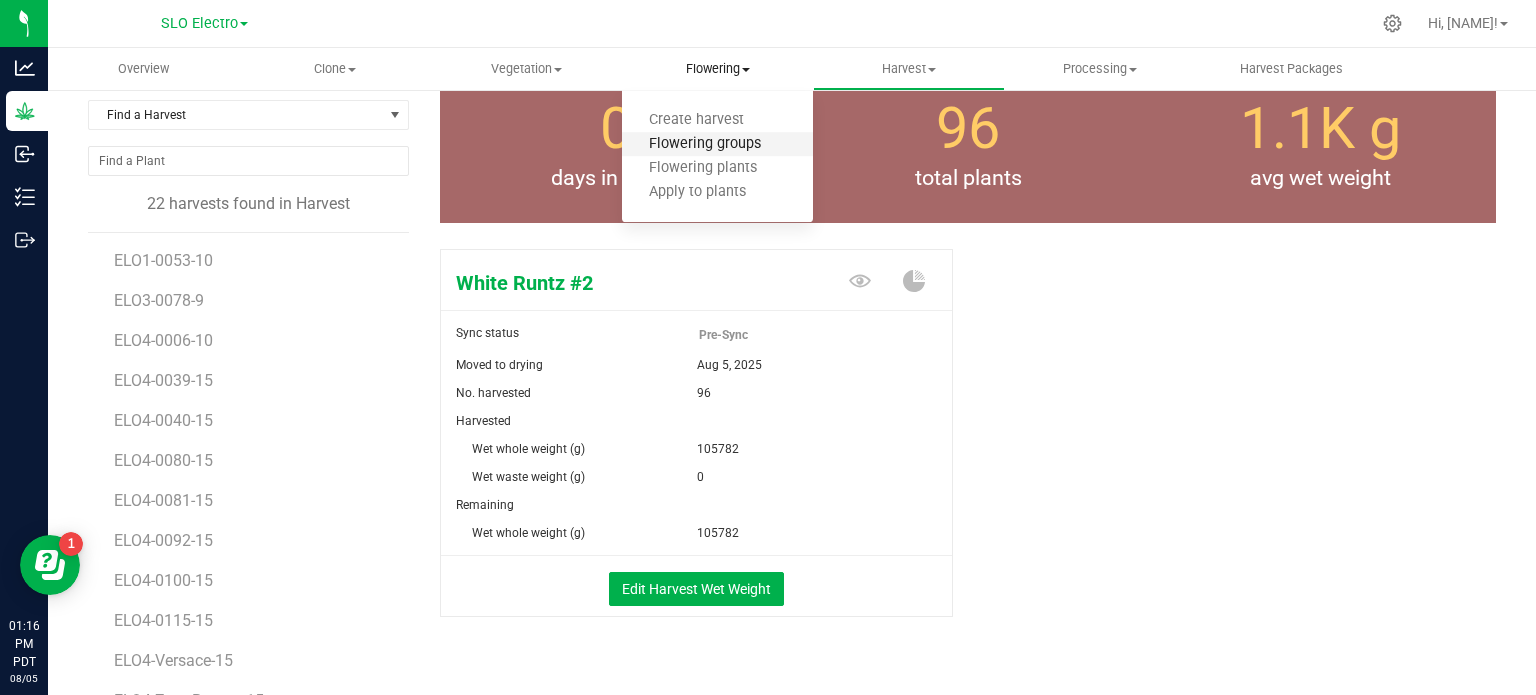 click on "Flowering groups" at bounding box center (705, 144) 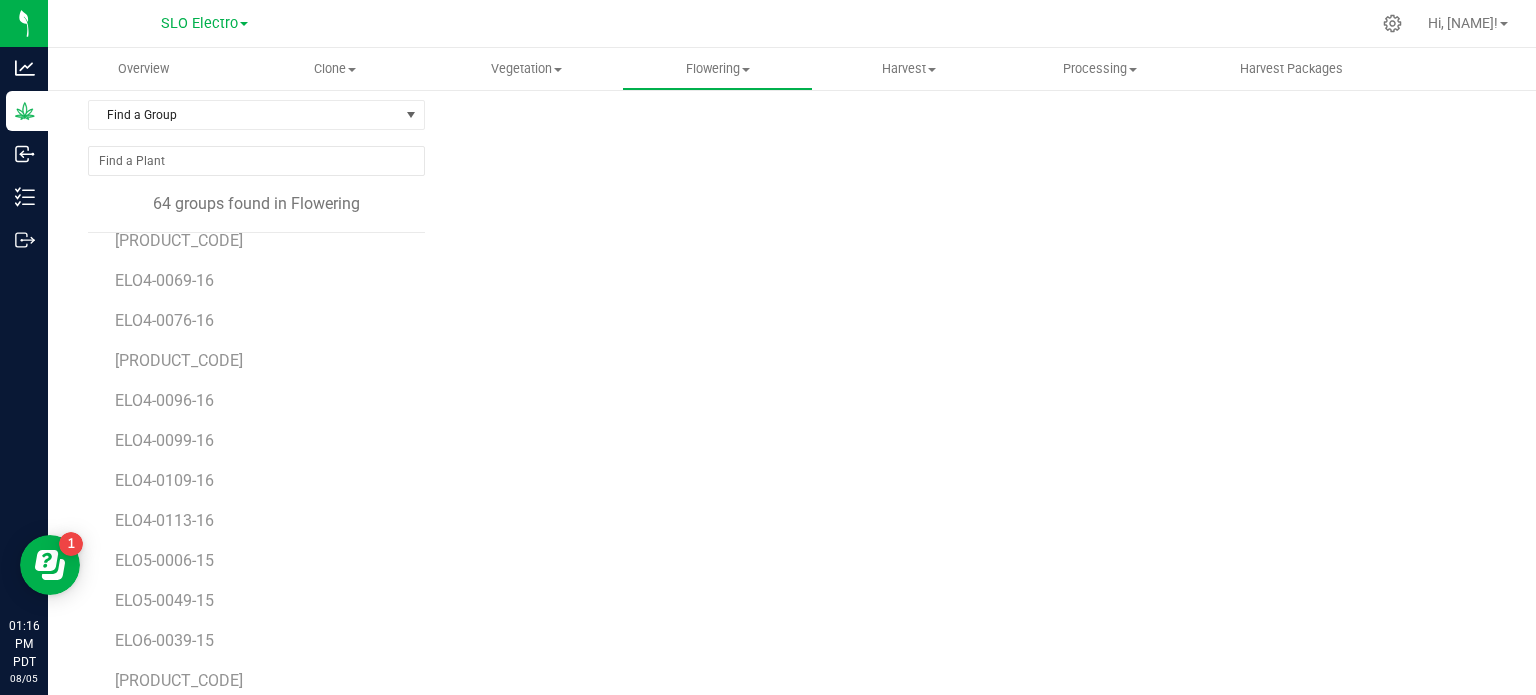 scroll, scrollTop: 1500, scrollLeft: 0, axis: vertical 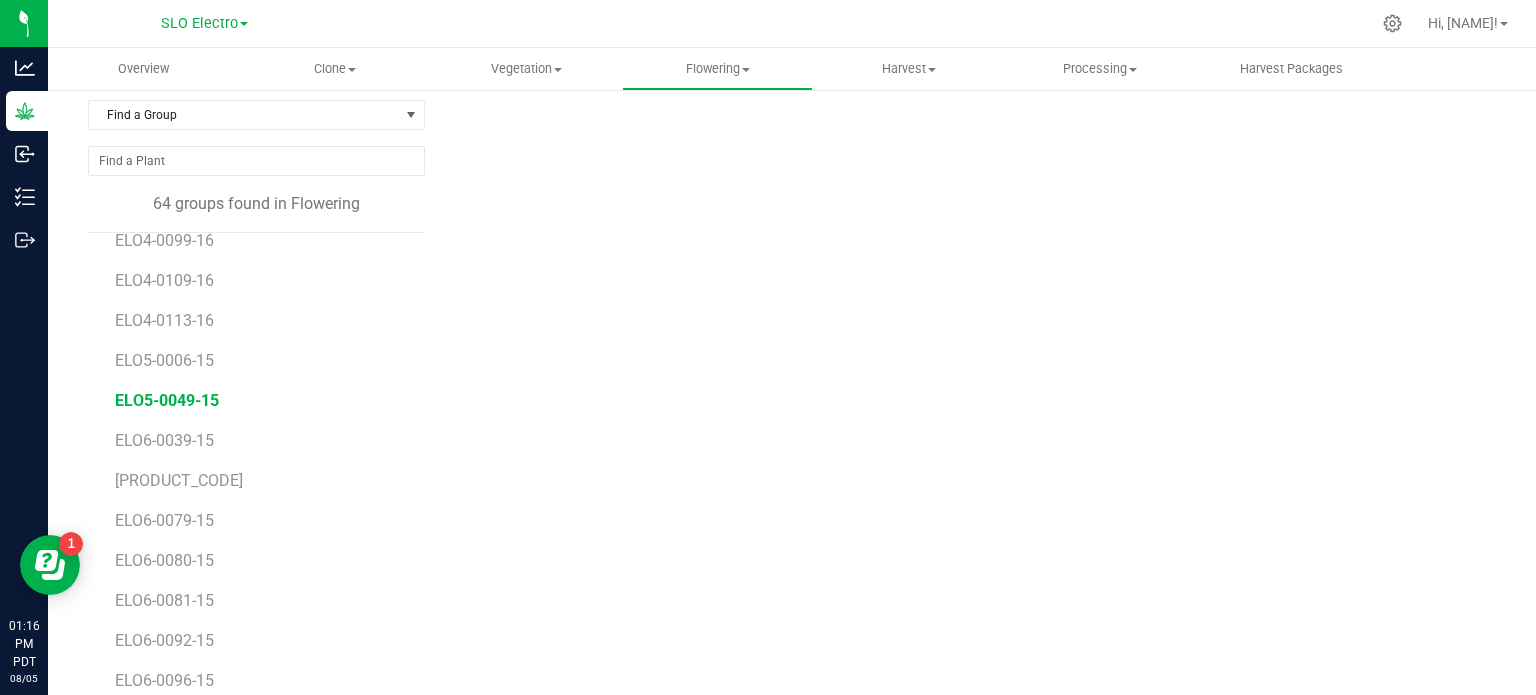 click on "ELO5-0049-15" at bounding box center [167, 400] 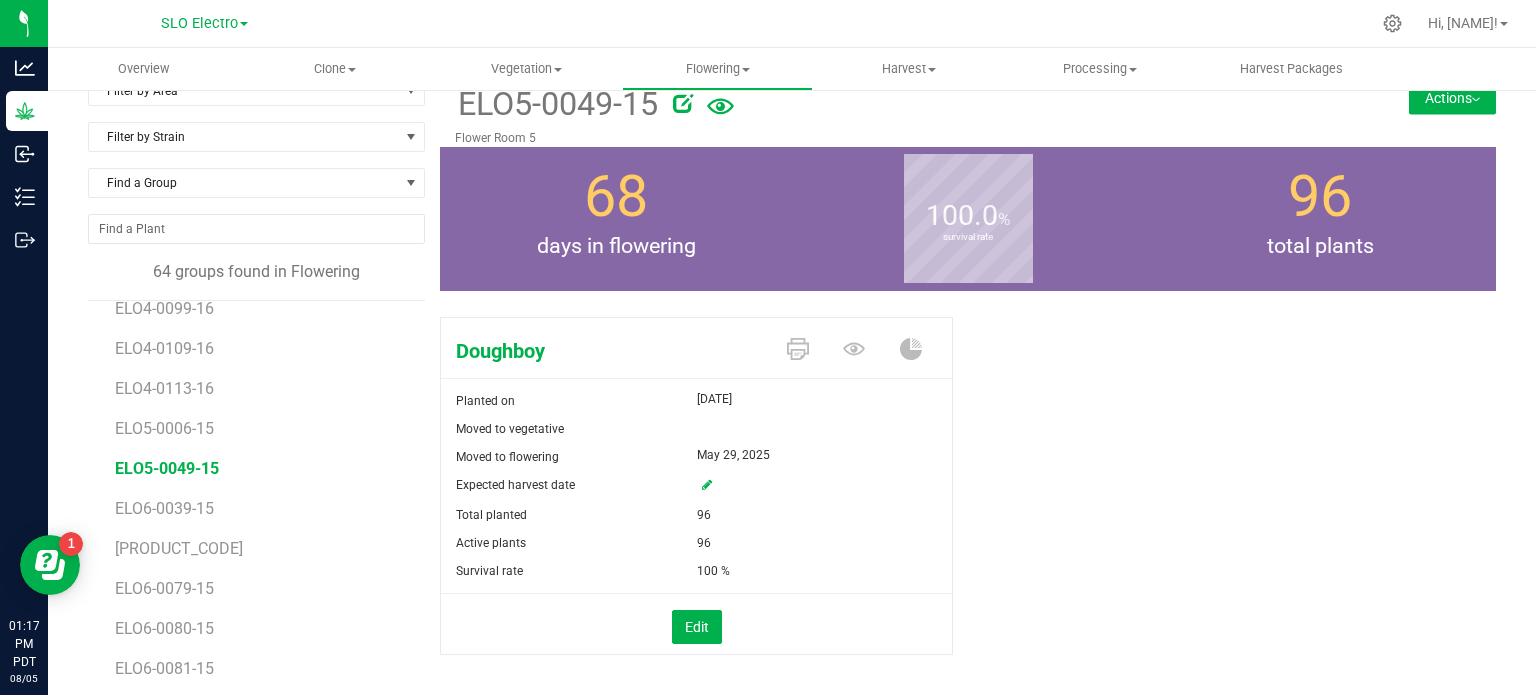 scroll, scrollTop: 0, scrollLeft: 0, axis: both 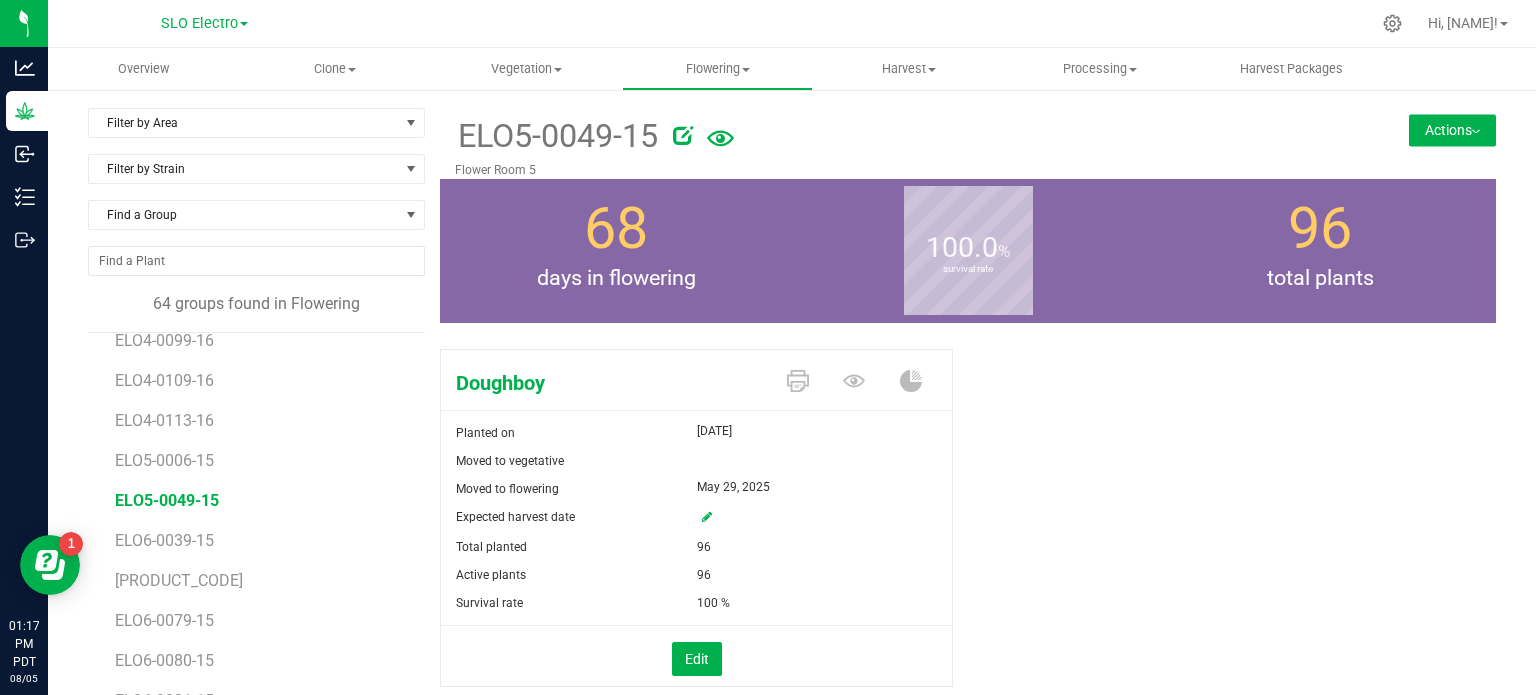 click on "ELO5-0049-15
Flower Room 5
Actions
Move group
Split group" at bounding box center (968, 143) 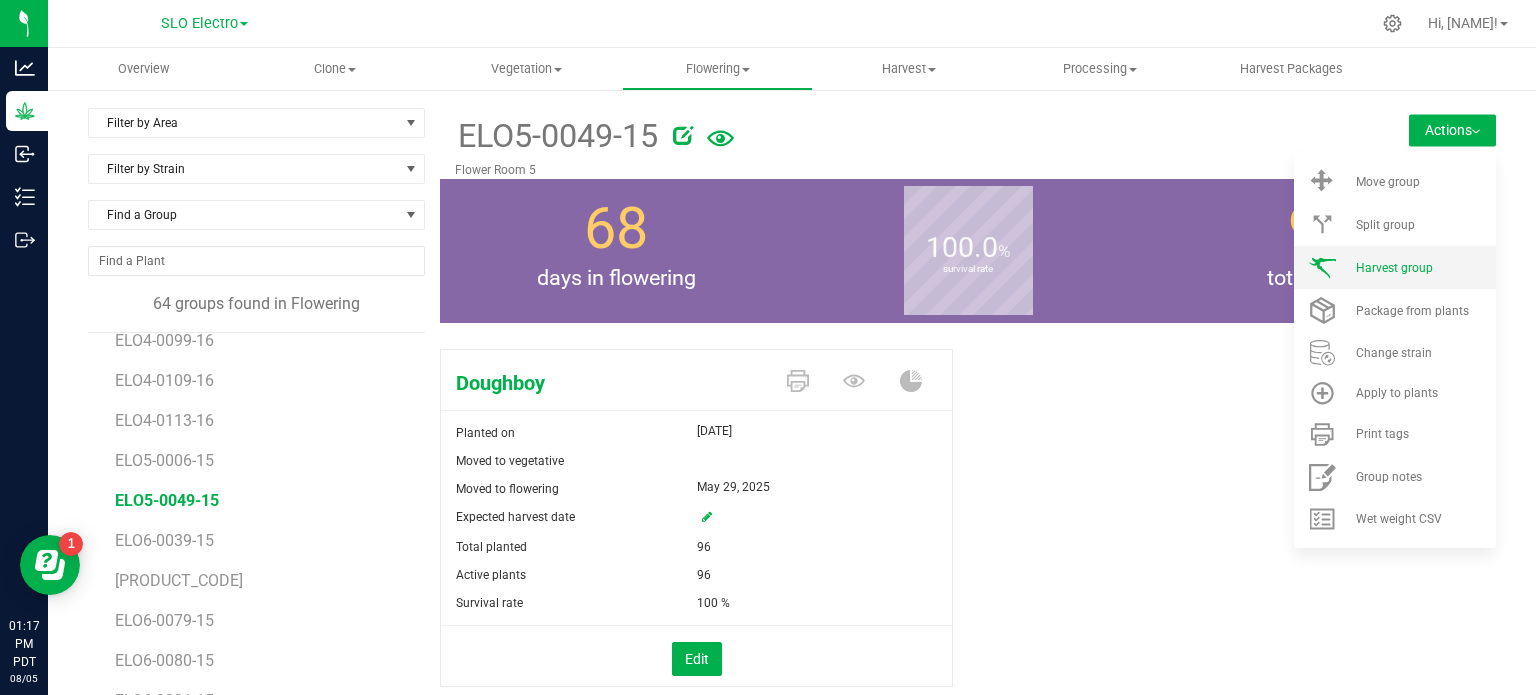 click on "Harvest group" at bounding box center [1395, 267] 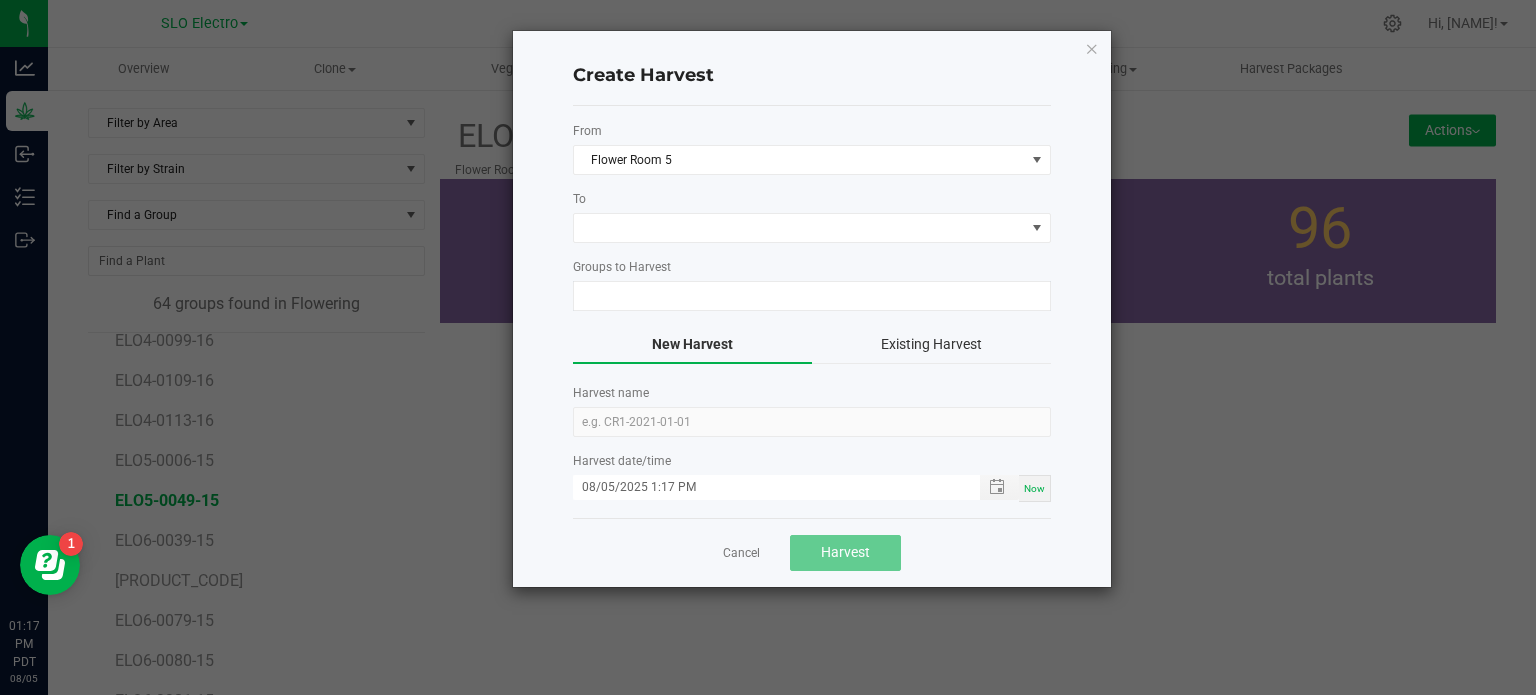 type on "ELO5-0049-15" 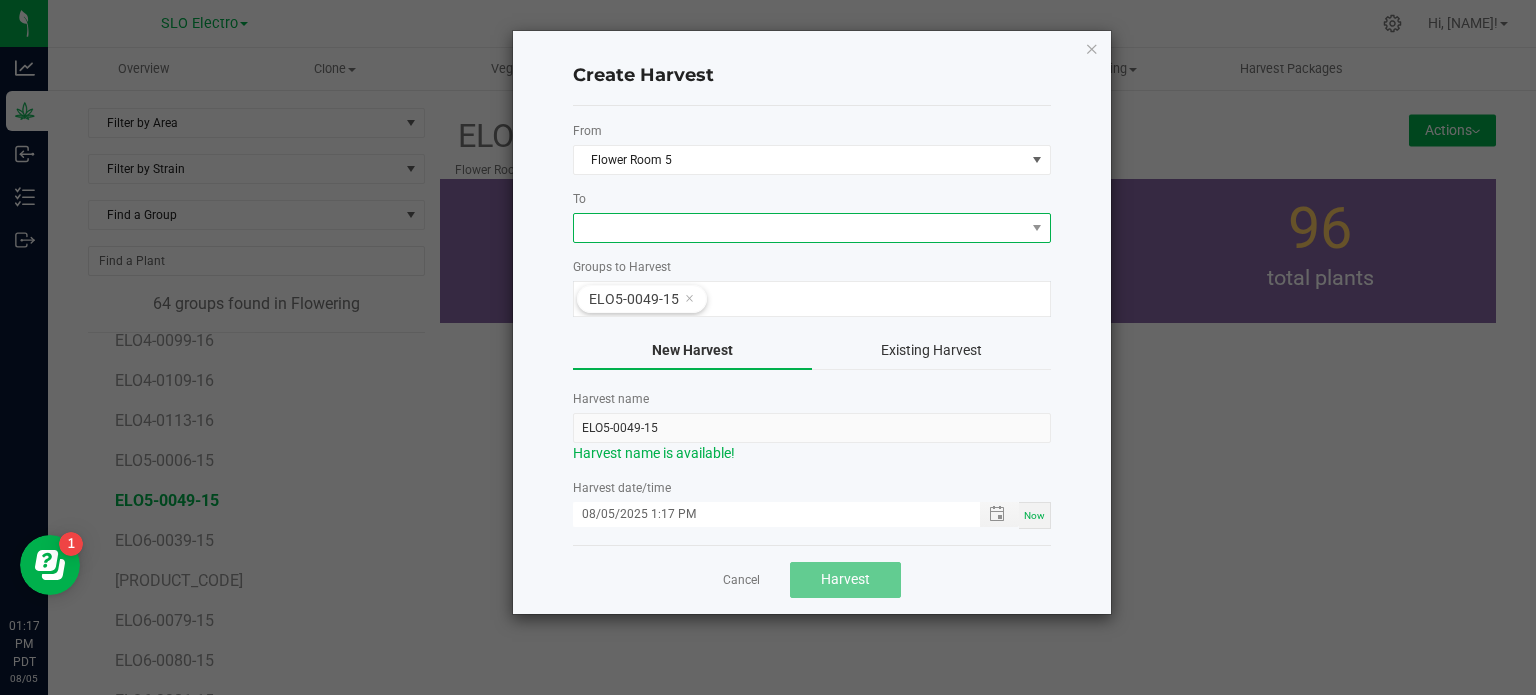 click at bounding box center [799, 228] 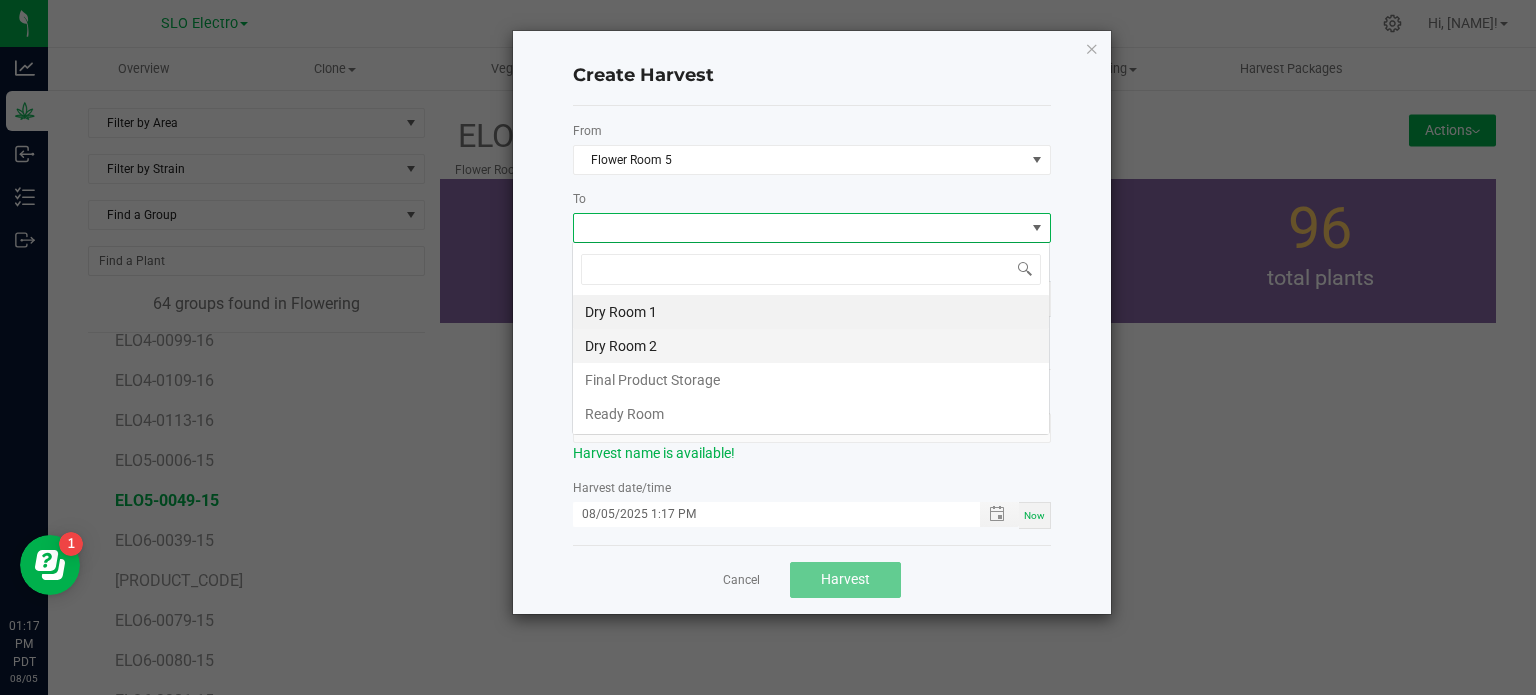 scroll, scrollTop: 99970, scrollLeft: 99521, axis: both 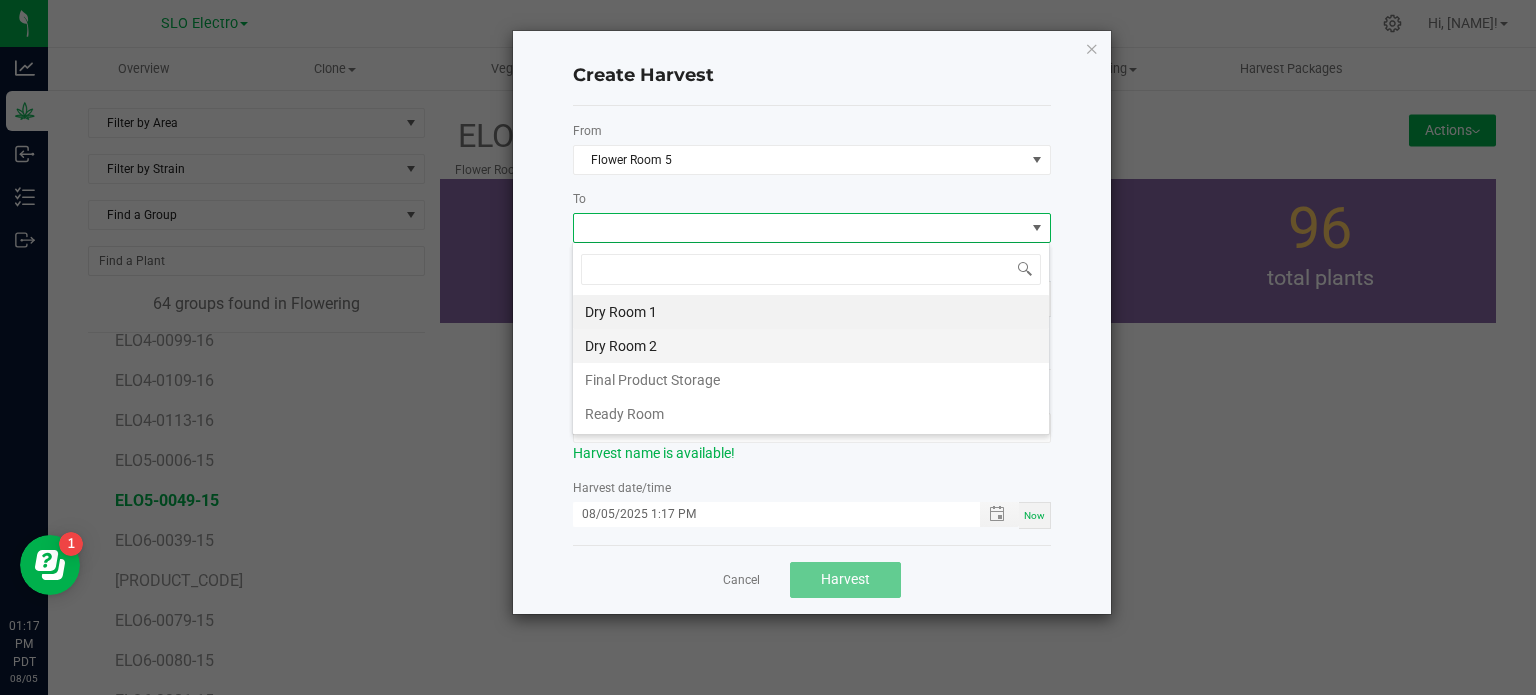 click on "Dry Room 2" at bounding box center (811, 346) 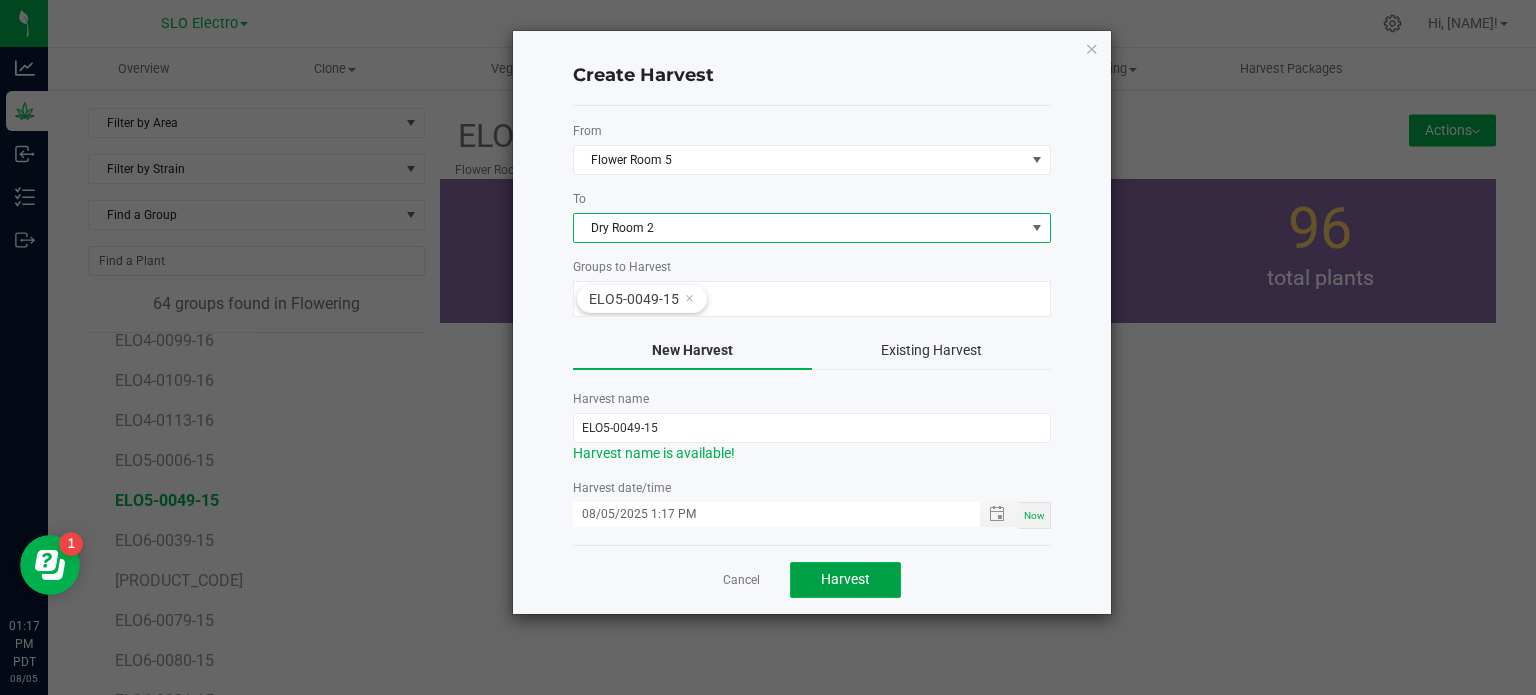 click on "Harvest" 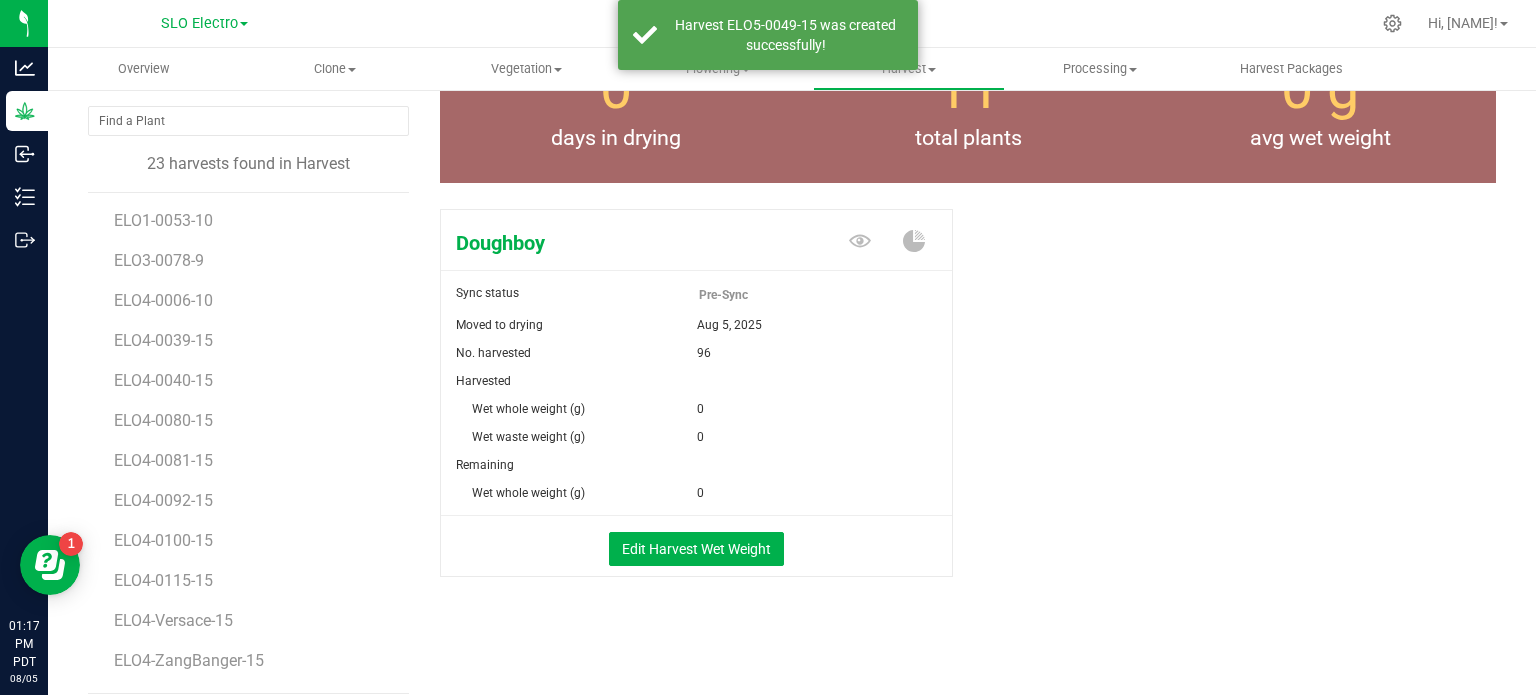 scroll, scrollTop: 200, scrollLeft: 0, axis: vertical 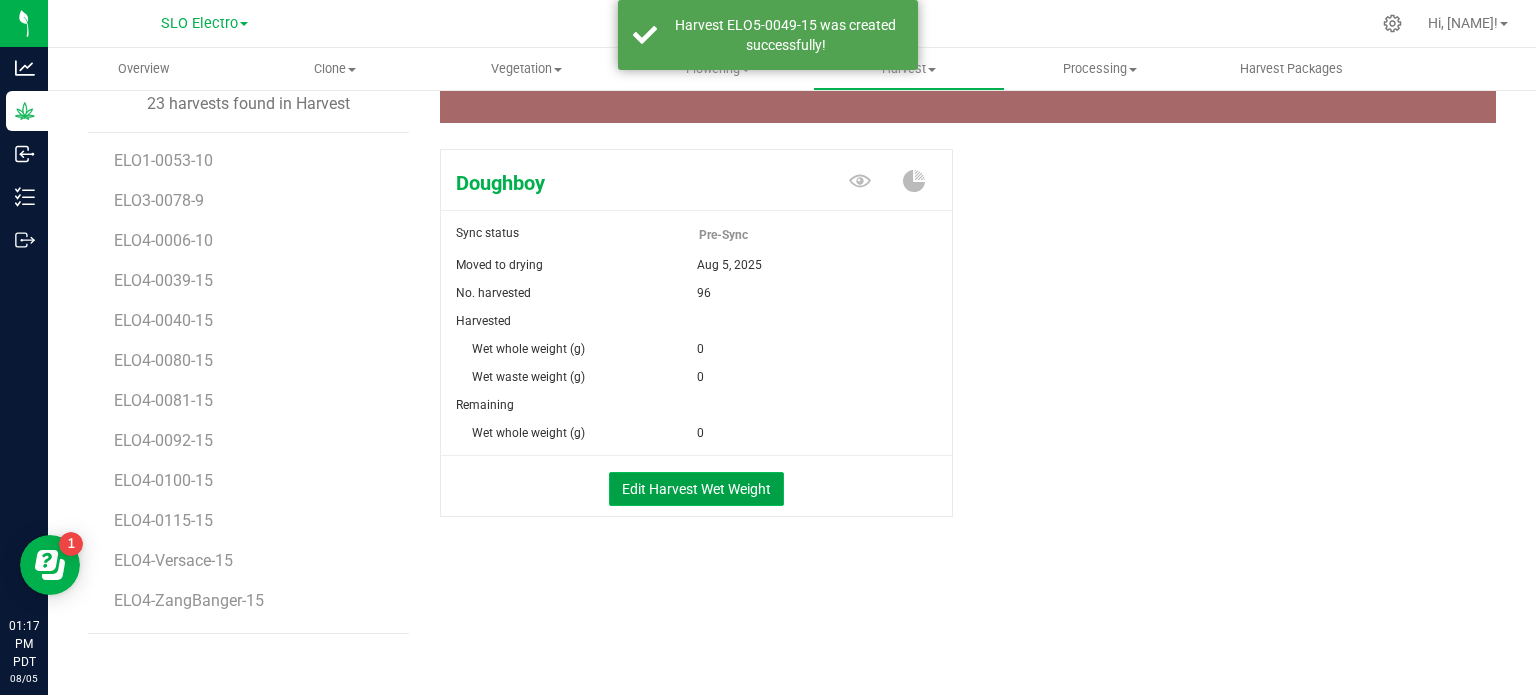 click on "Edit Harvest Wet Weight" at bounding box center [696, 489] 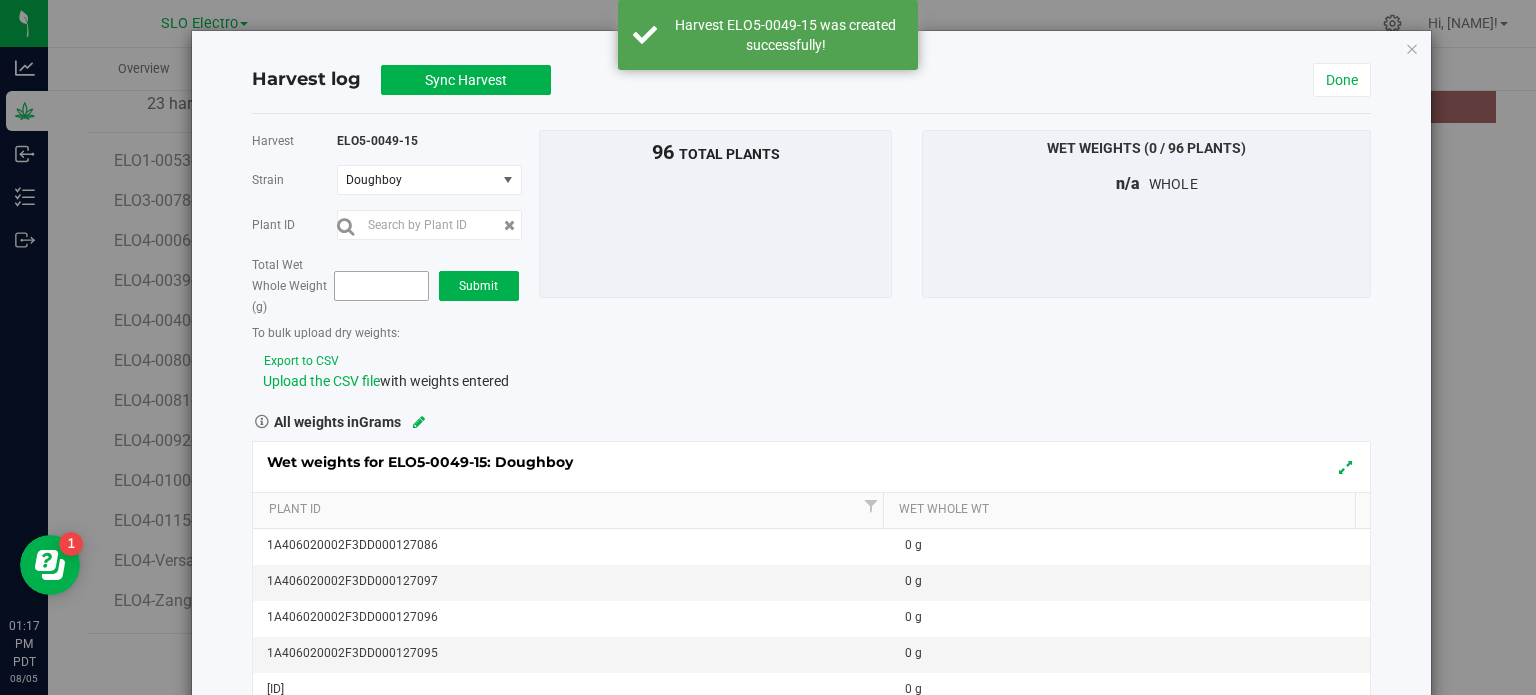 click at bounding box center [381, 286] 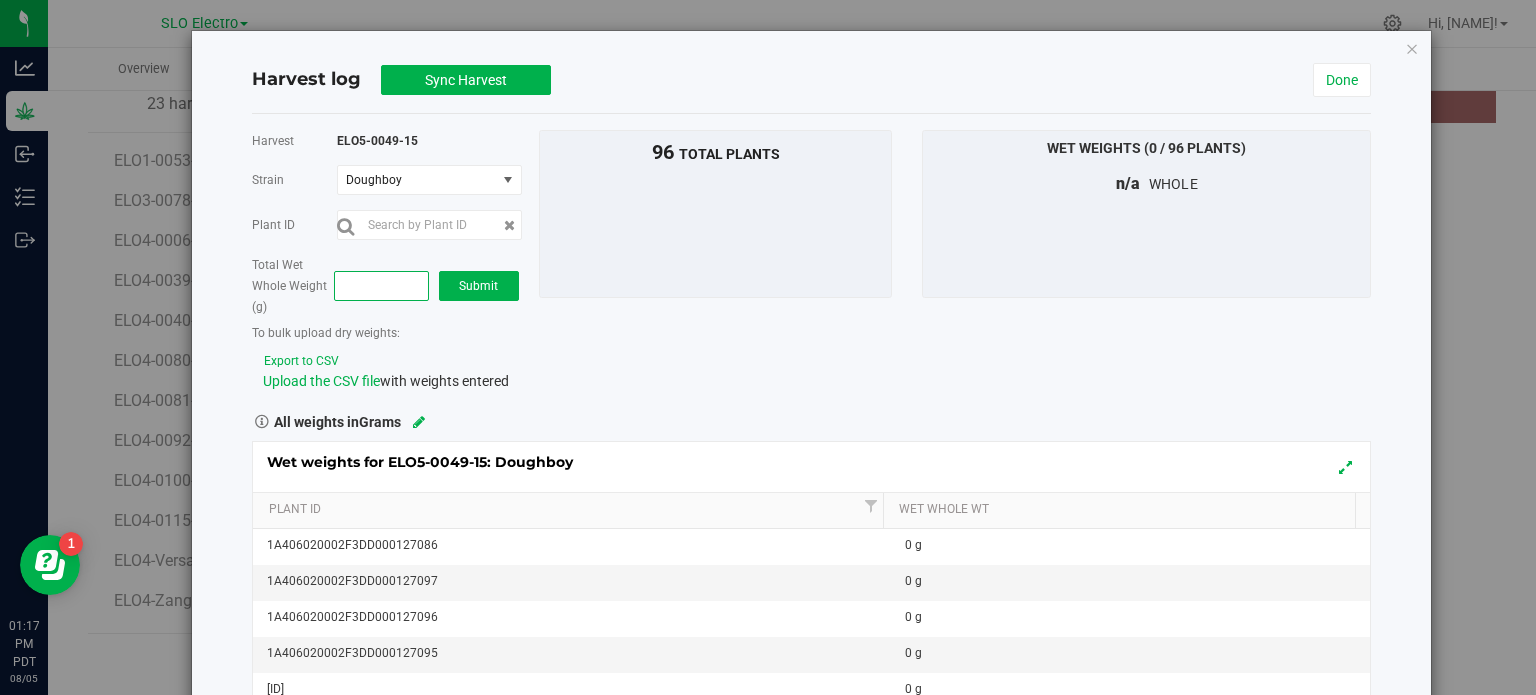 click at bounding box center (381, 286) 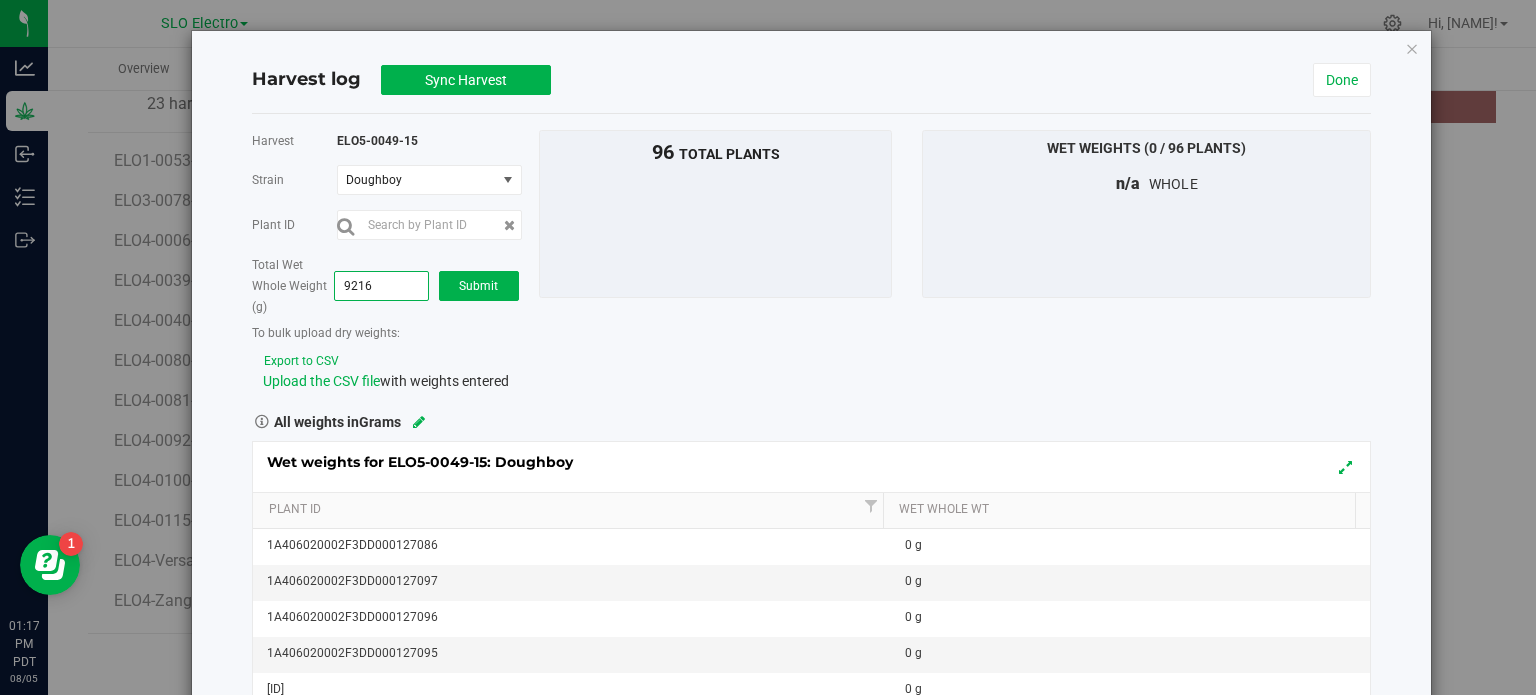 type on "92162" 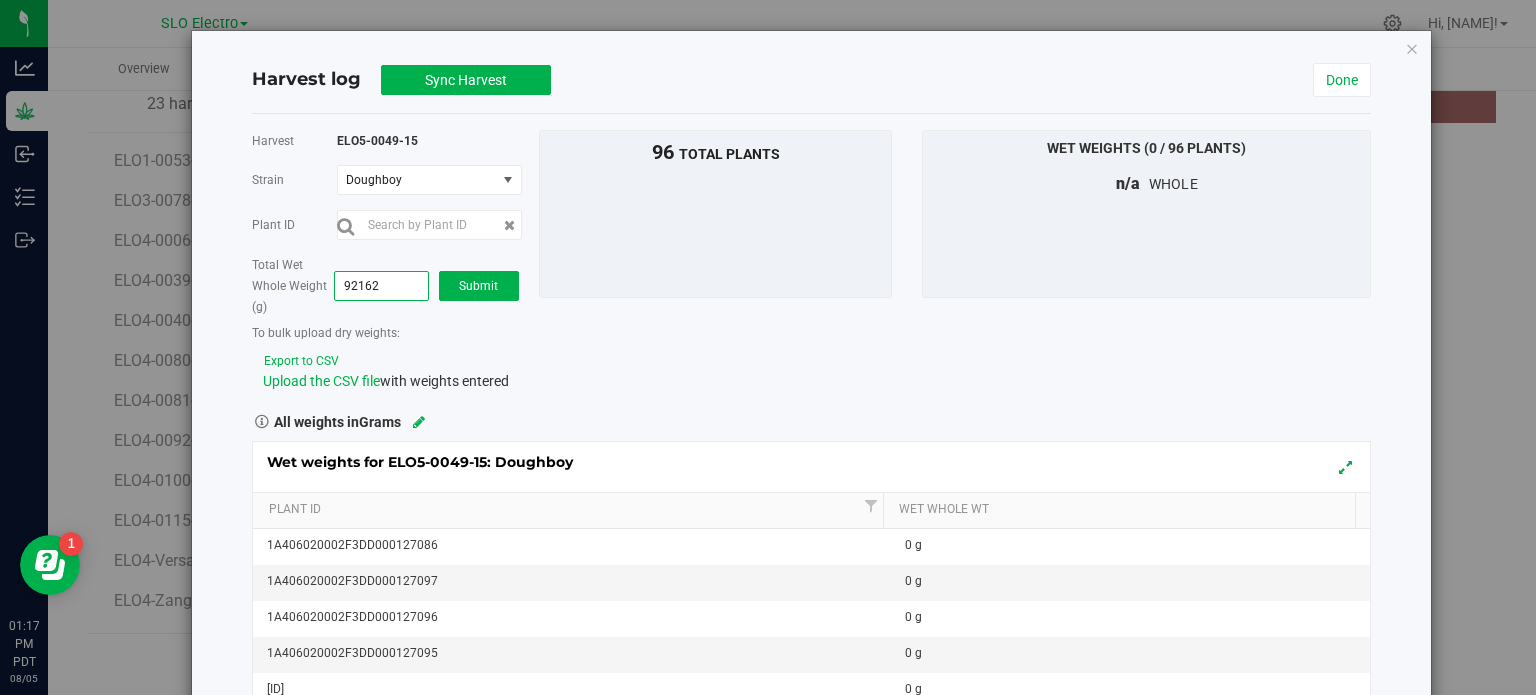 type on "92,162.0000" 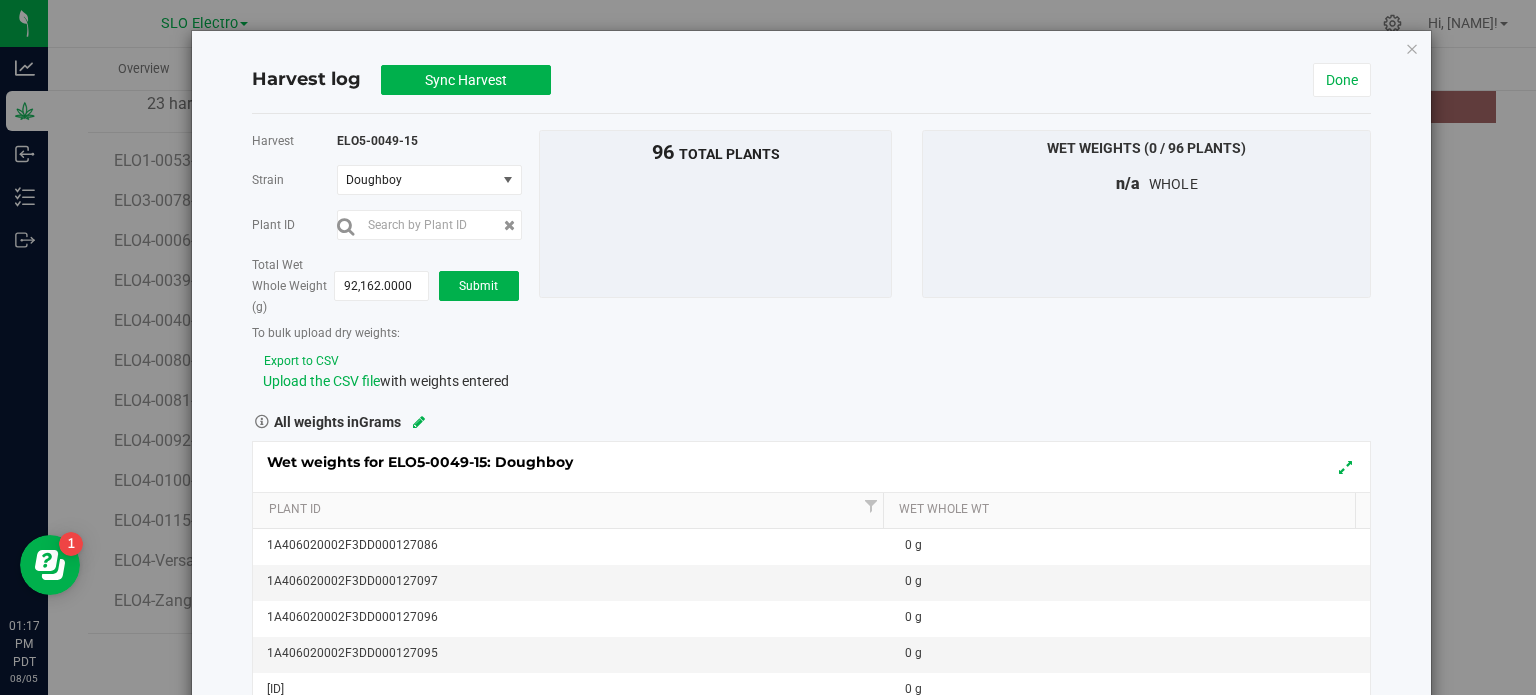 click on "Harvest
ELO5-0049-15
Strain
Doughboy Select strain Doughboy
Plant ID
Total Wet Whole Weight (g)
92,162.0000 92162
Submit" at bounding box center [811, 261] 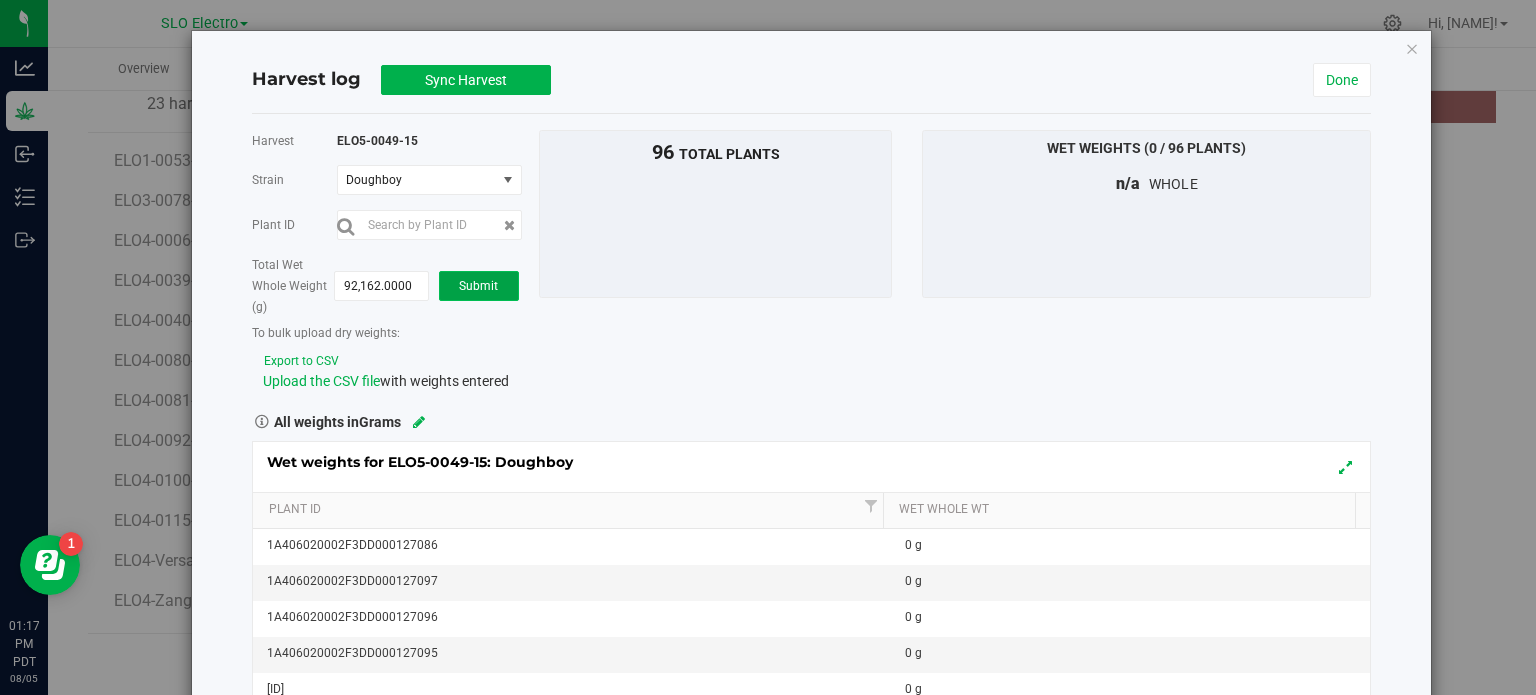 click on "Submit" at bounding box center (478, 286) 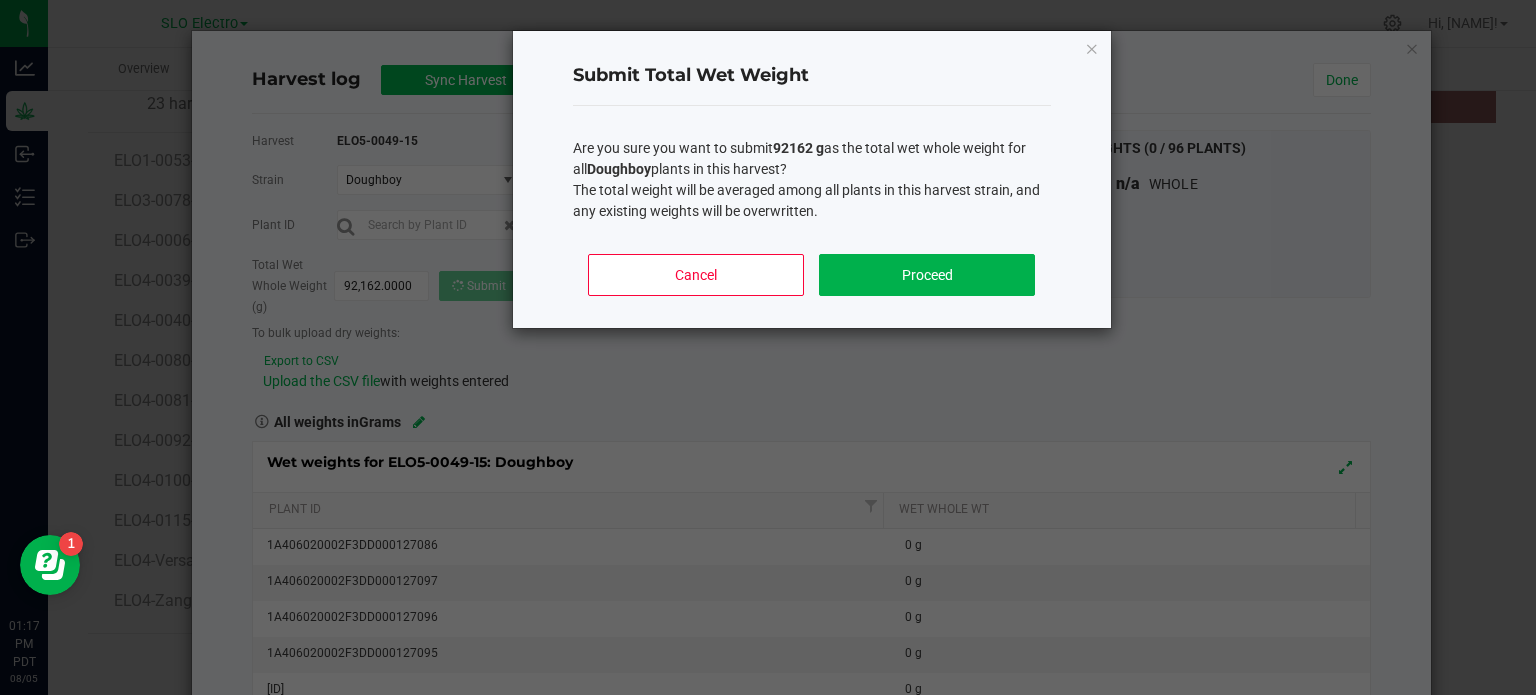 click on "Cancel   Proceed" 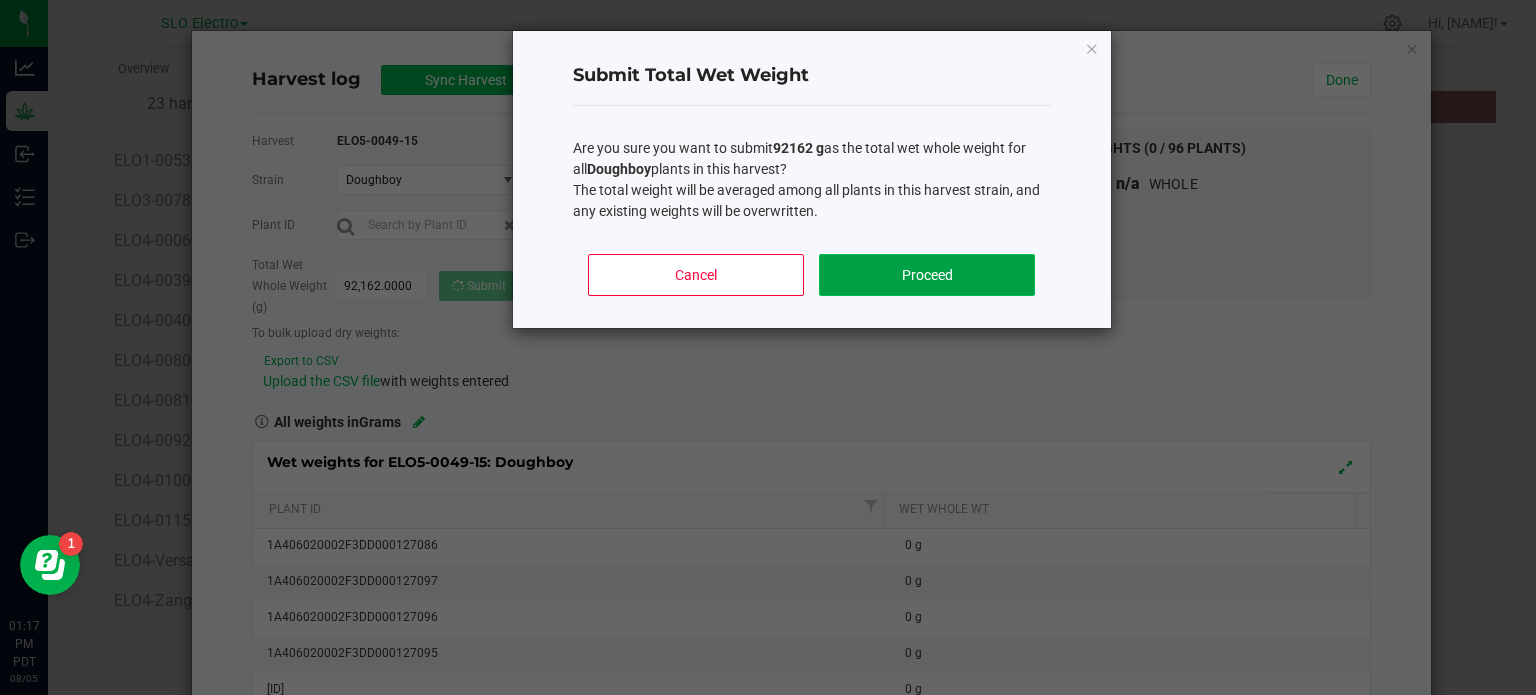 click on "Proceed" 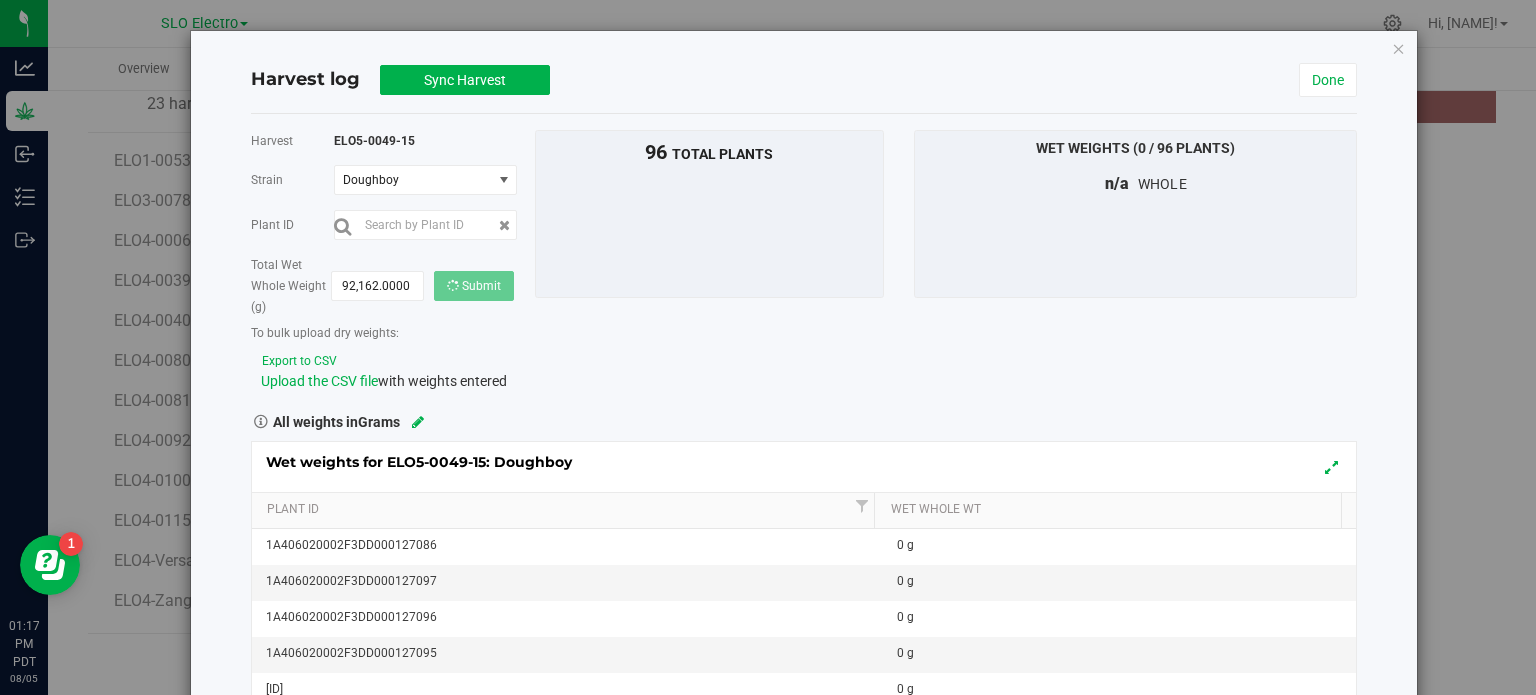 type 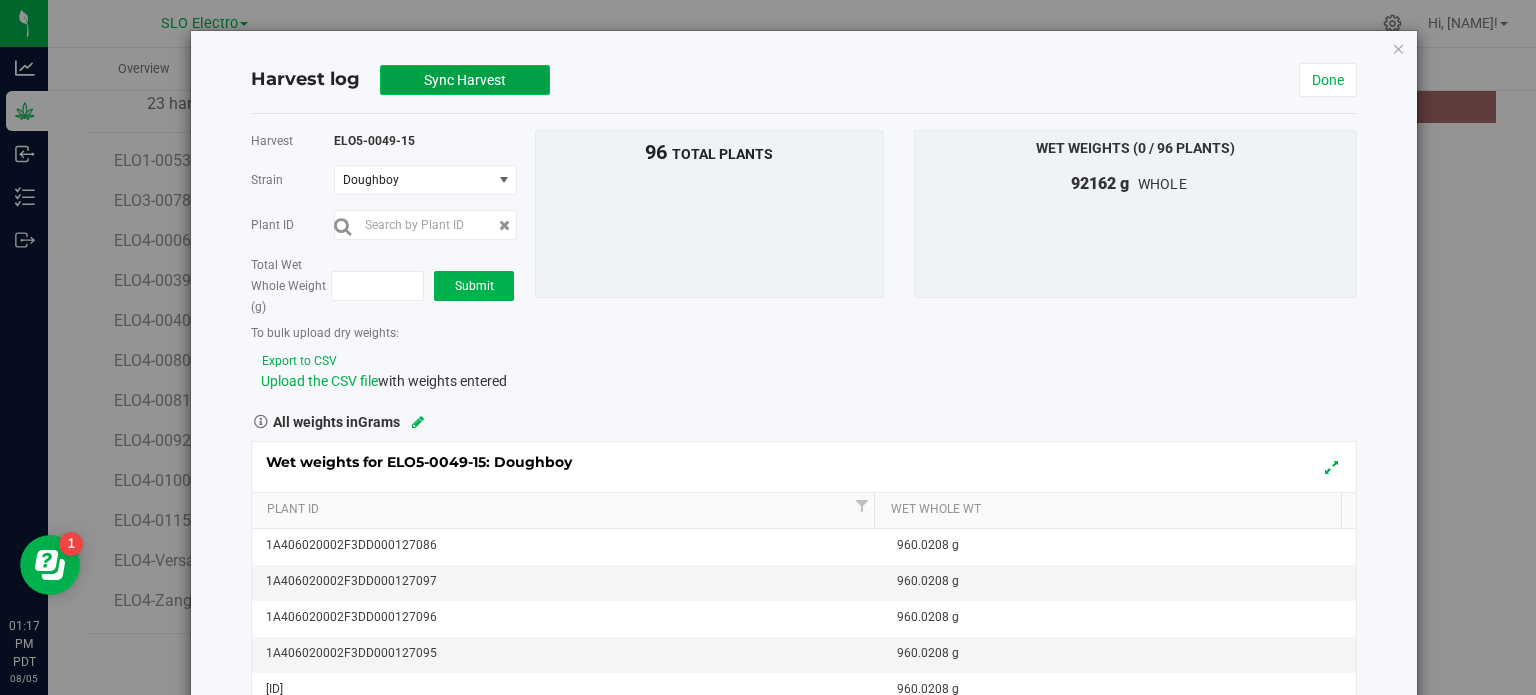 click on "Sync Harvest" at bounding box center [465, 80] 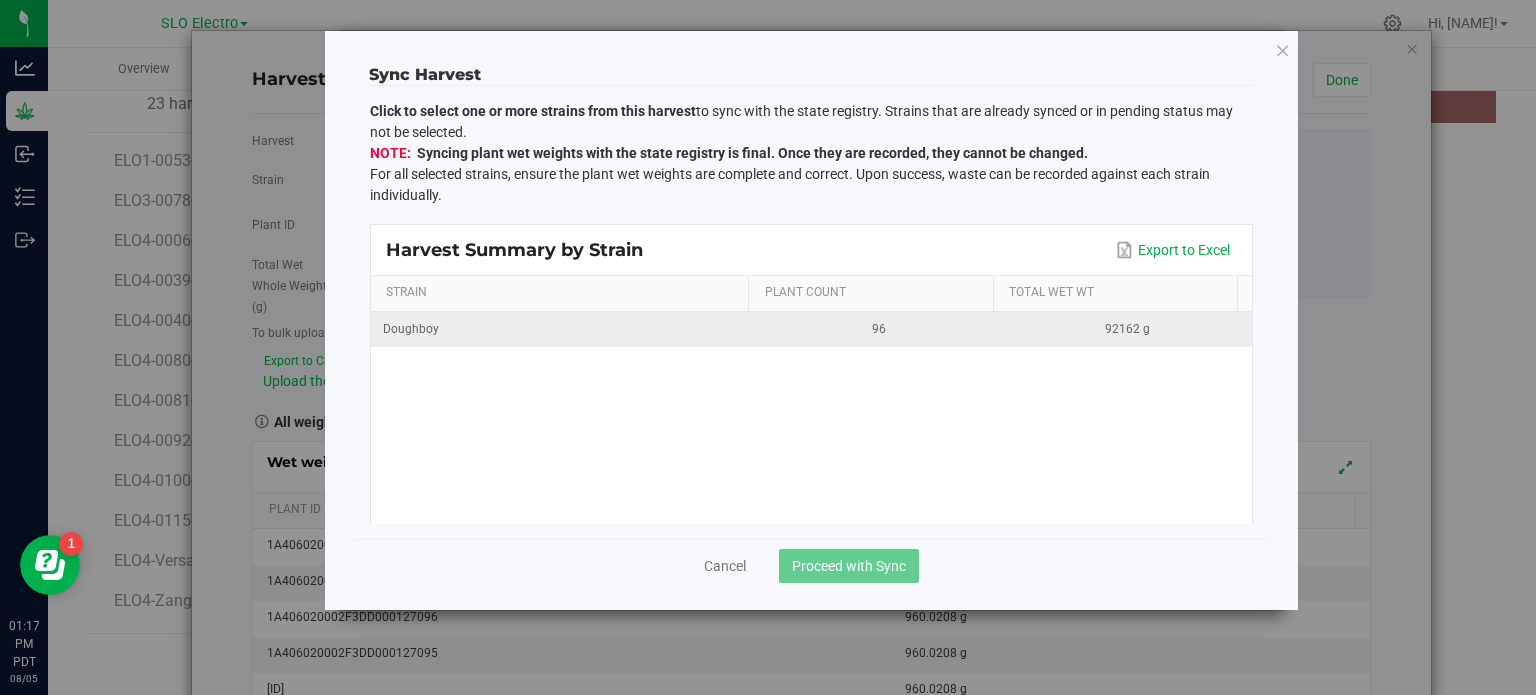 click on "Doughboy 96 92162 g" at bounding box center [811, 418] 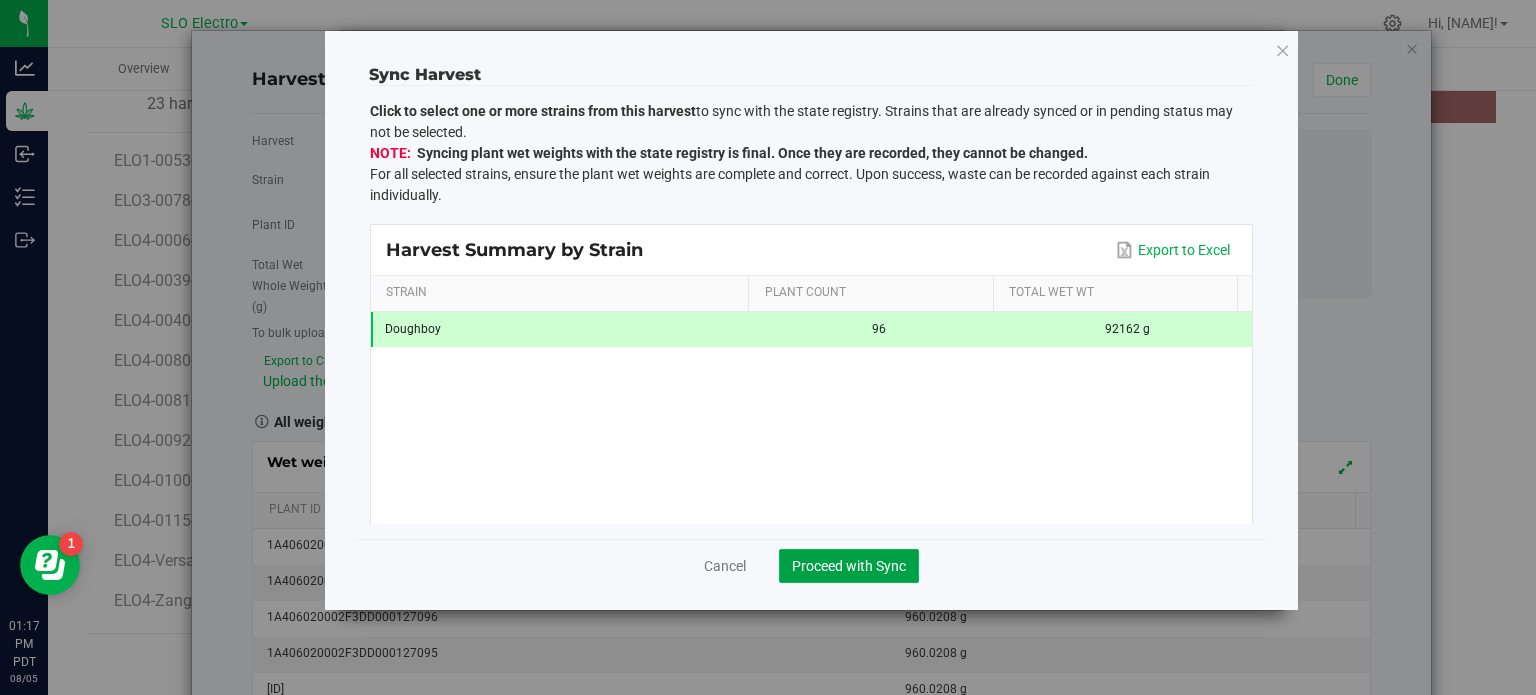 click on "Proceed with Sync" 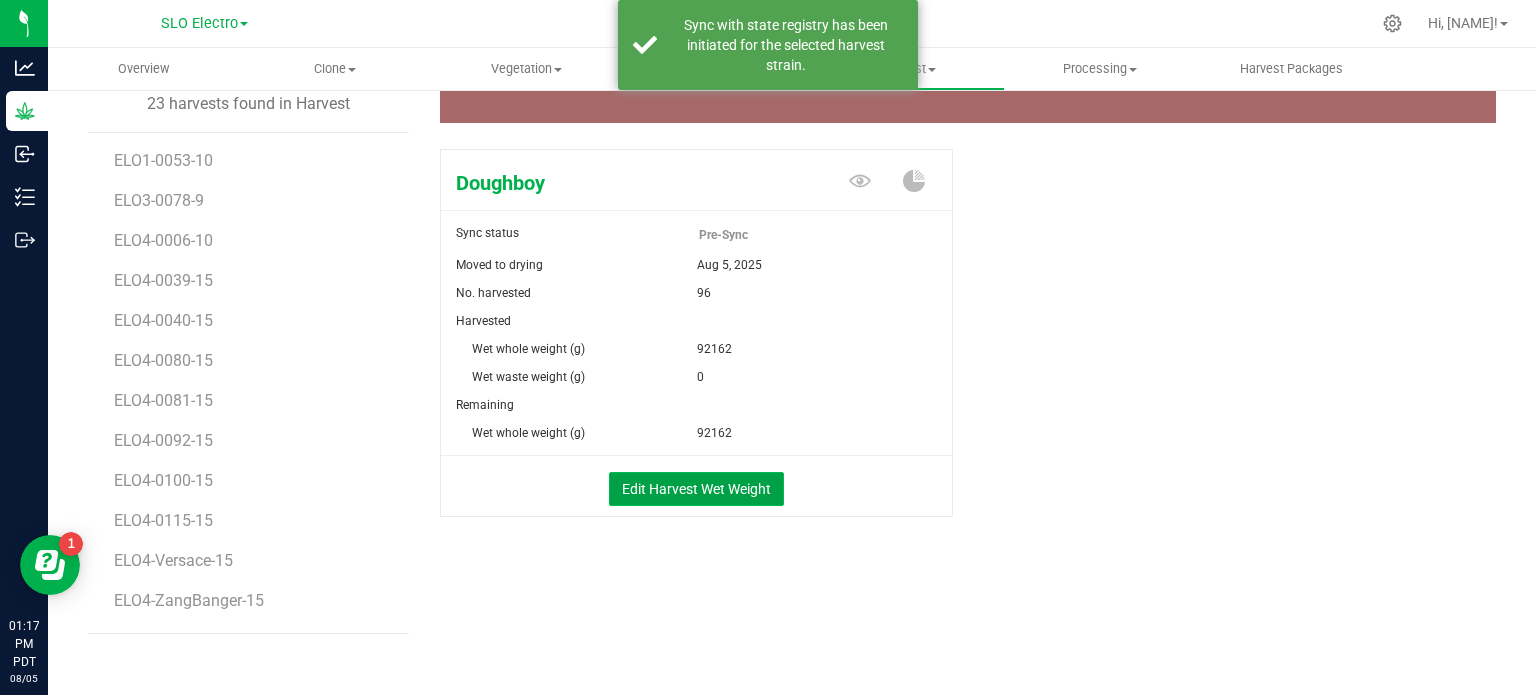 click on "Edit Harvest Wet Weight" at bounding box center [696, 489] 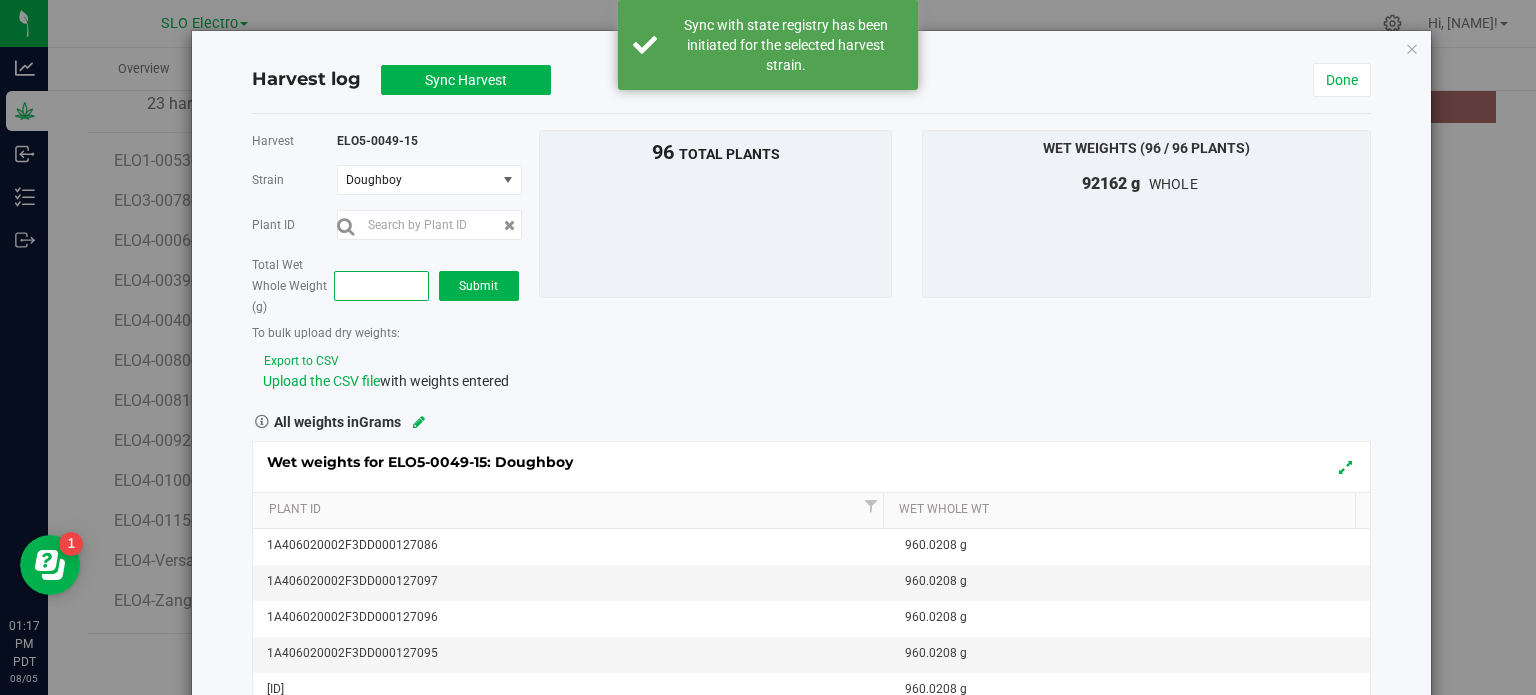 click at bounding box center [381, 286] 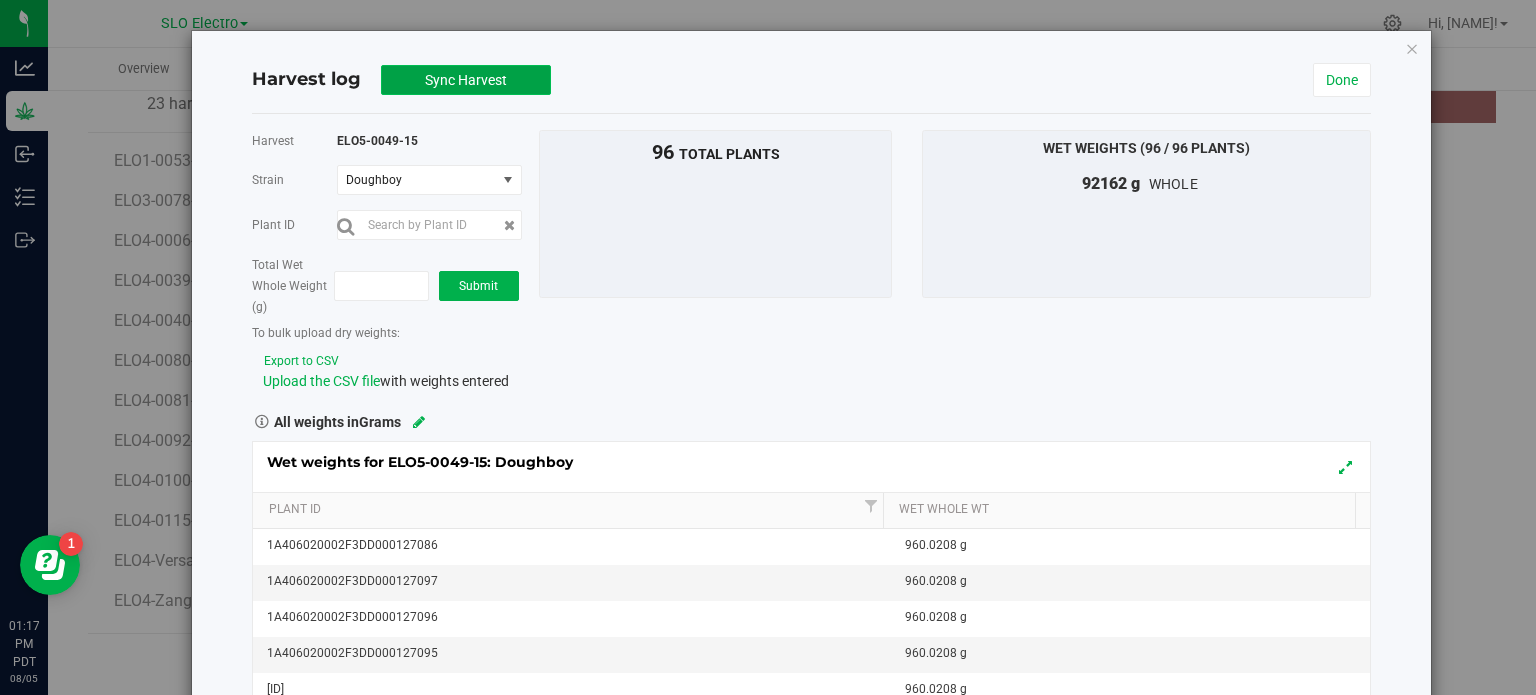 click on "Sync Harvest" at bounding box center (466, 80) 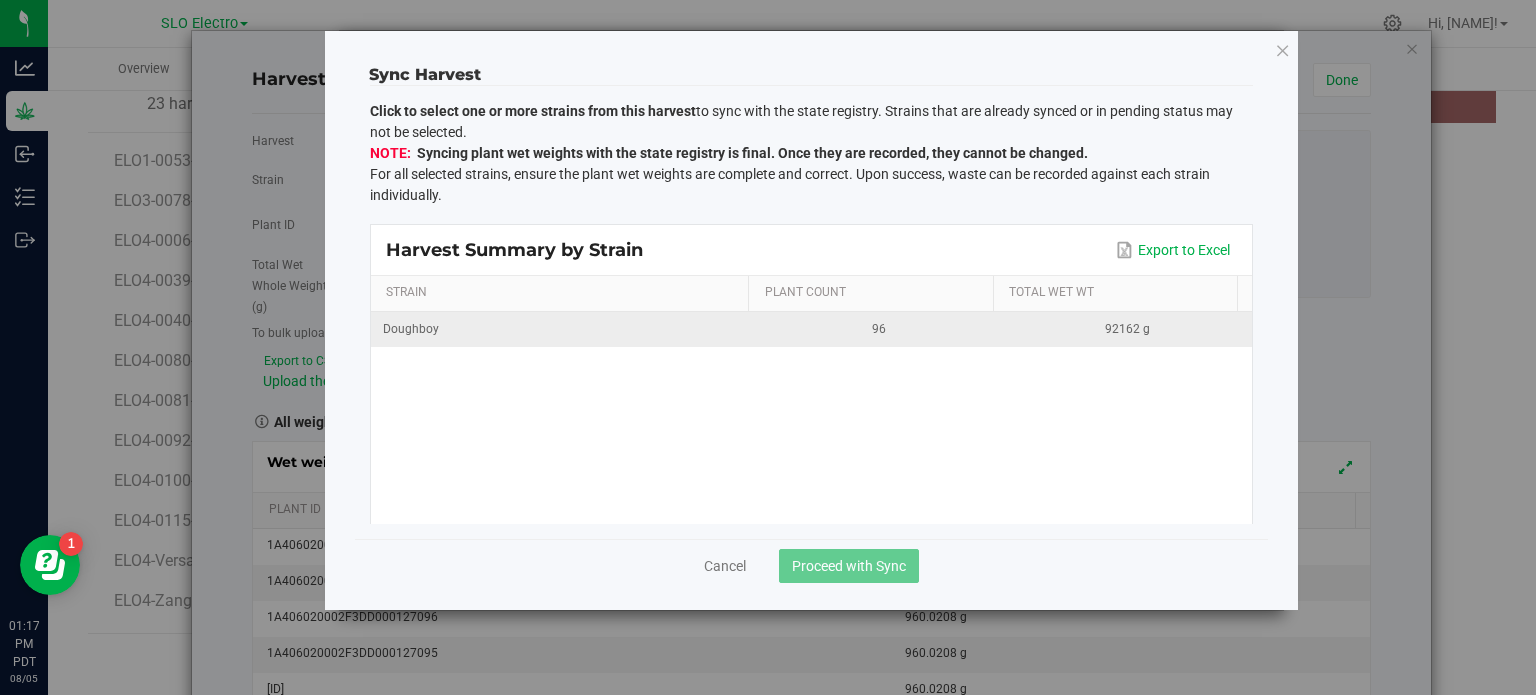 click on "Doughboy" at bounding box center [563, 329] 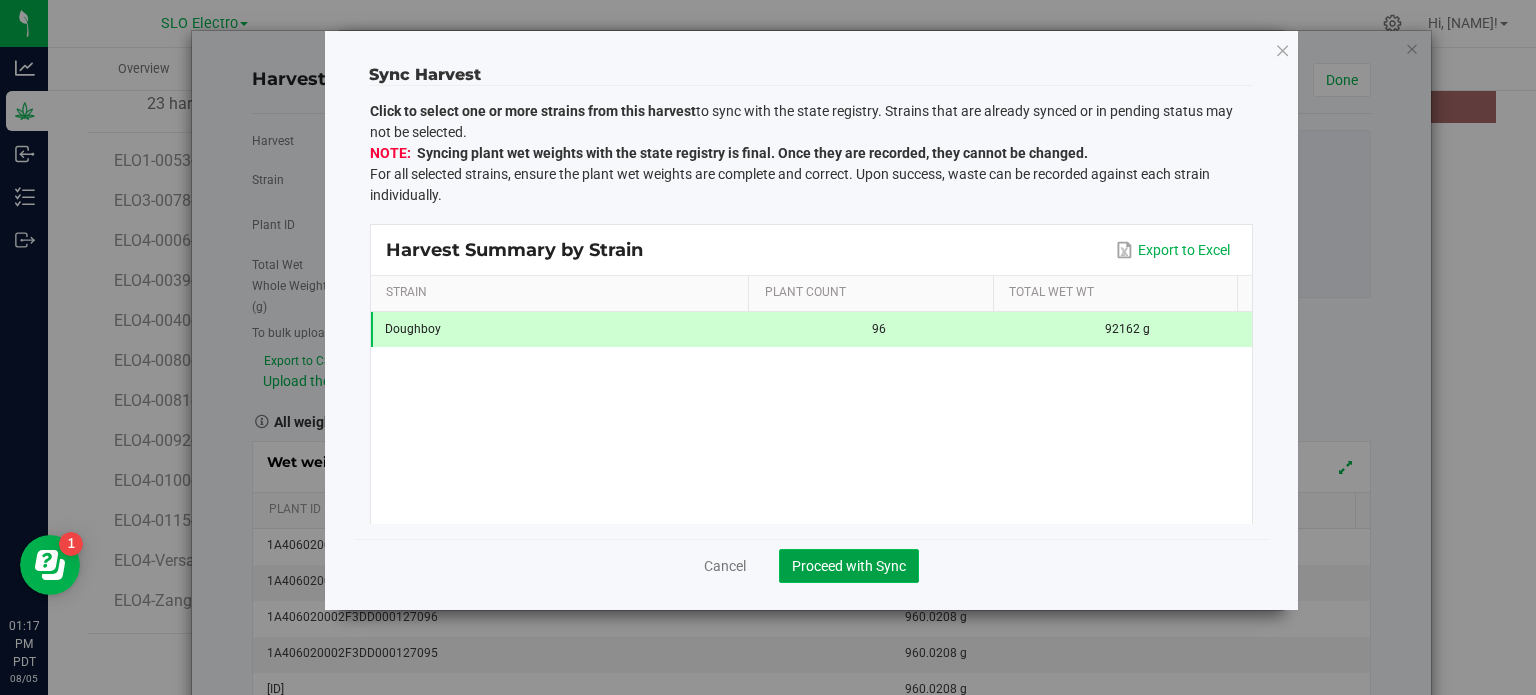 click on "Proceed with Sync" 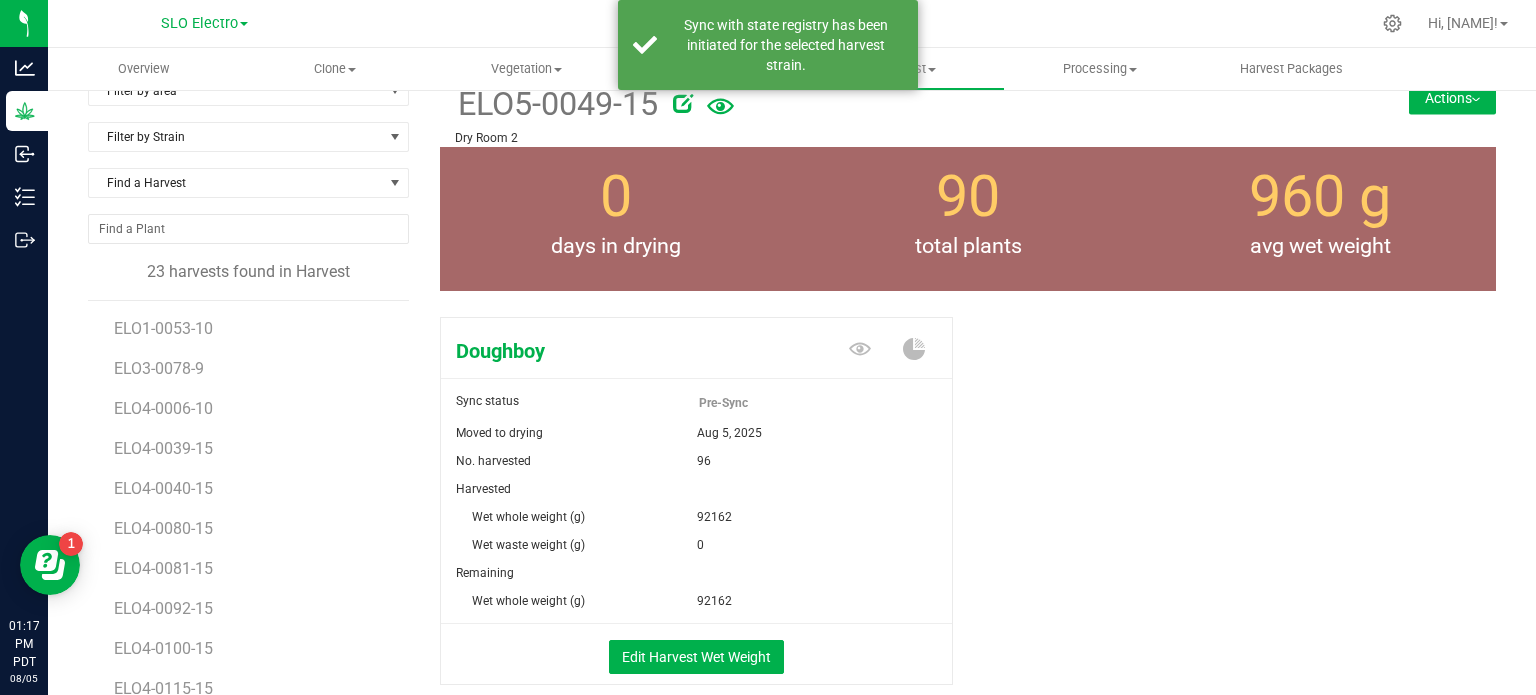 scroll, scrollTop: 0, scrollLeft: 0, axis: both 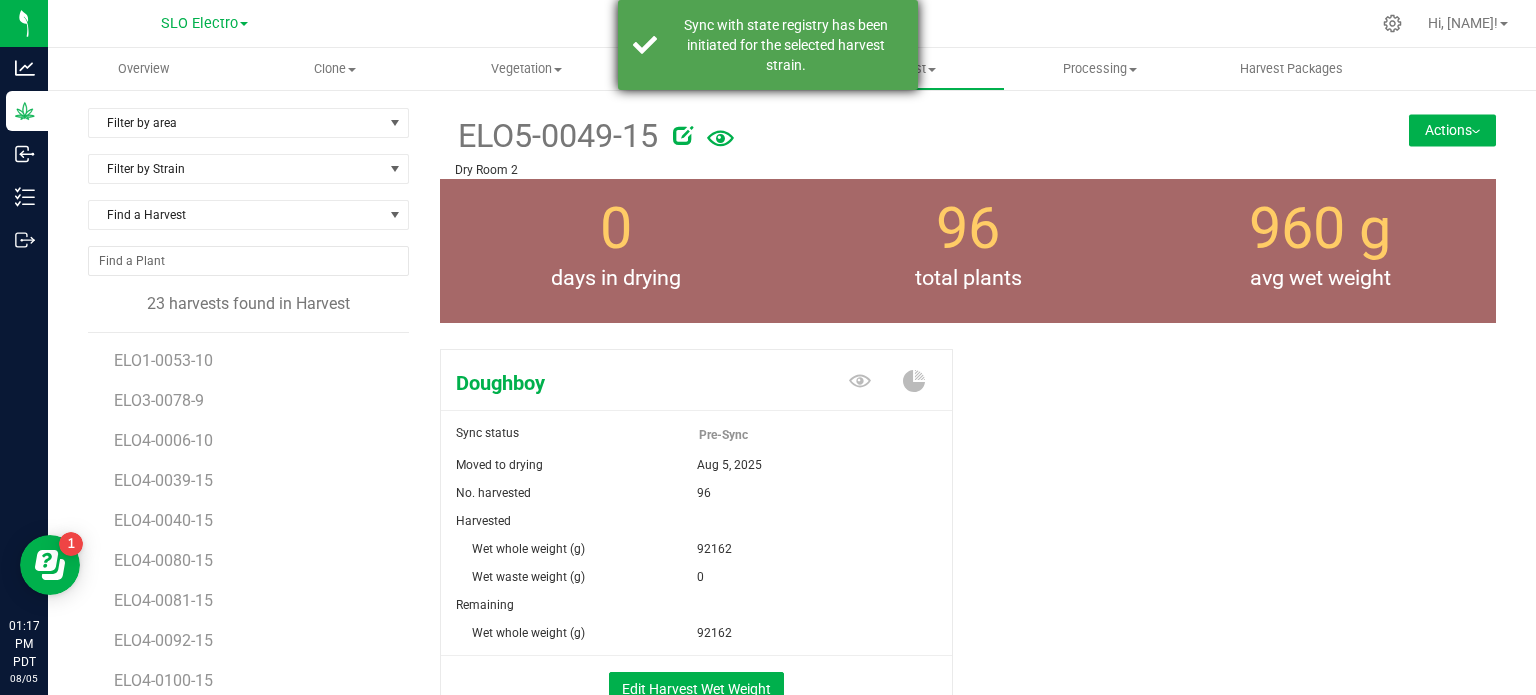 click on "Sync with state registry has been initiated for the selected harvest strain." at bounding box center [785, 45] 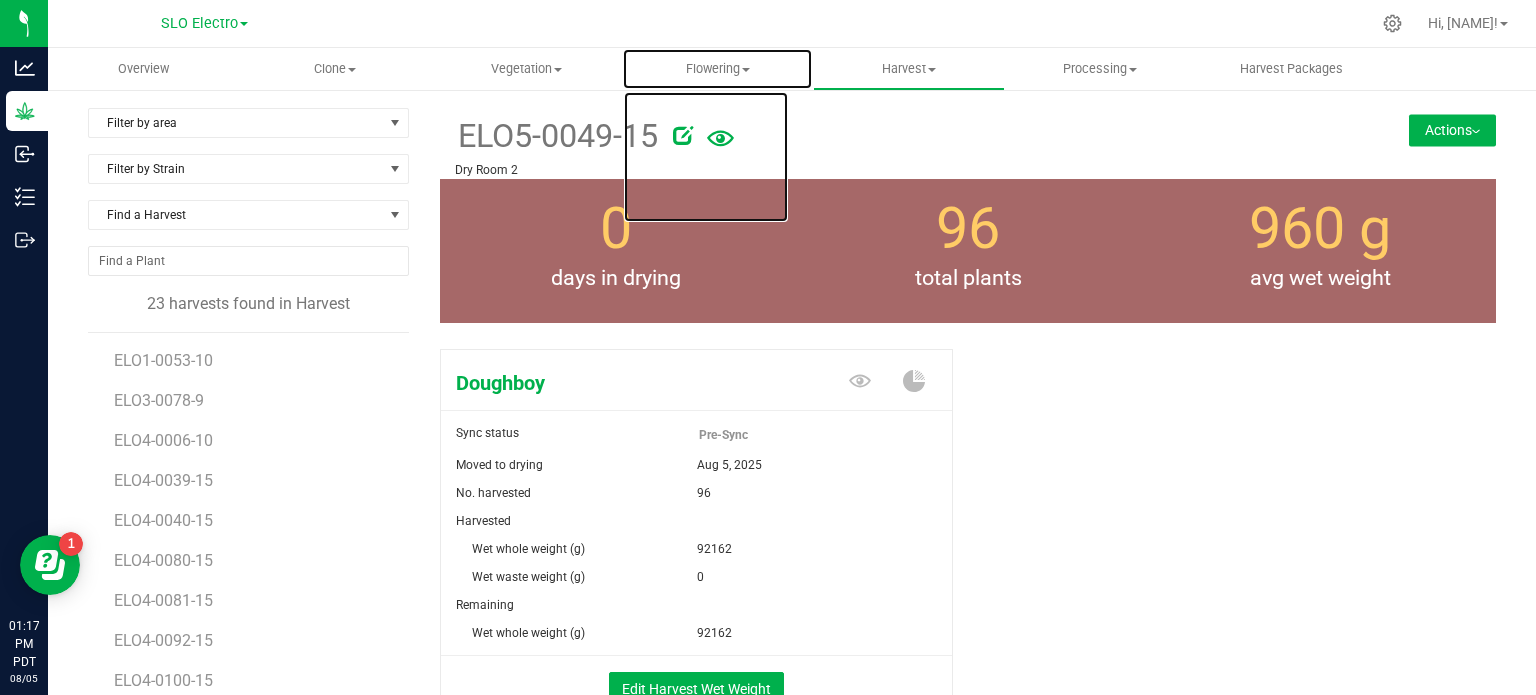click on "Flowering" at bounding box center (717, 69) 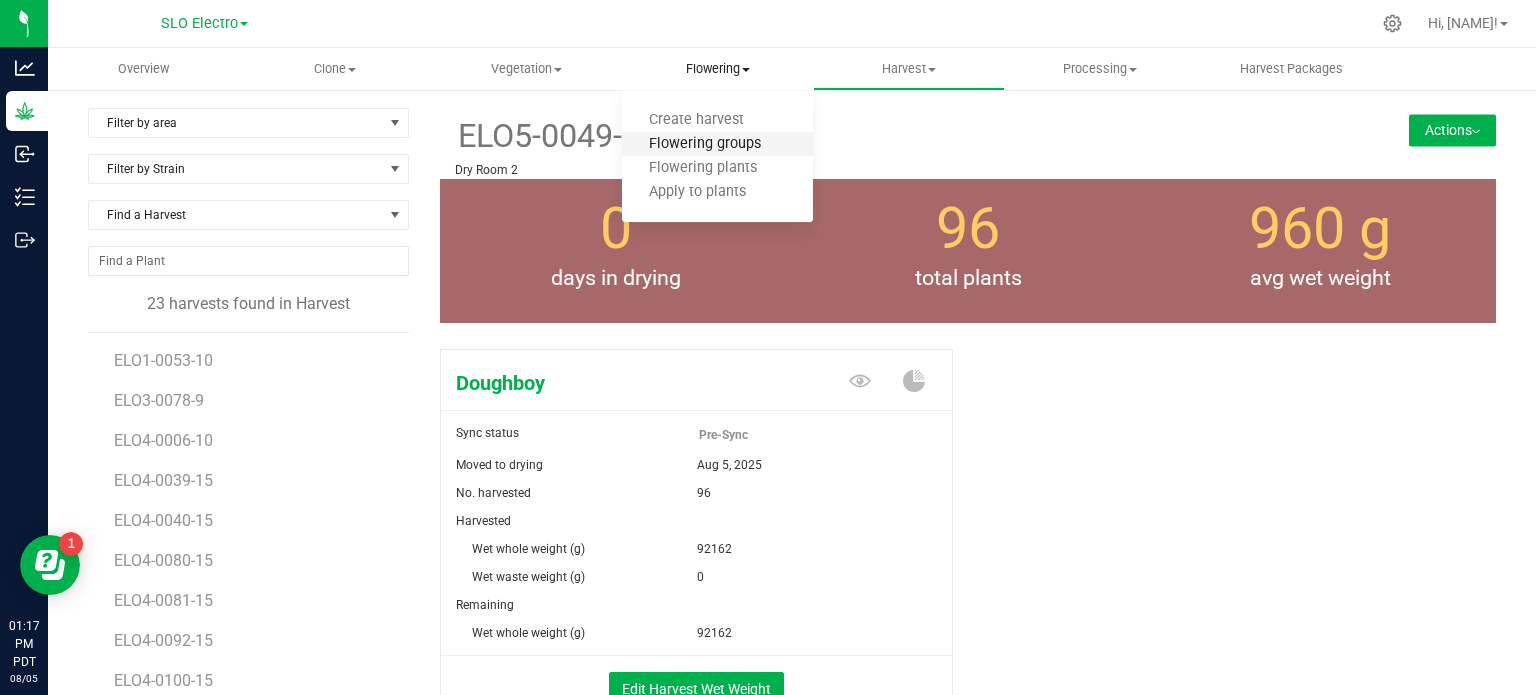 click on "Flowering groups" at bounding box center [705, 144] 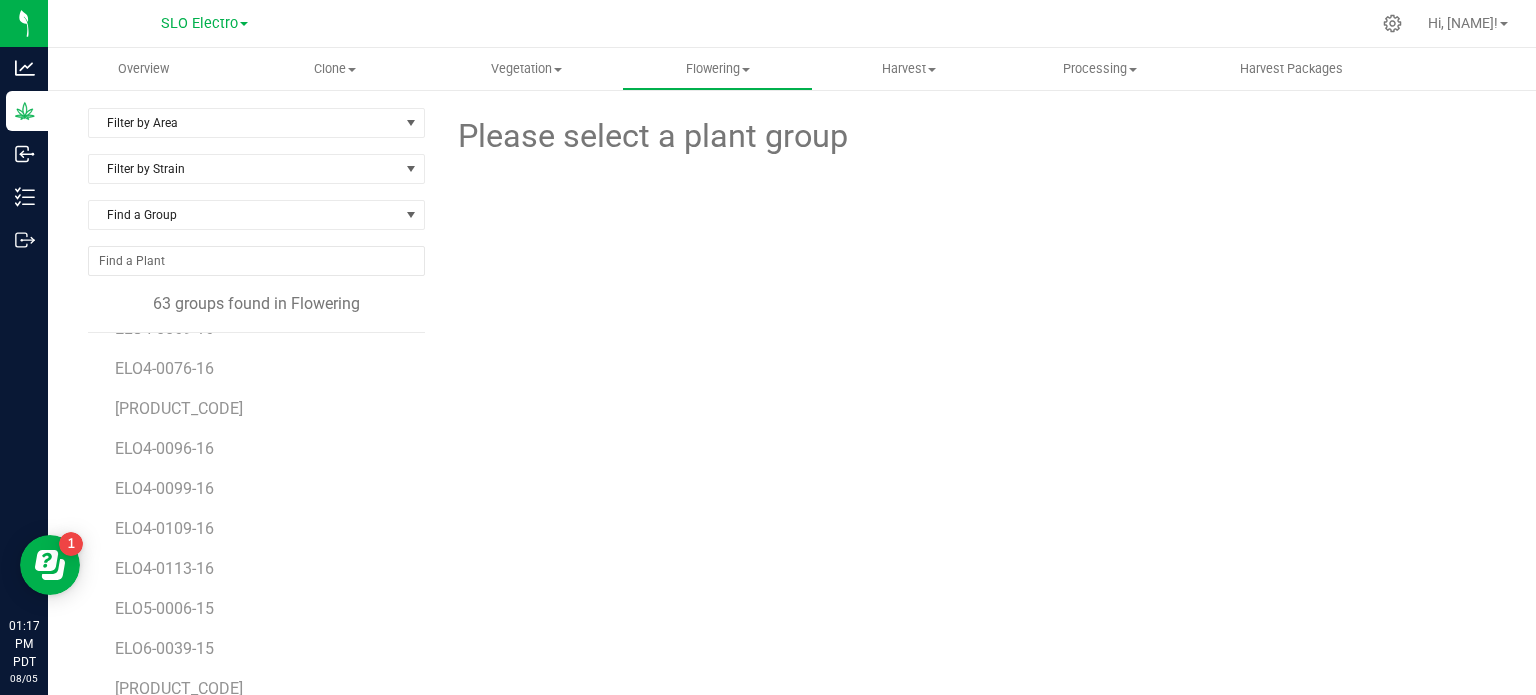 scroll, scrollTop: 1400, scrollLeft: 0, axis: vertical 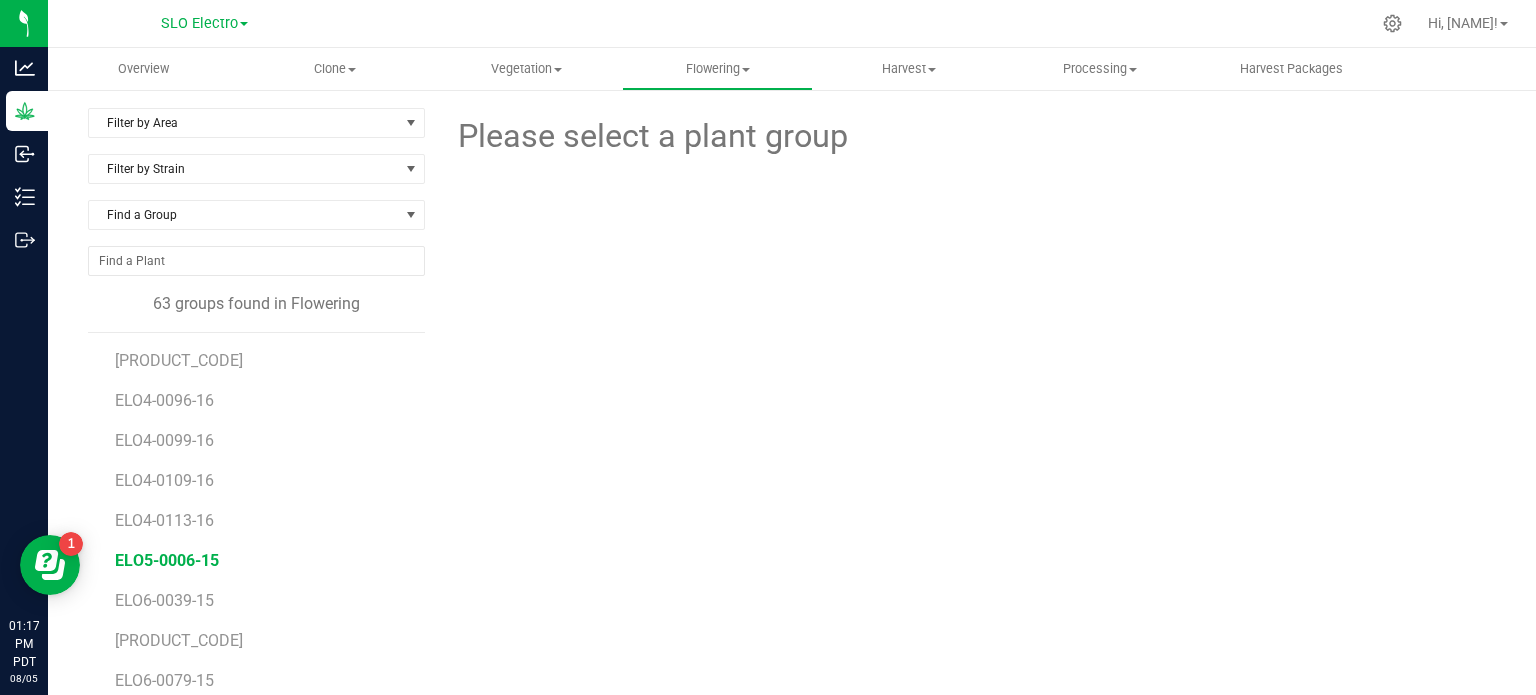click on "ELO5-0006-15" at bounding box center (167, 560) 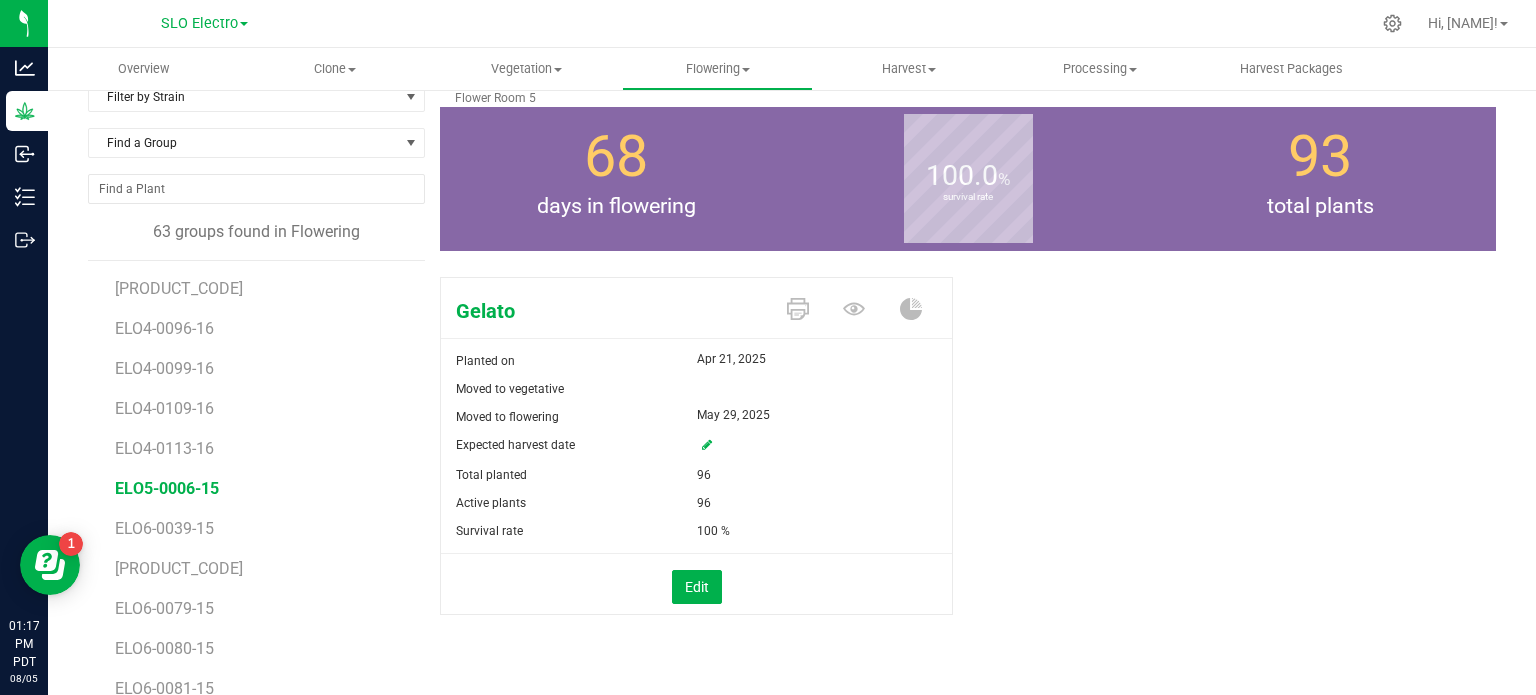 scroll, scrollTop: 0, scrollLeft: 0, axis: both 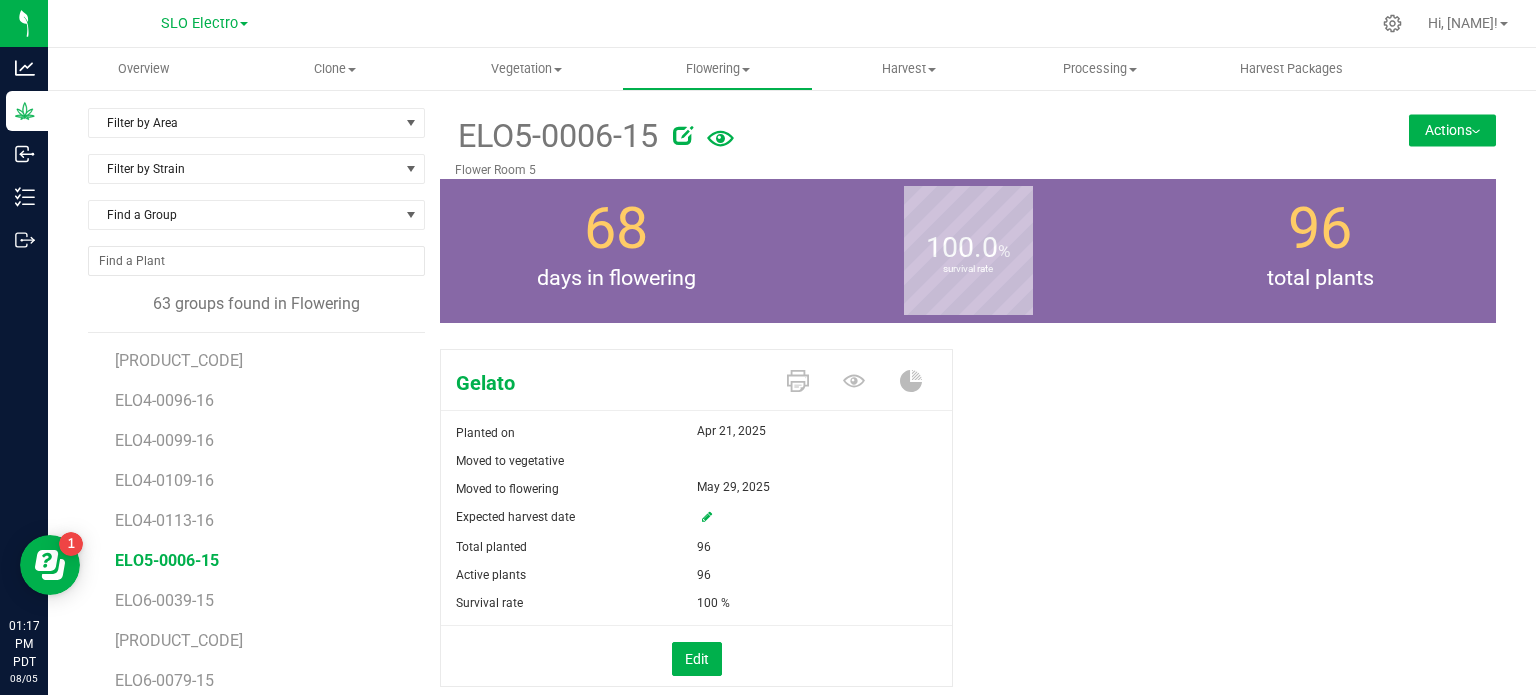 drag, startPoint x: 1432, startPoint y: 111, endPoint x: 1430, endPoint y: 124, distance: 13.152946 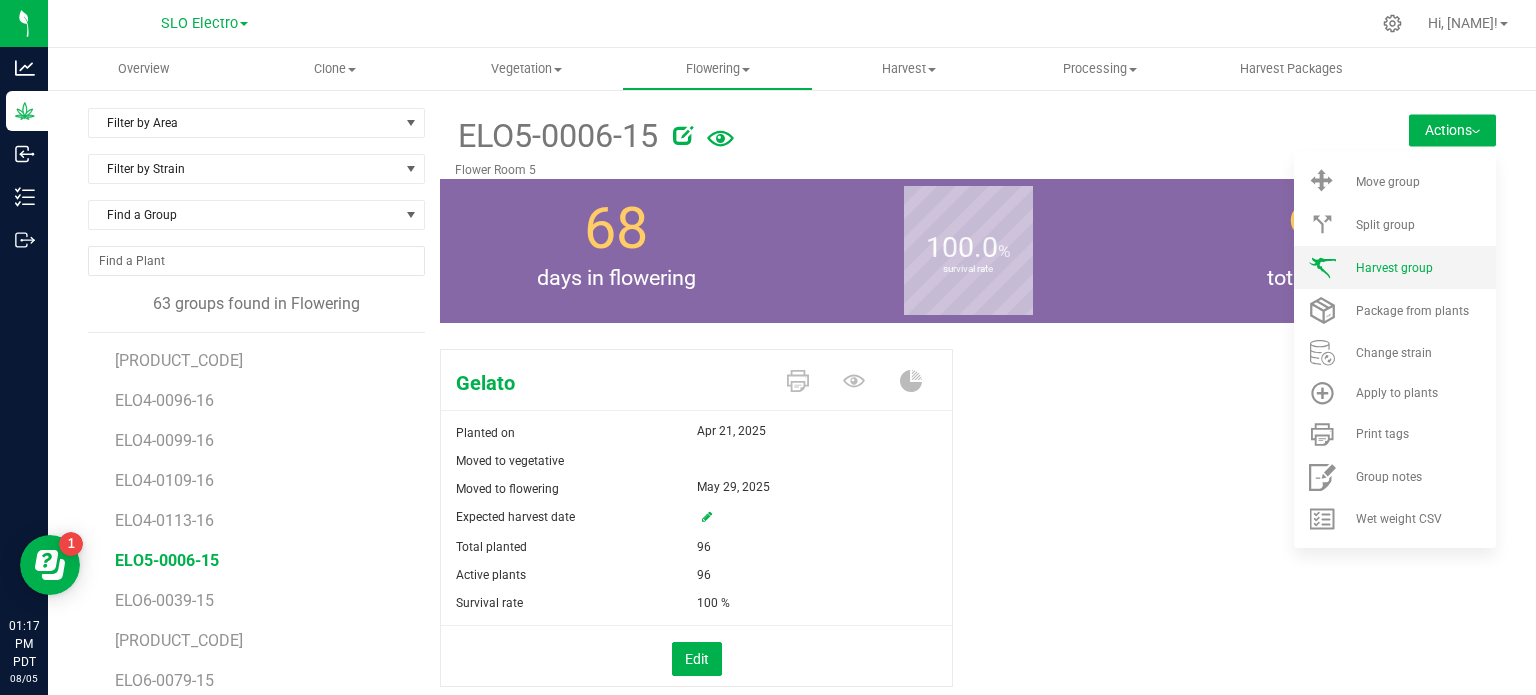 click on "Harvest group" at bounding box center (1394, 268) 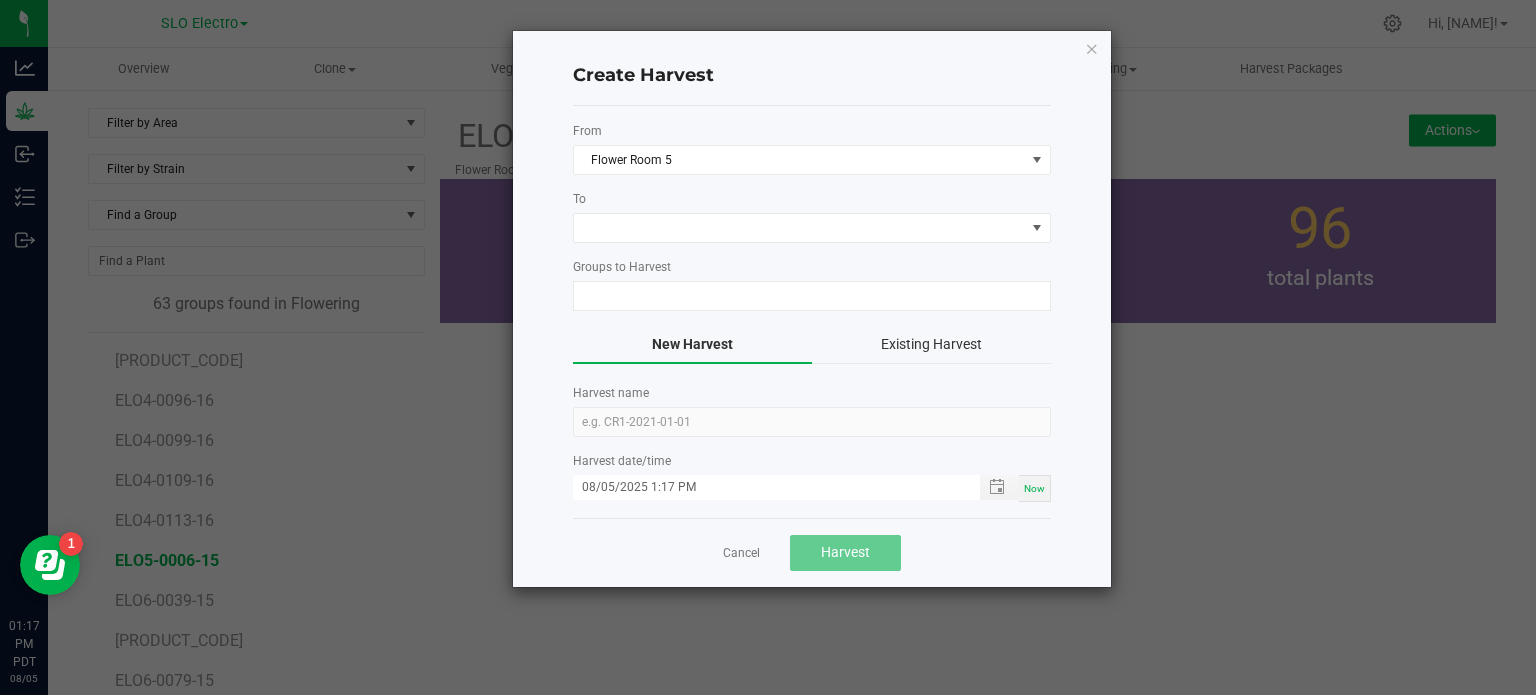 type on "ELO5-0006-15" 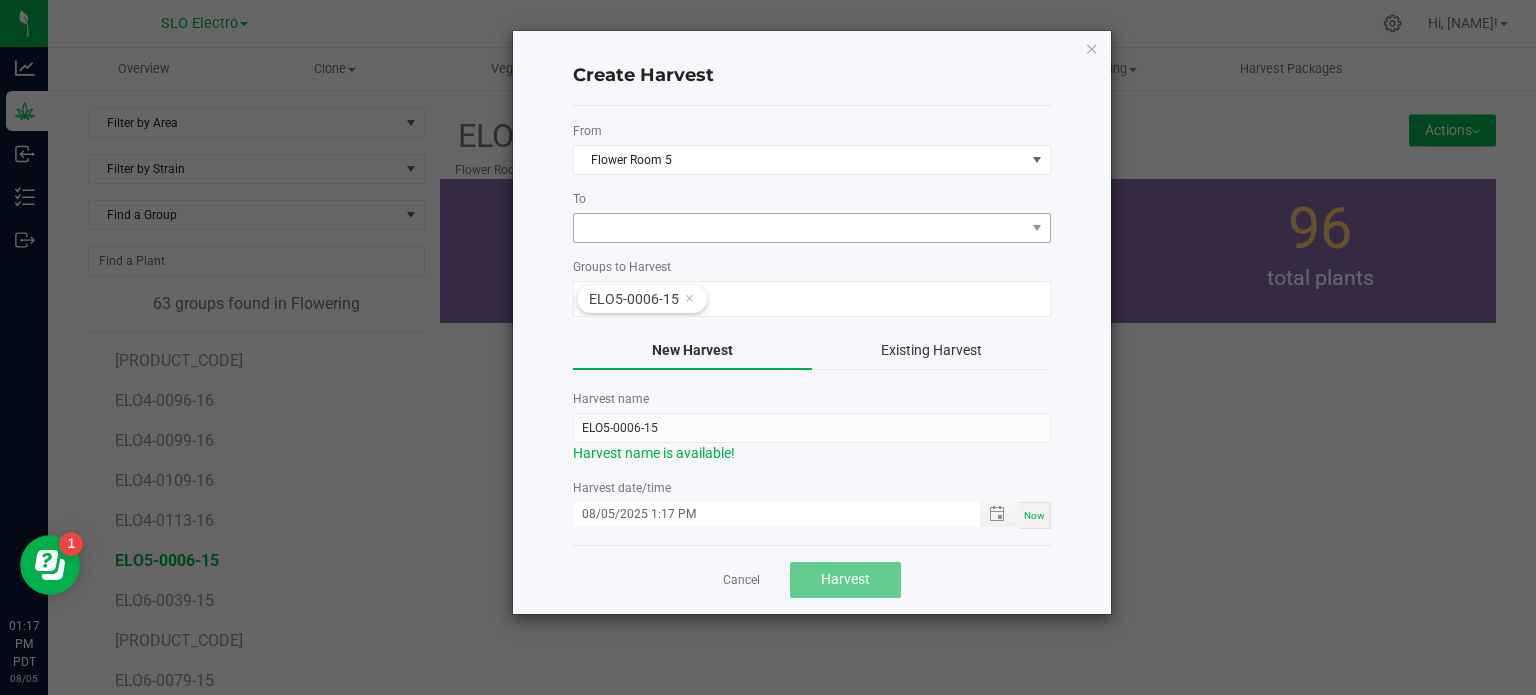 drag, startPoint x: 740, startPoint y: 248, endPoint x: 746, endPoint y: 231, distance: 18.027756 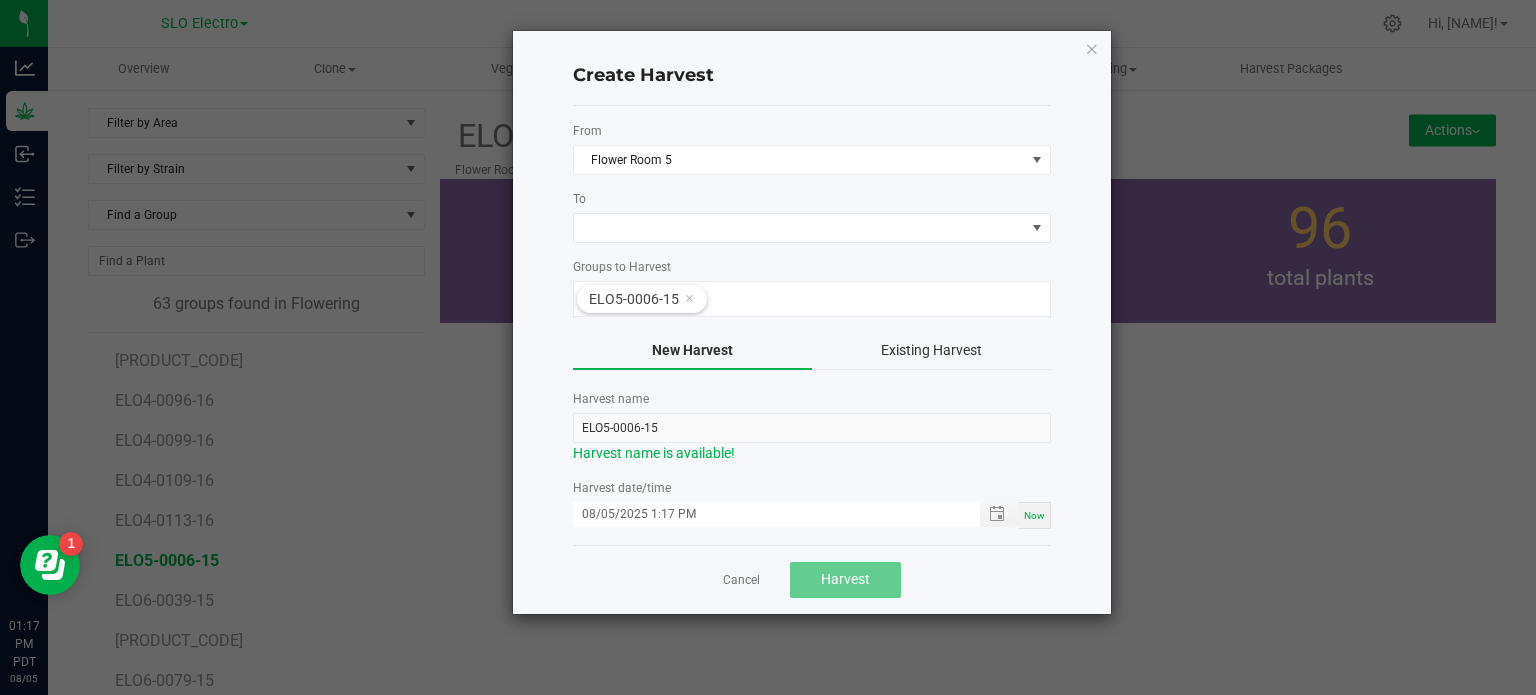 click on "To" 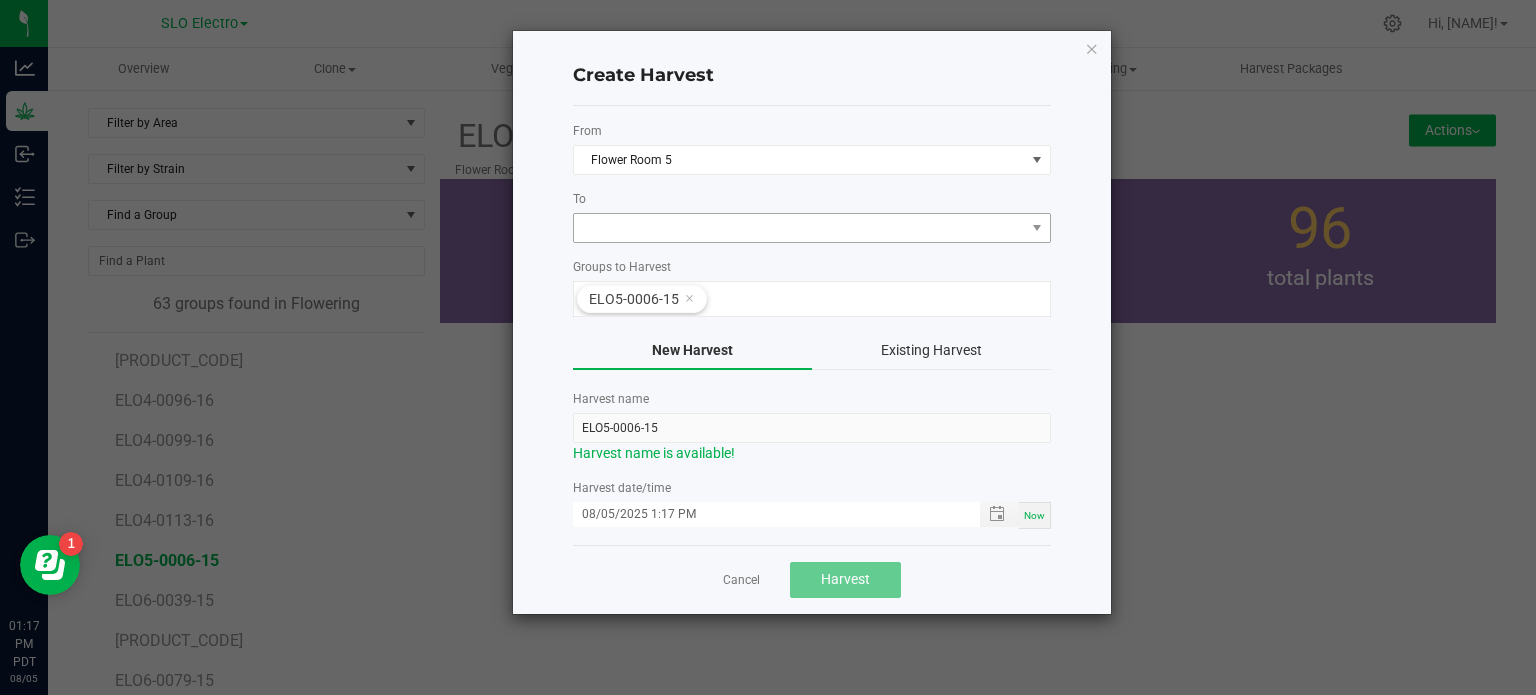 click on "To" 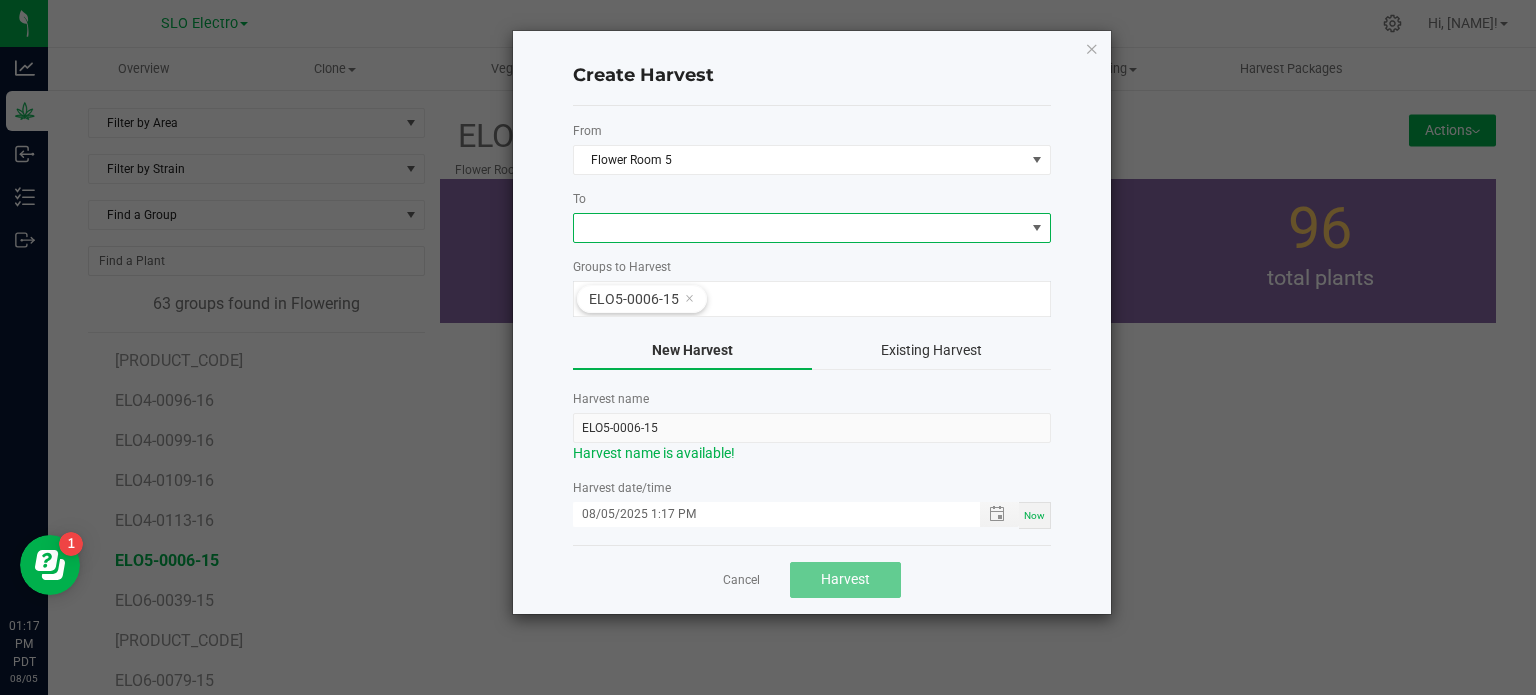 click at bounding box center (799, 228) 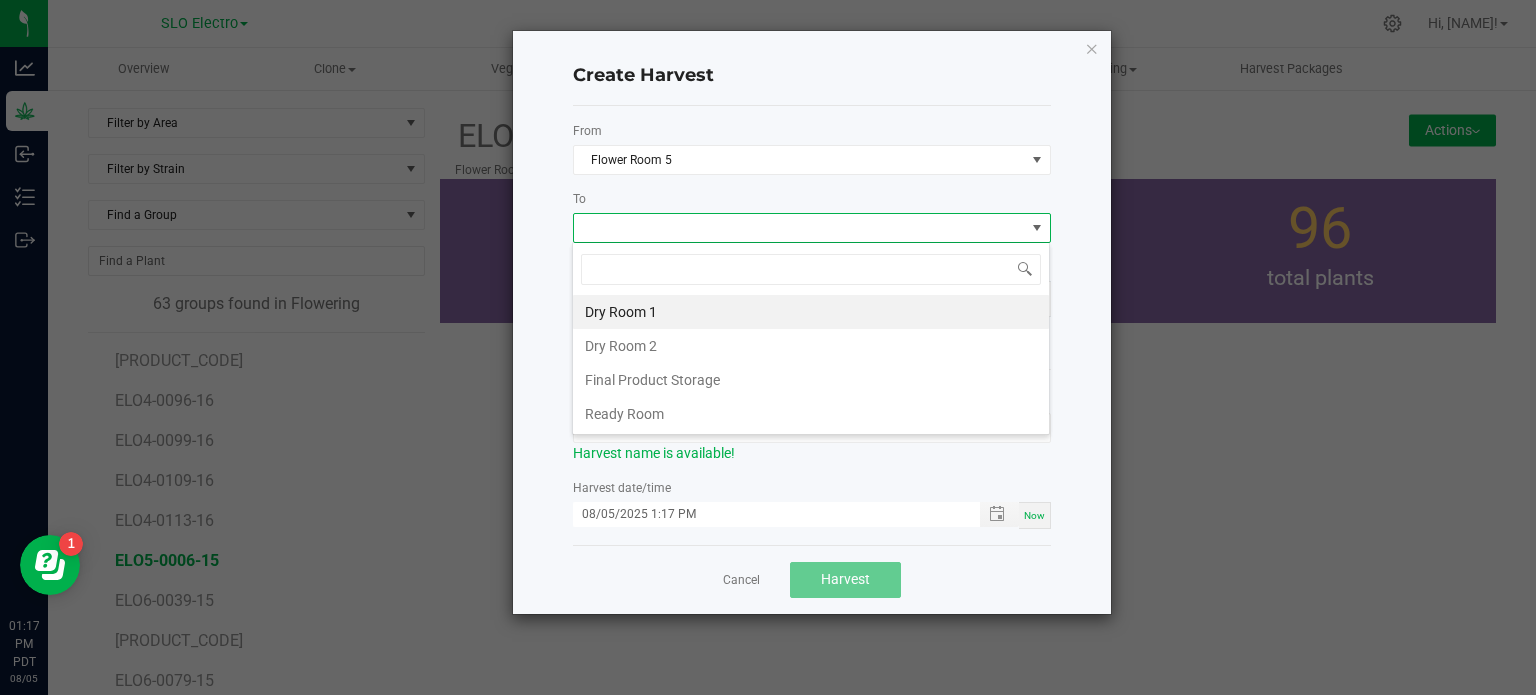 scroll, scrollTop: 99970, scrollLeft: 99521, axis: both 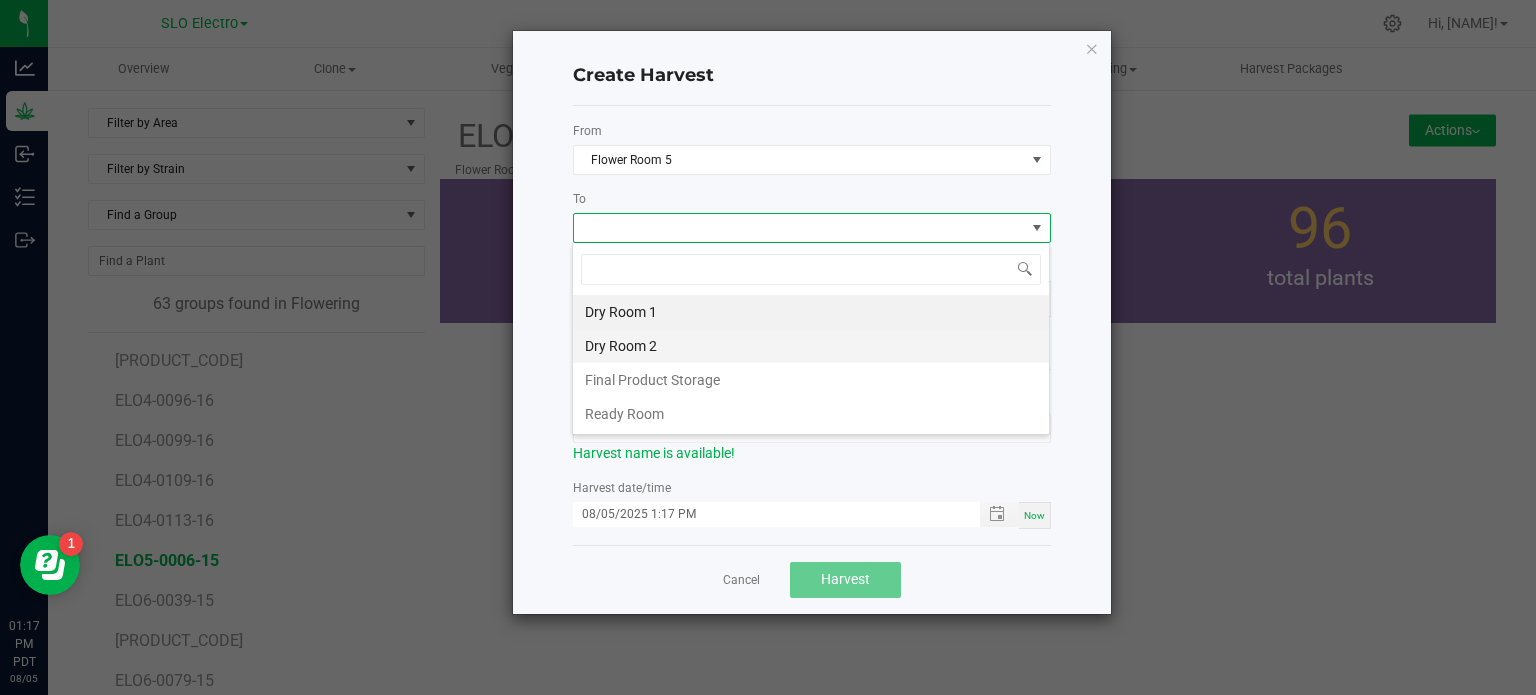 click on "Dry Room 2" at bounding box center (811, 346) 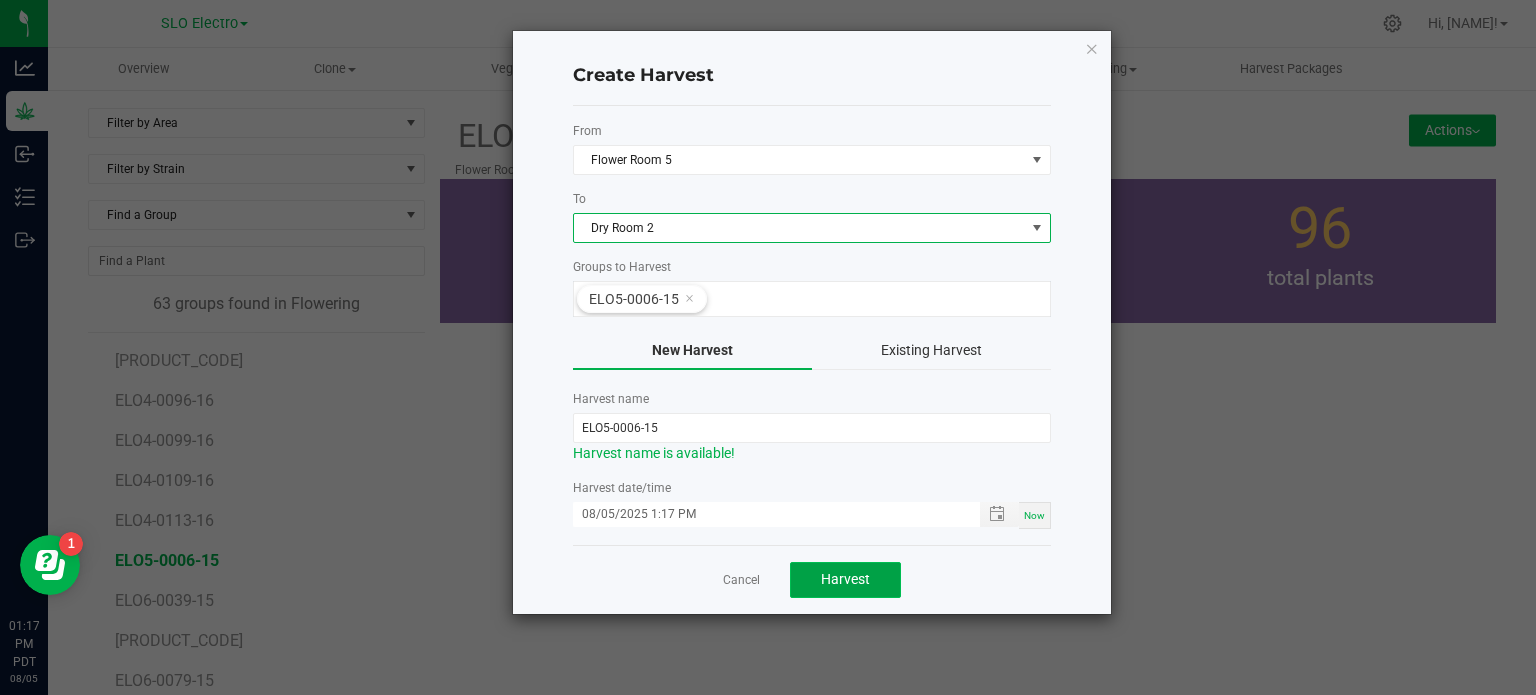 click on "Harvest" 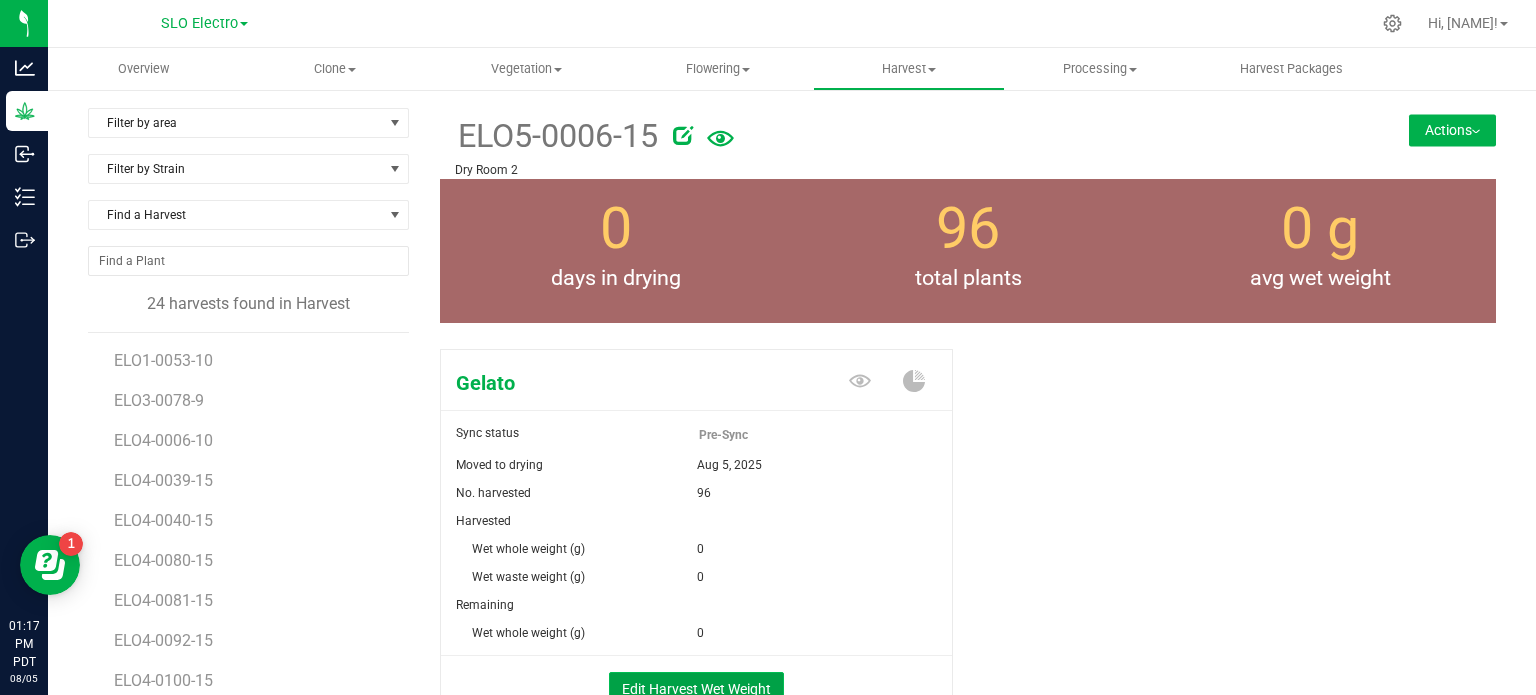 click on "Edit Harvest Wet Weight" at bounding box center [696, 689] 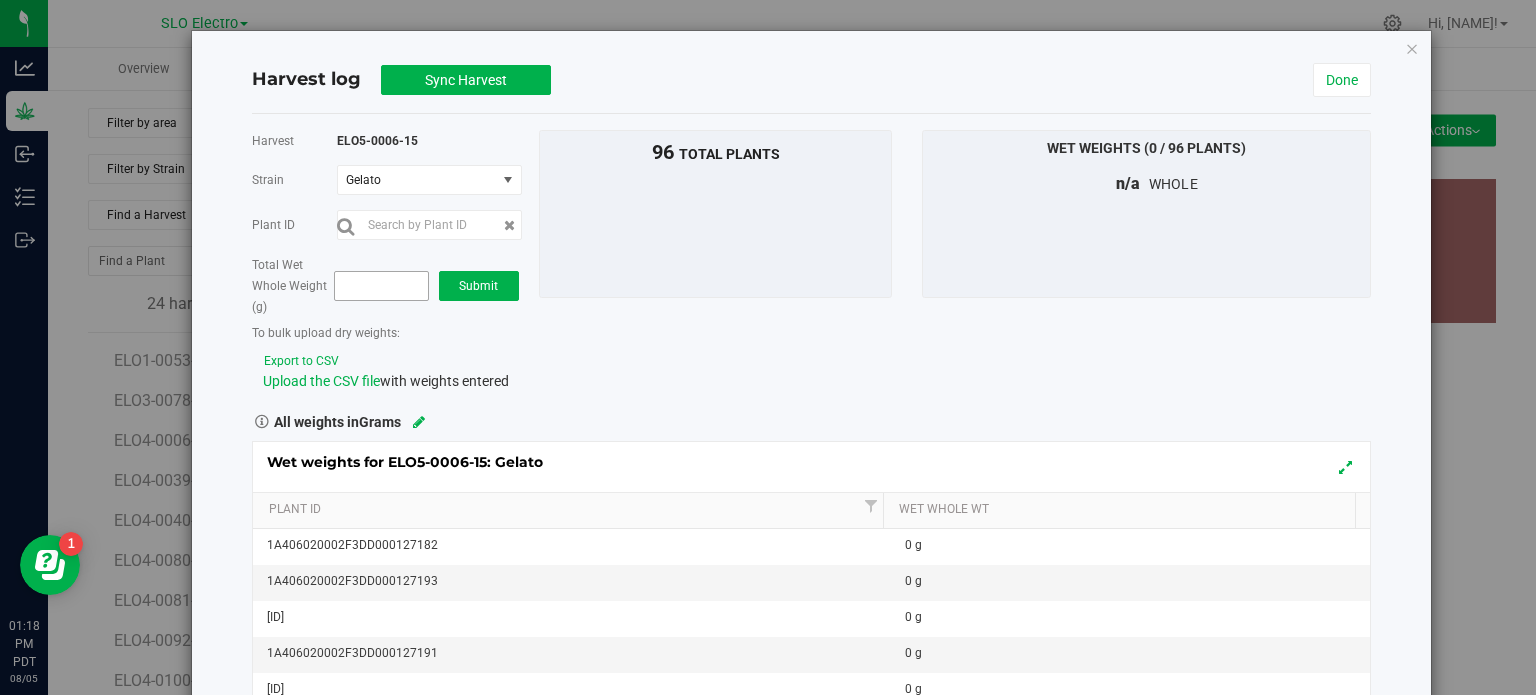 click at bounding box center (381, 286) 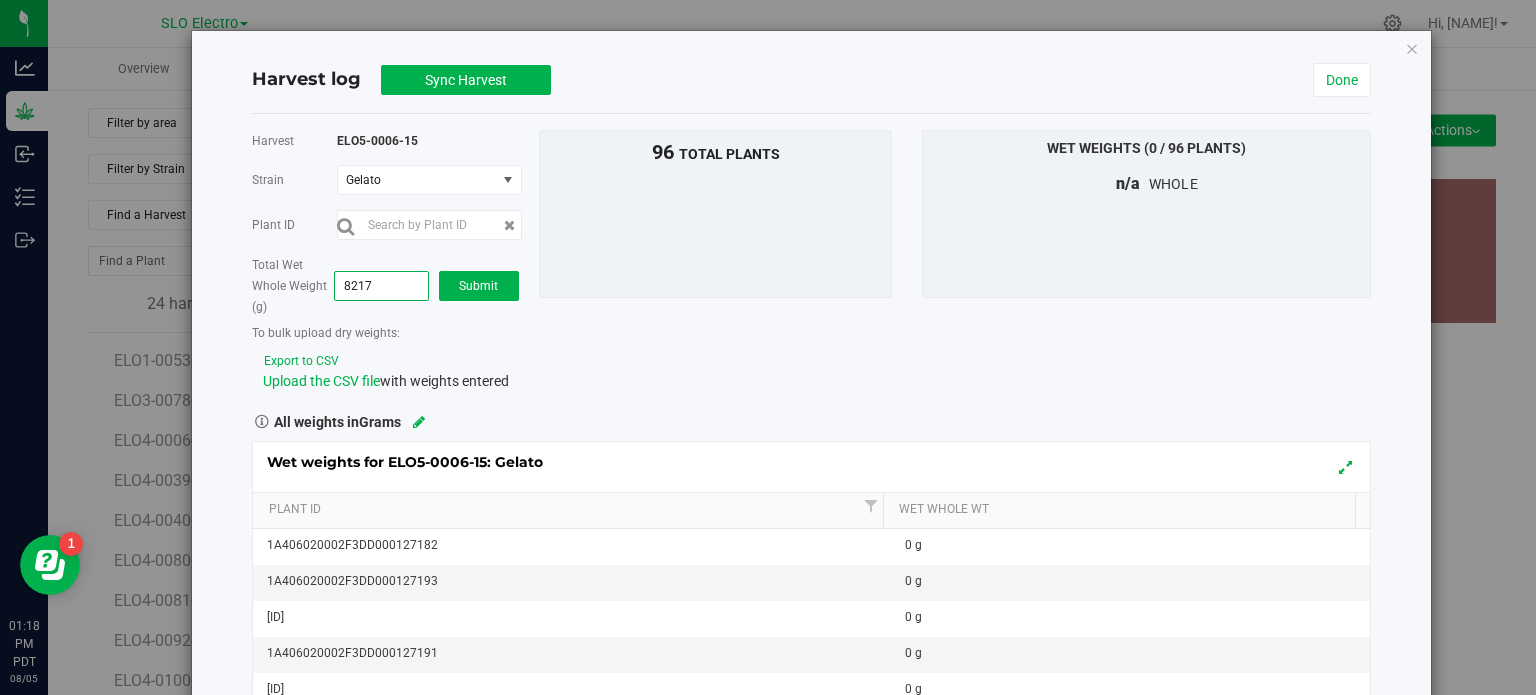 type on "82174" 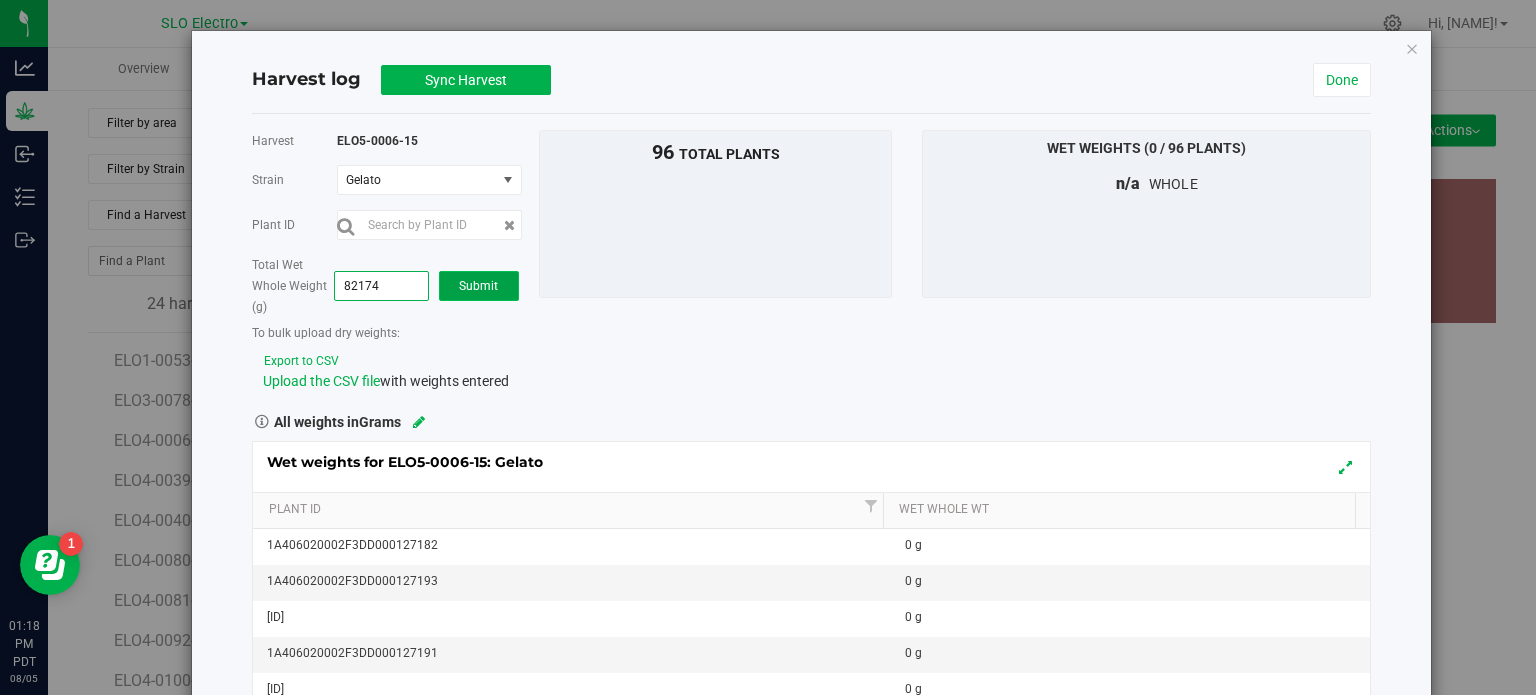 type on "82,174.0000" 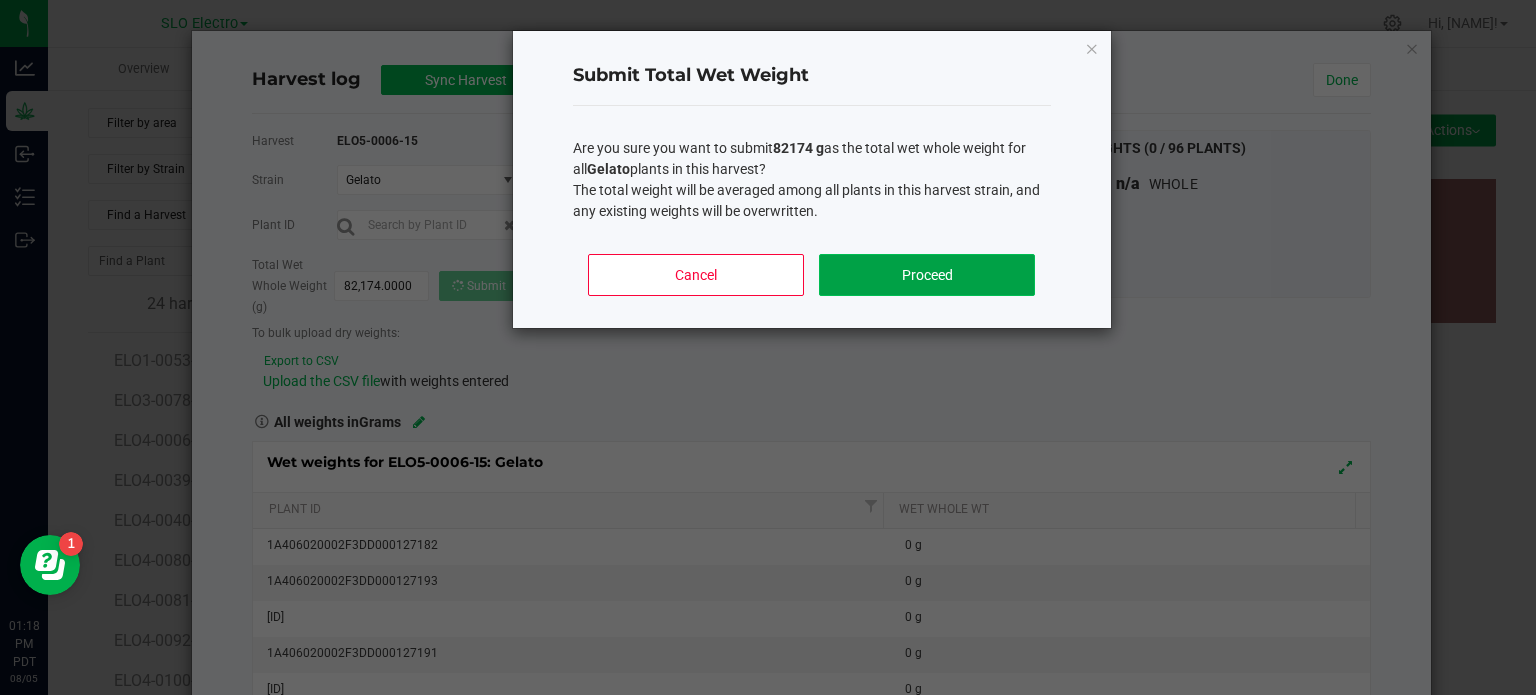 click on "Proceed" 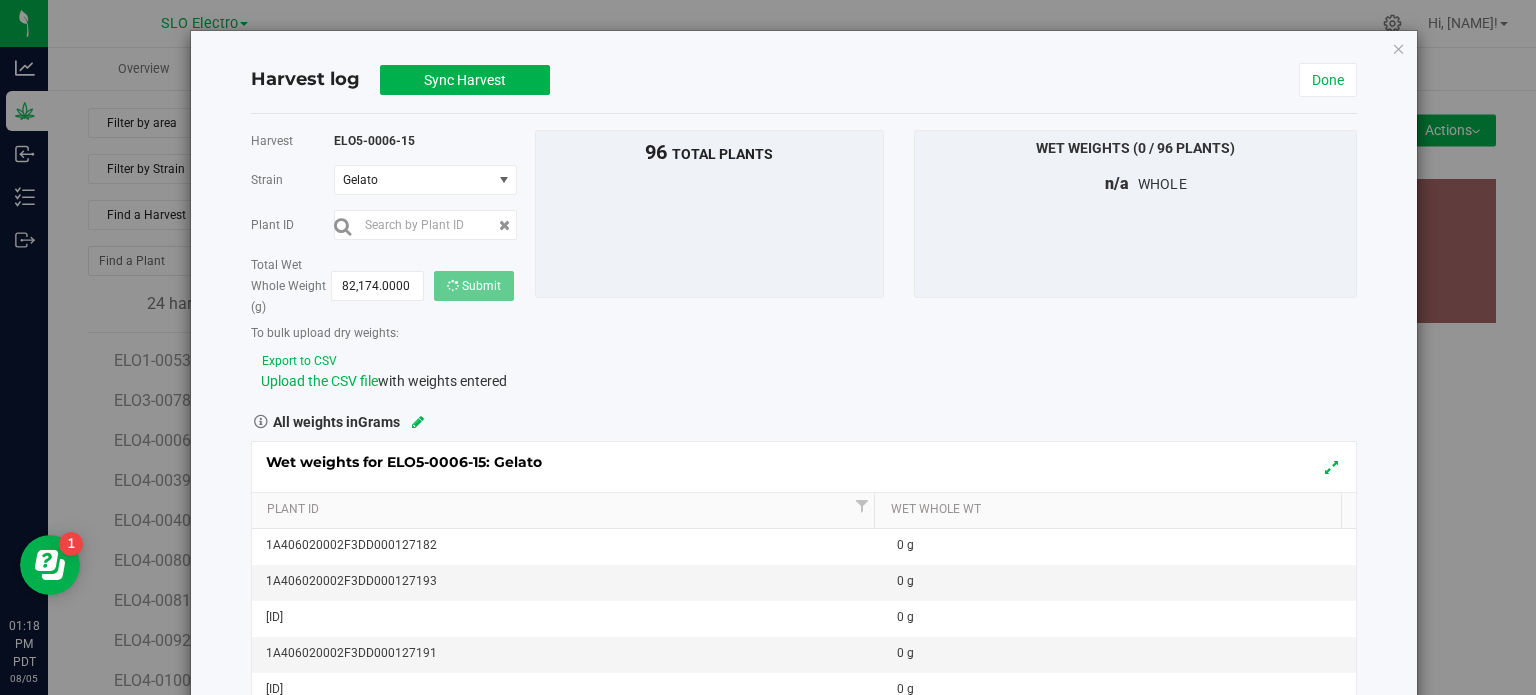 type 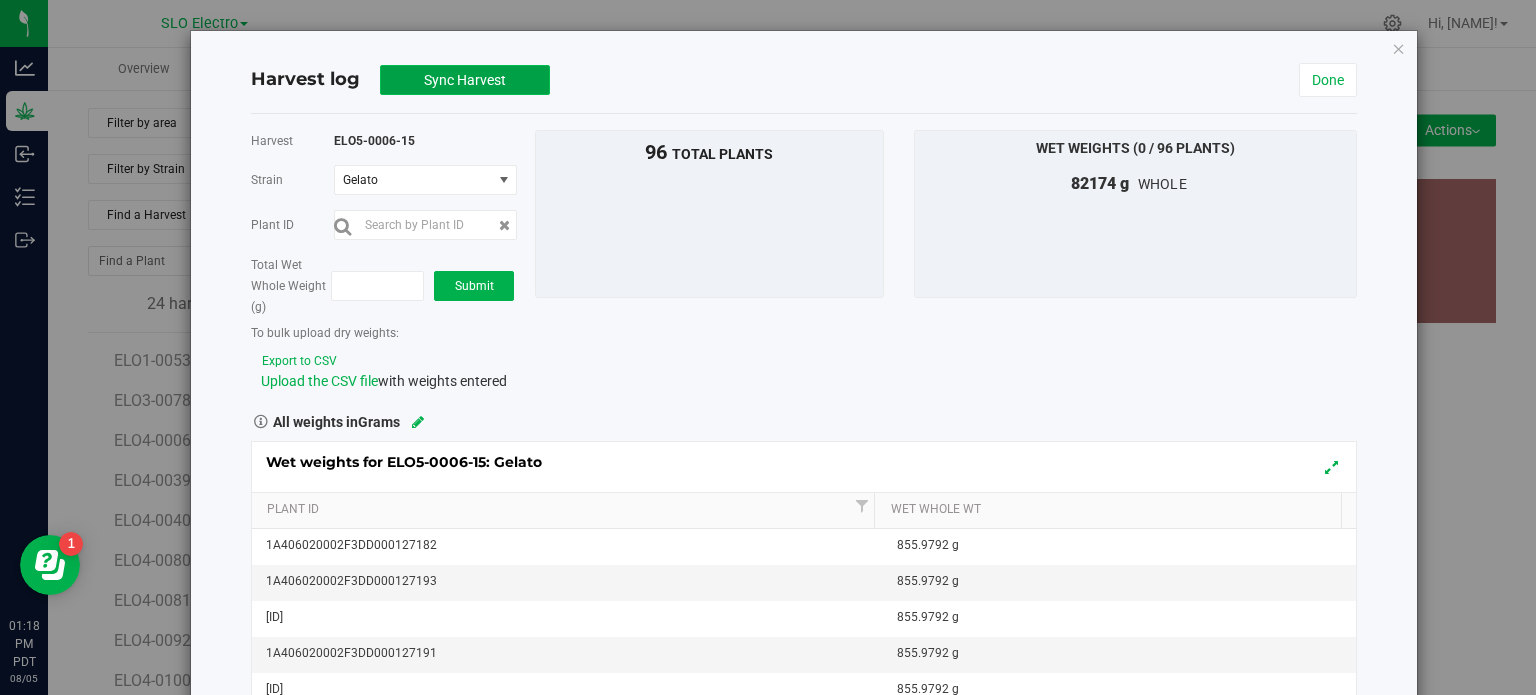 click on "Sync Harvest" at bounding box center (465, 80) 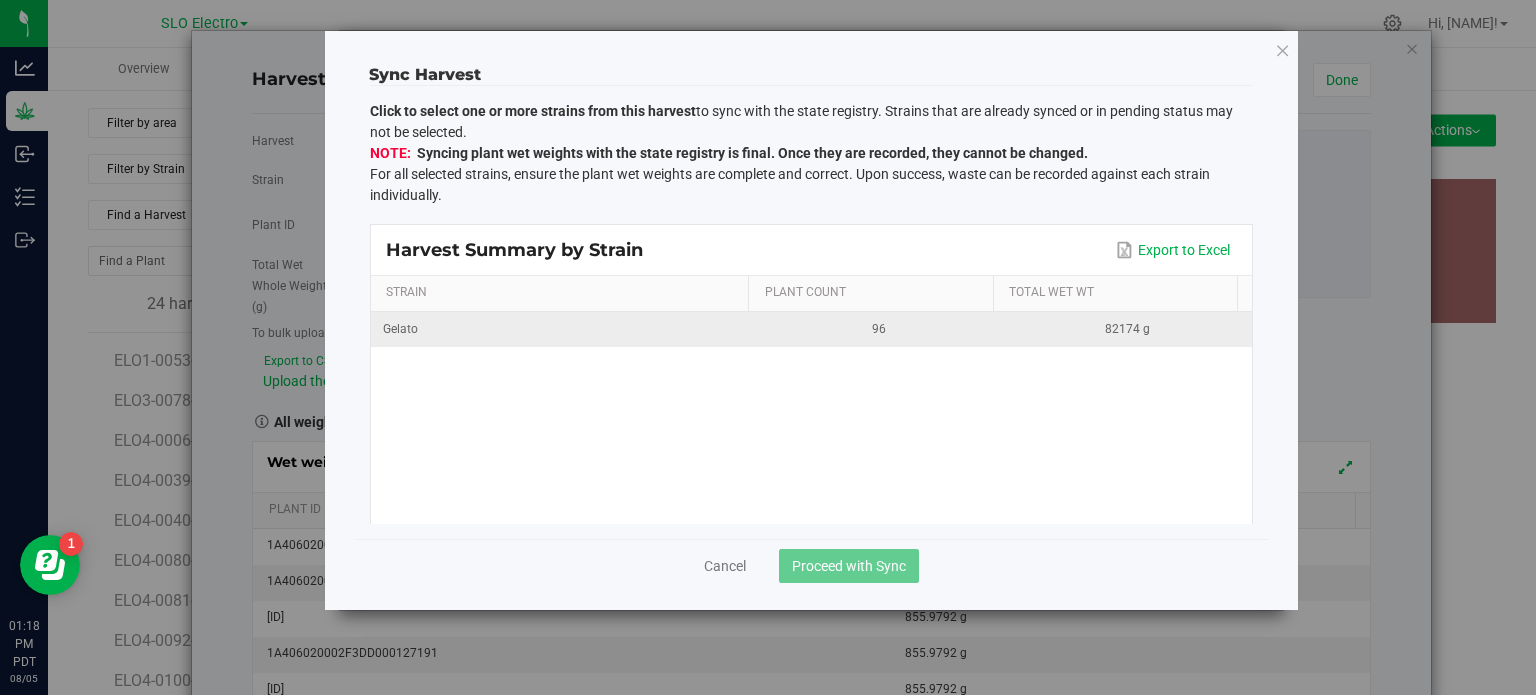 click on "Gelato" at bounding box center [563, 329] 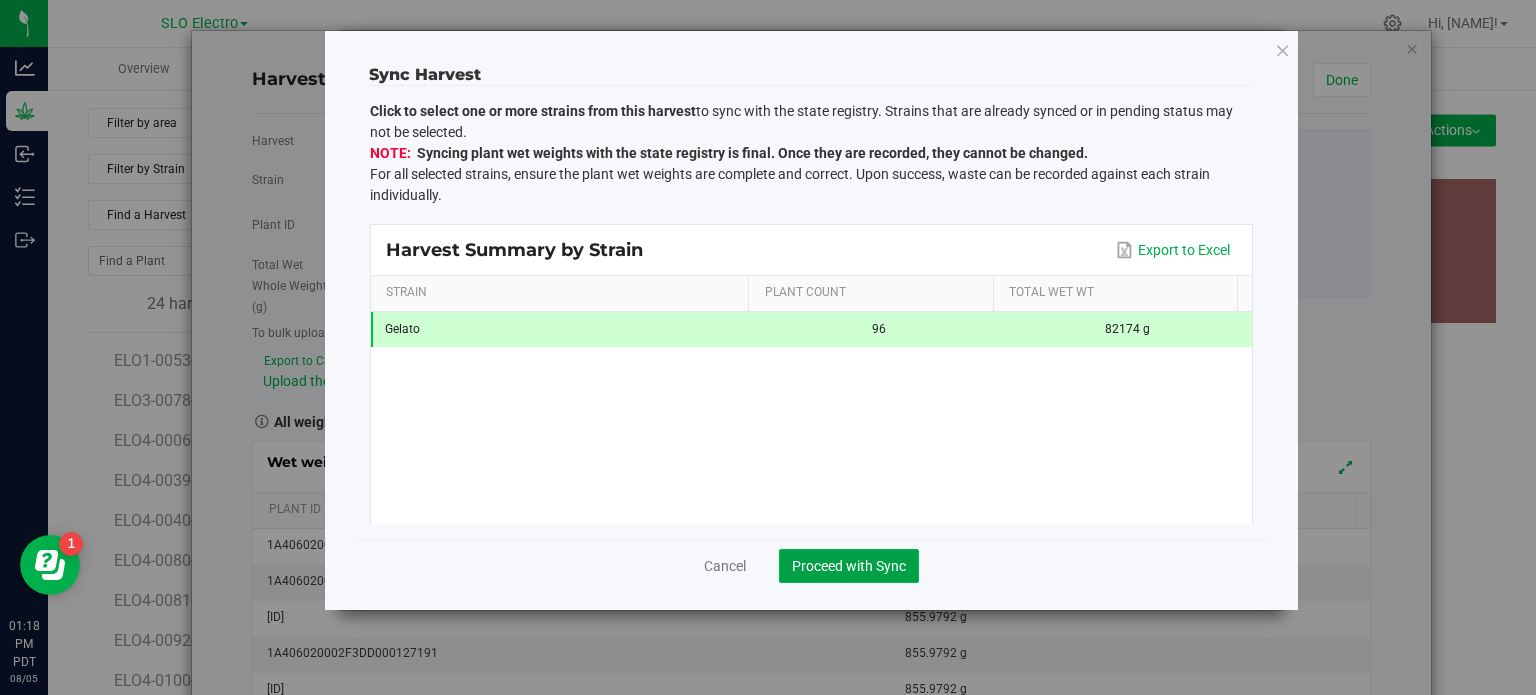 click on "Proceed with Sync" 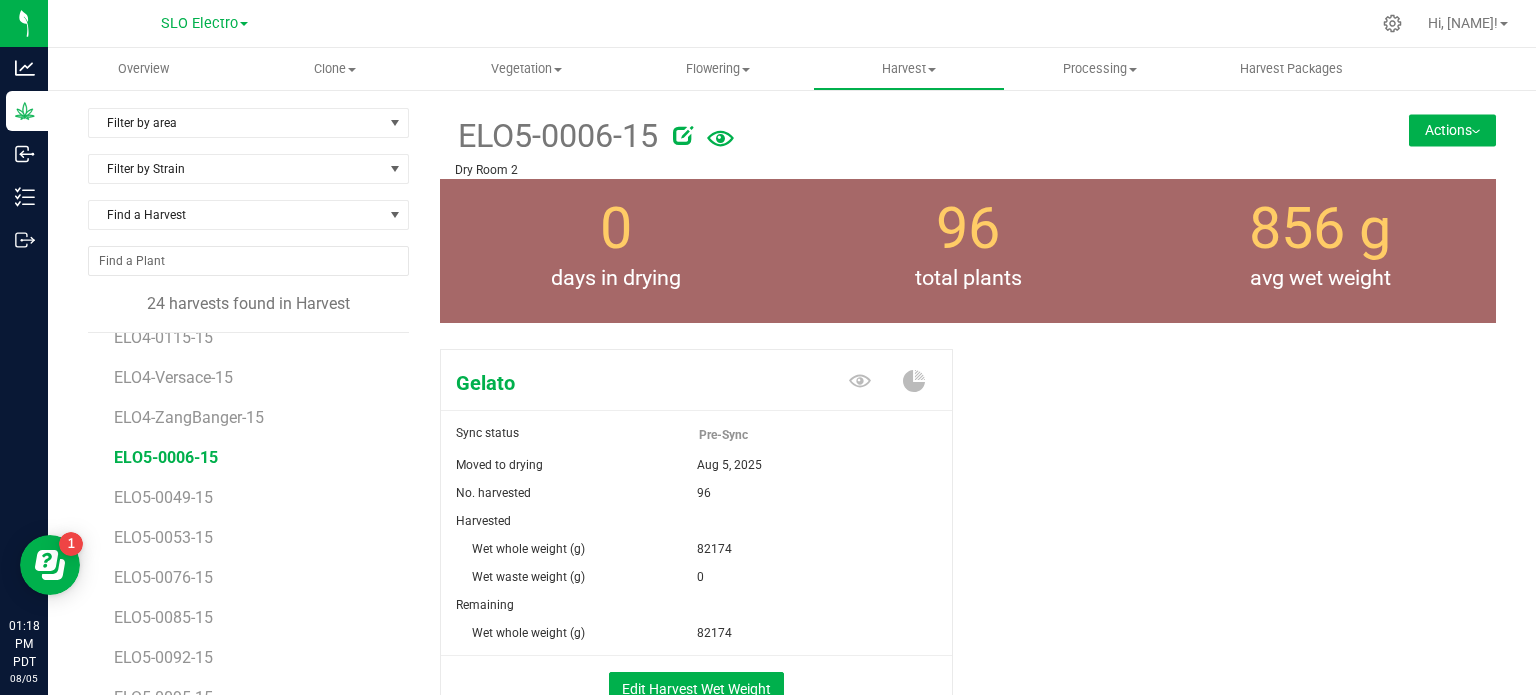 scroll, scrollTop: 476, scrollLeft: 0, axis: vertical 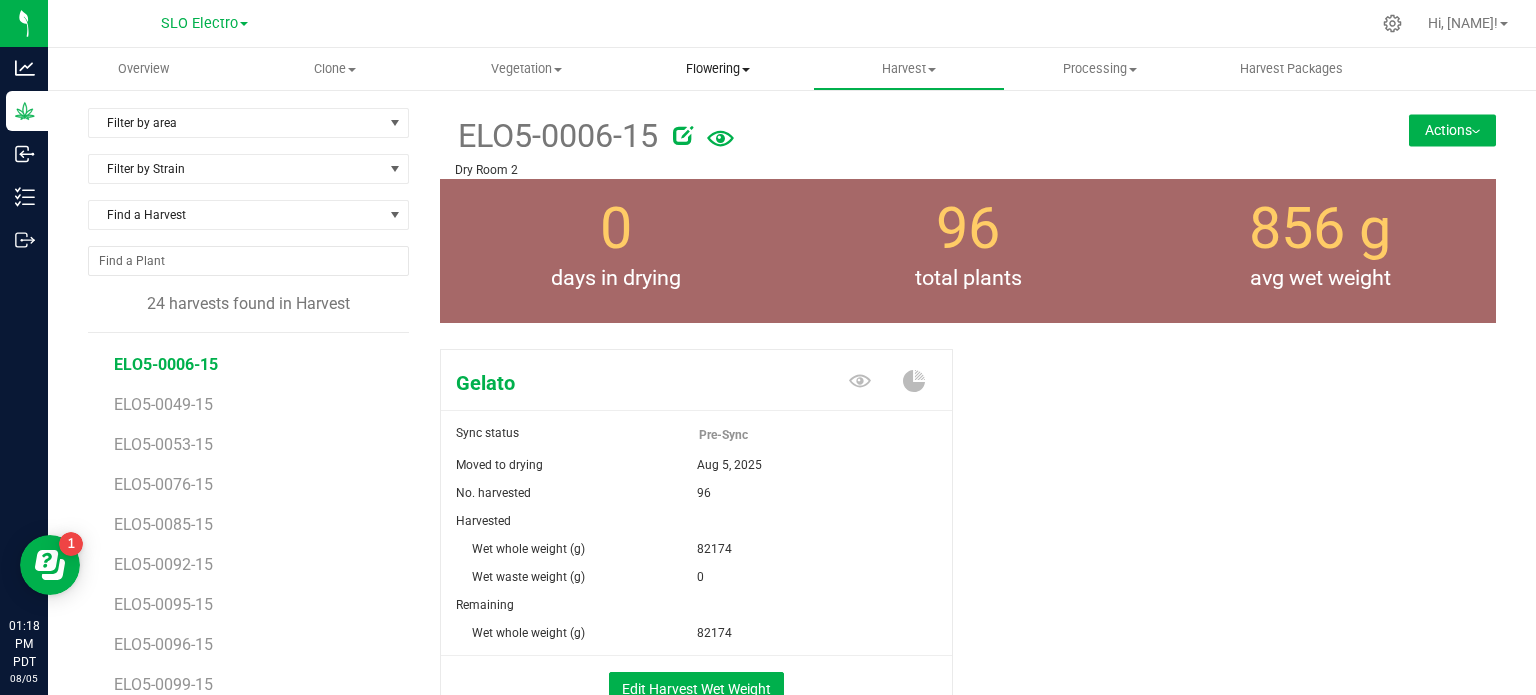 click on "Flowering" at bounding box center [717, 69] 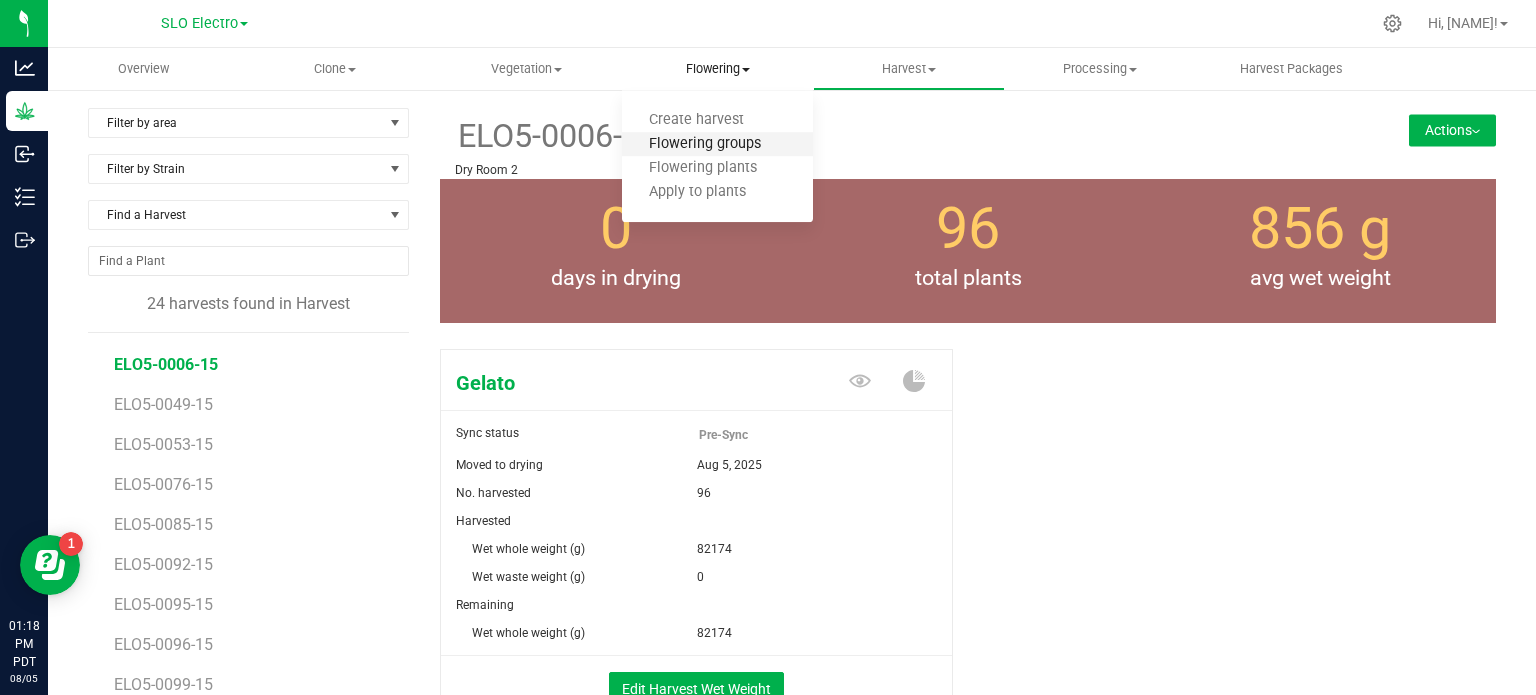 click on "Flowering groups" at bounding box center (705, 144) 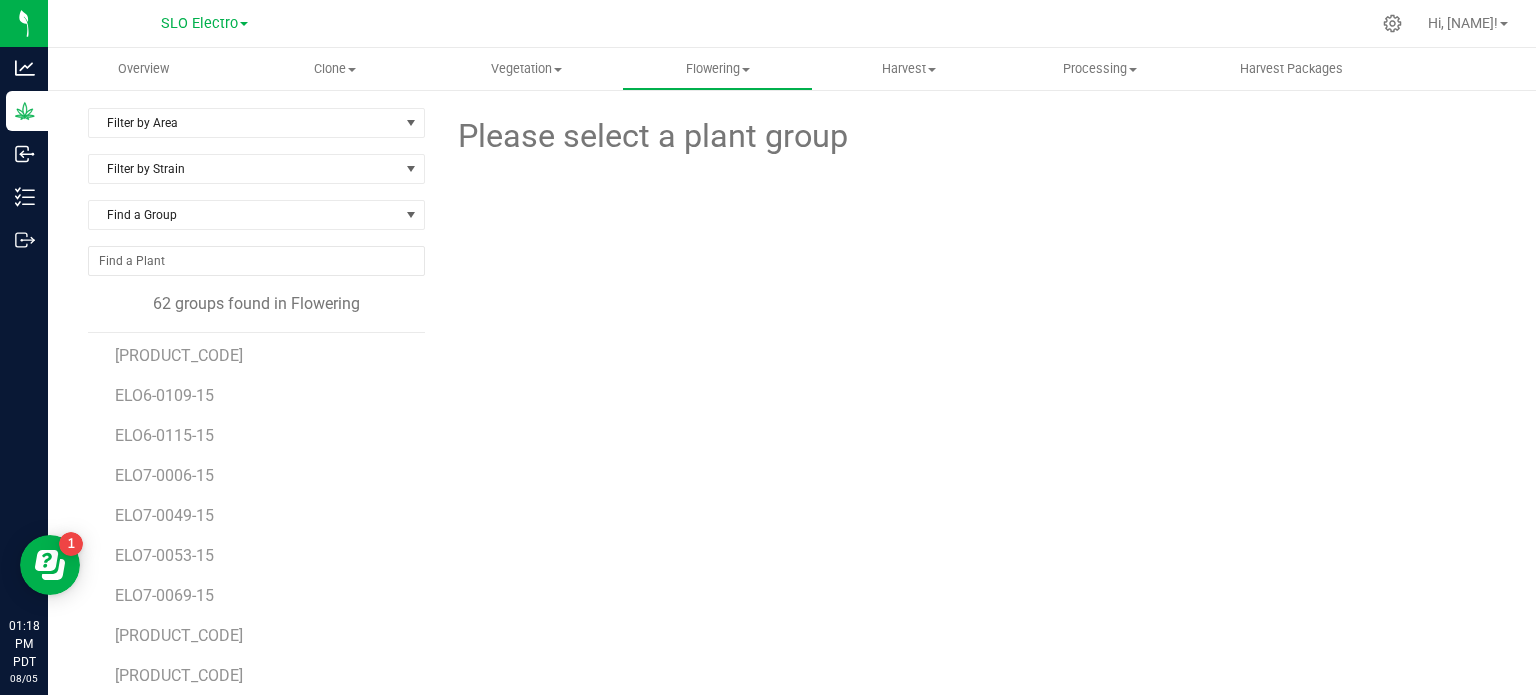 scroll, scrollTop: 1996, scrollLeft: 0, axis: vertical 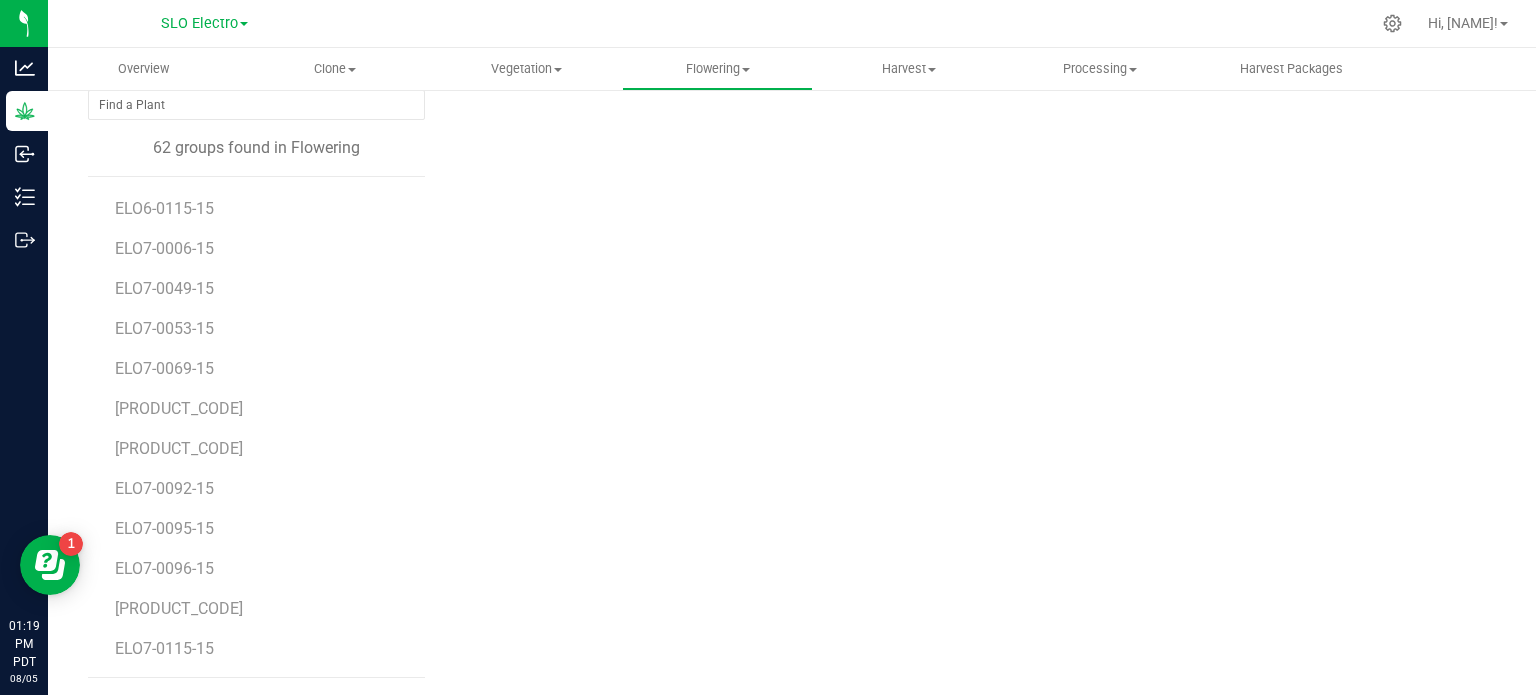 click on "Please select a plant group" at bounding box center (968, 315) 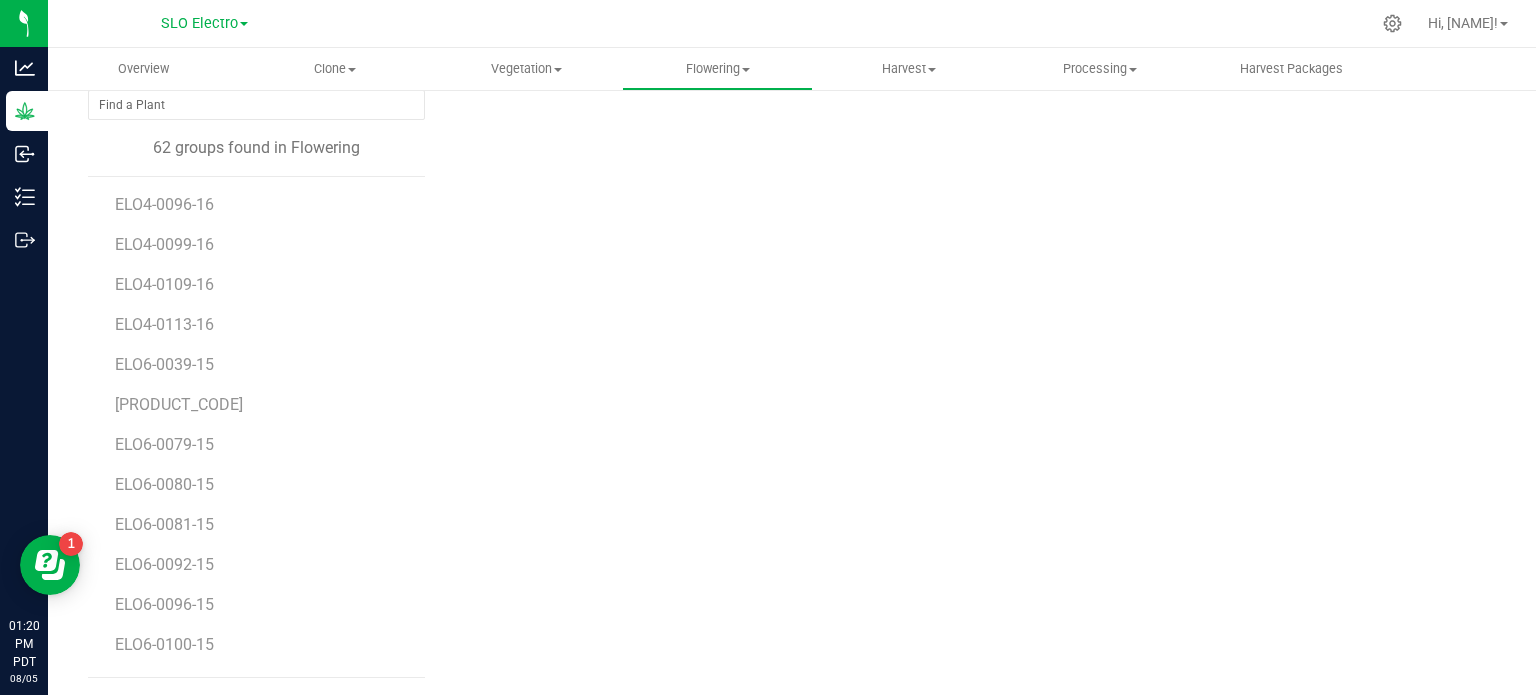 scroll, scrollTop: 1396, scrollLeft: 0, axis: vertical 